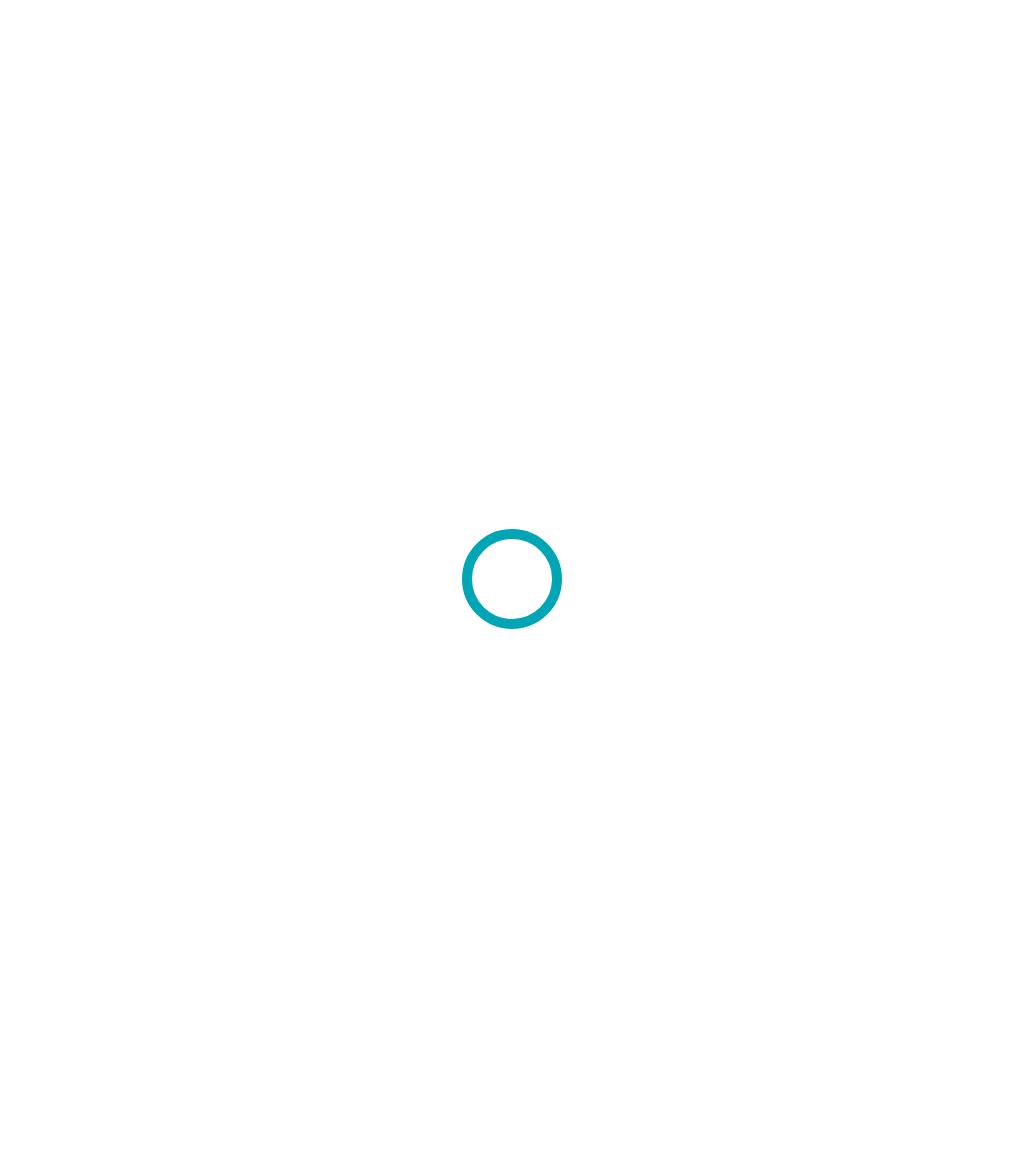 scroll, scrollTop: 0, scrollLeft: 0, axis: both 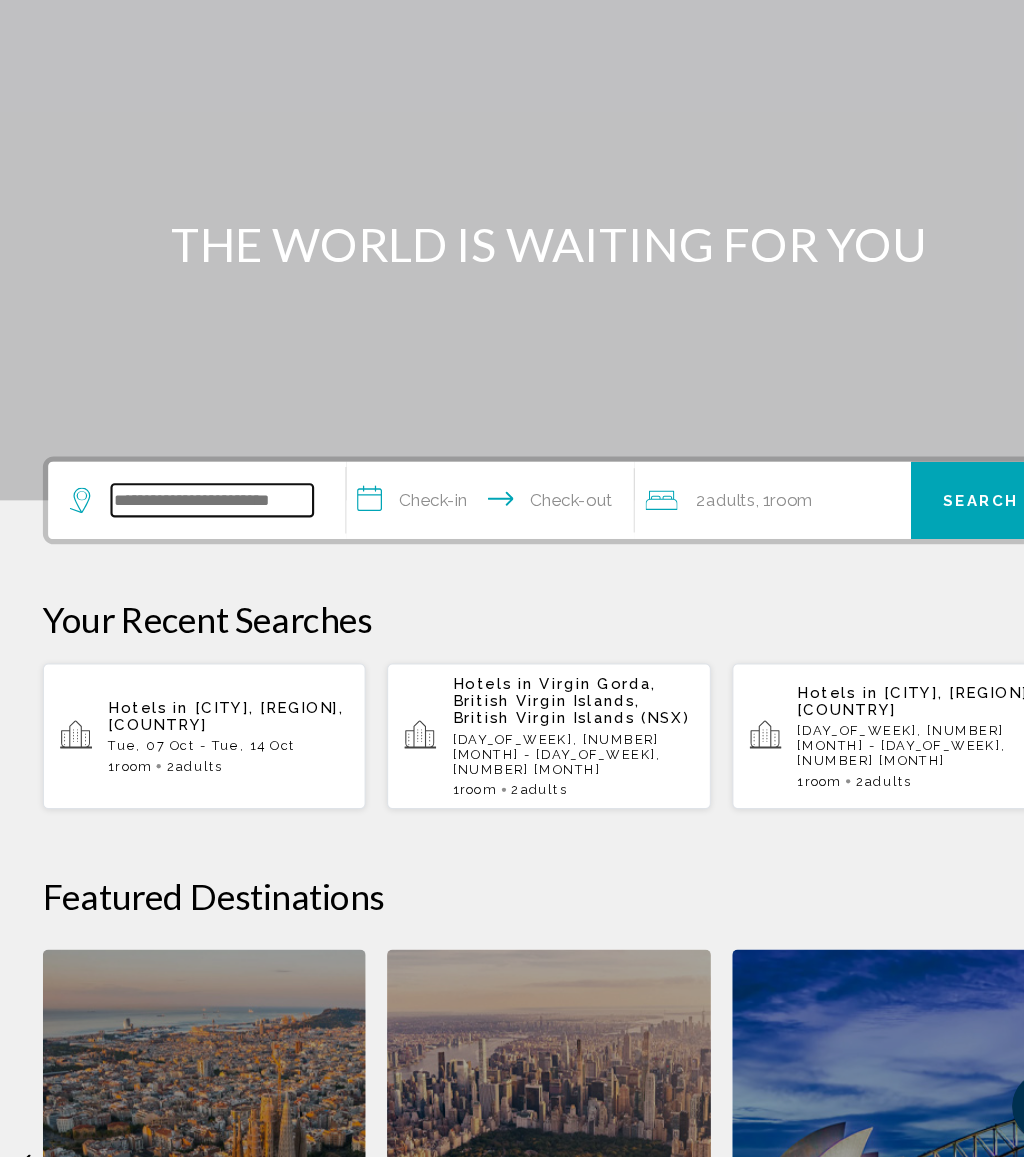 click at bounding box center [198, 544] 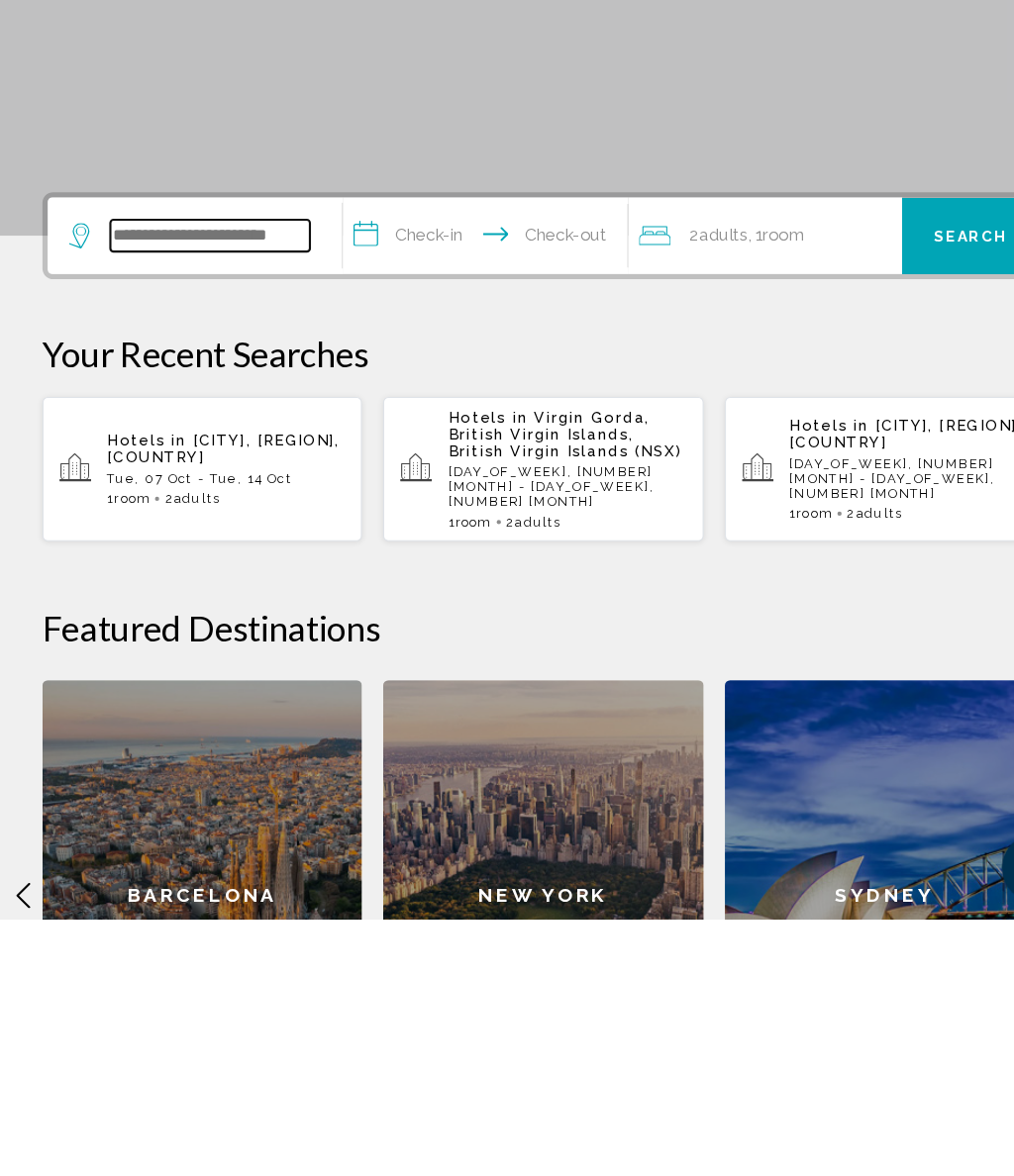 scroll, scrollTop: 84, scrollLeft: 0, axis: vertical 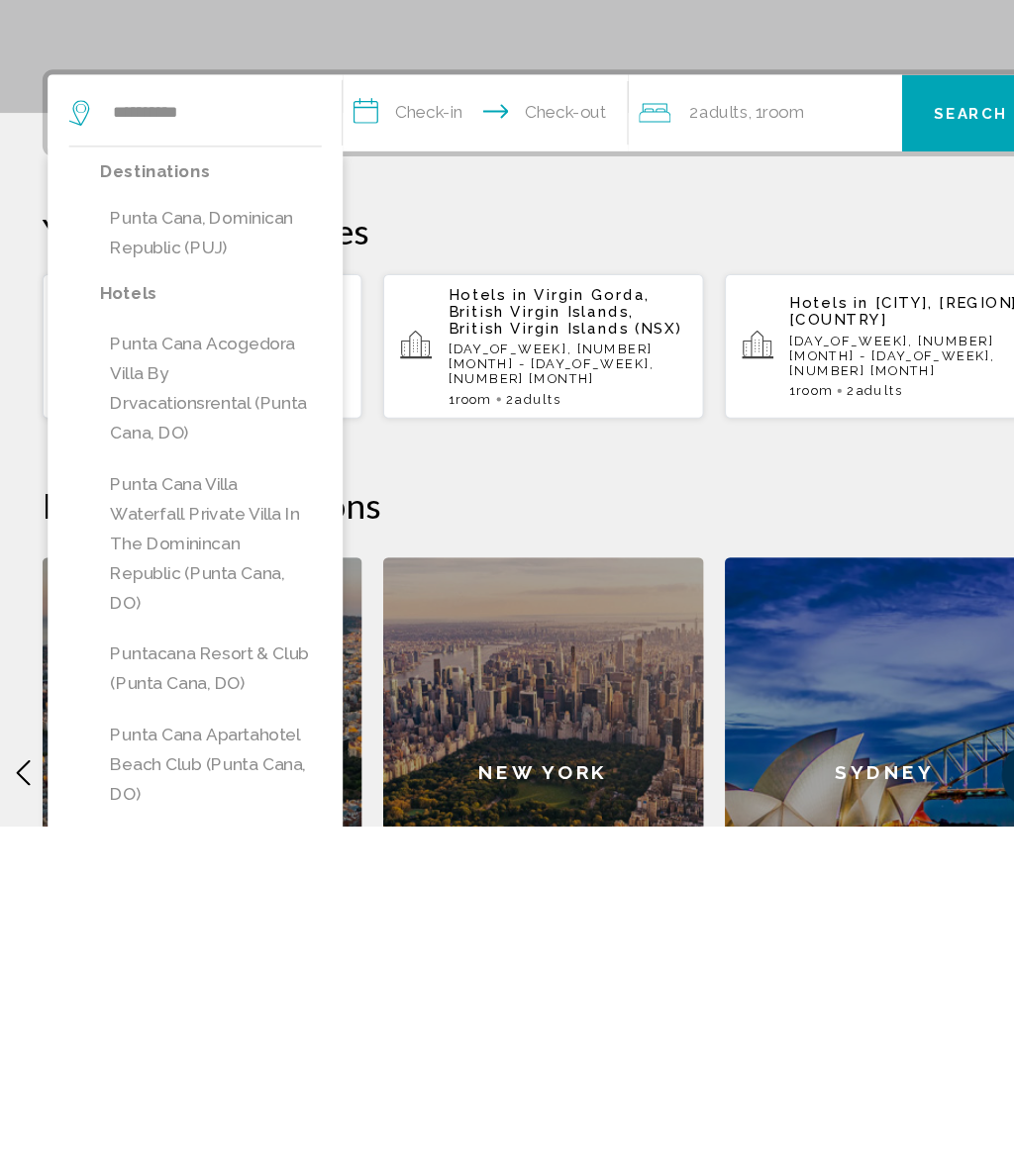 click on "Punta Cana, Dominican Republic (PUJ)" at bounding box center (196, 622) 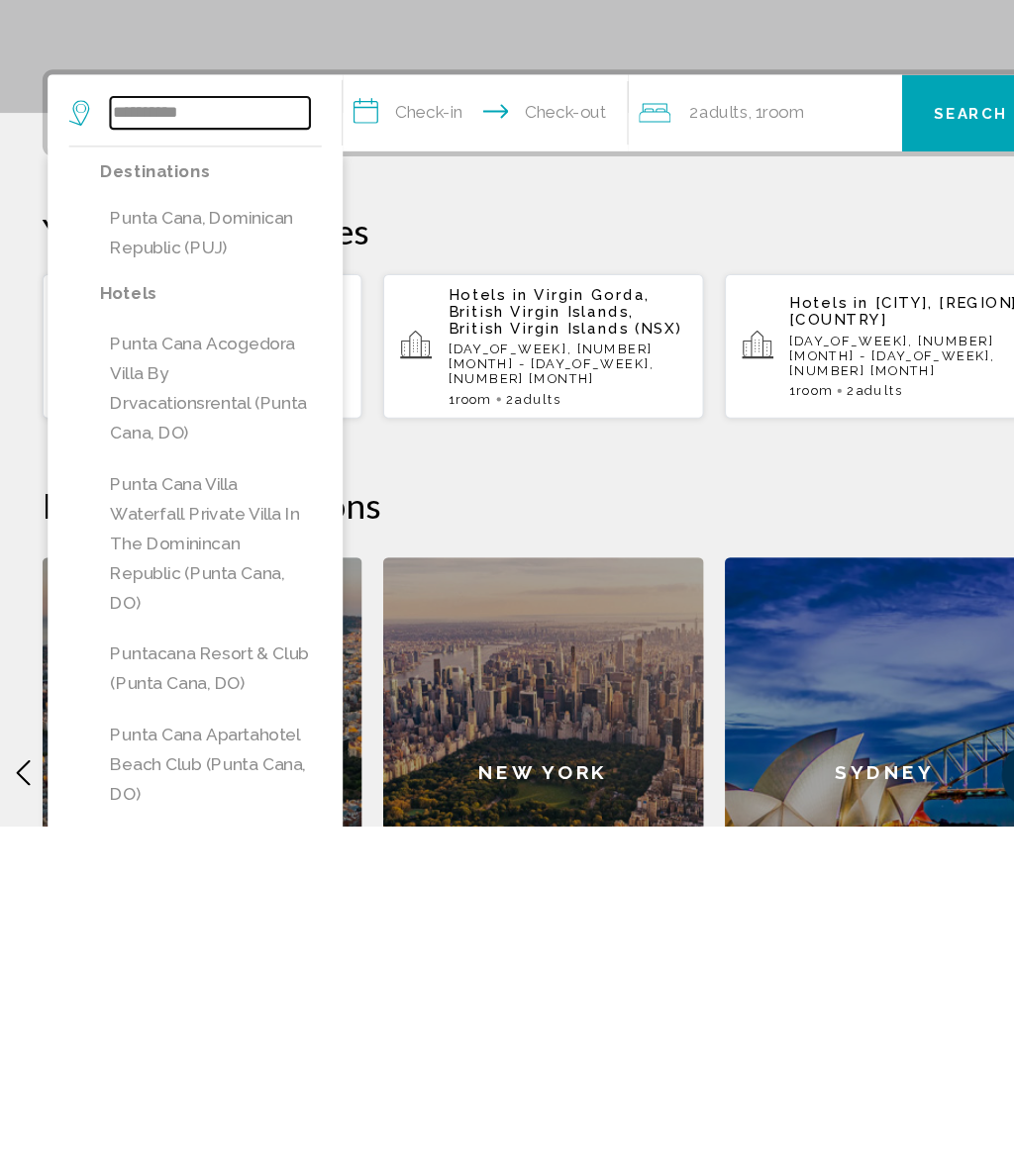 type on "**********" 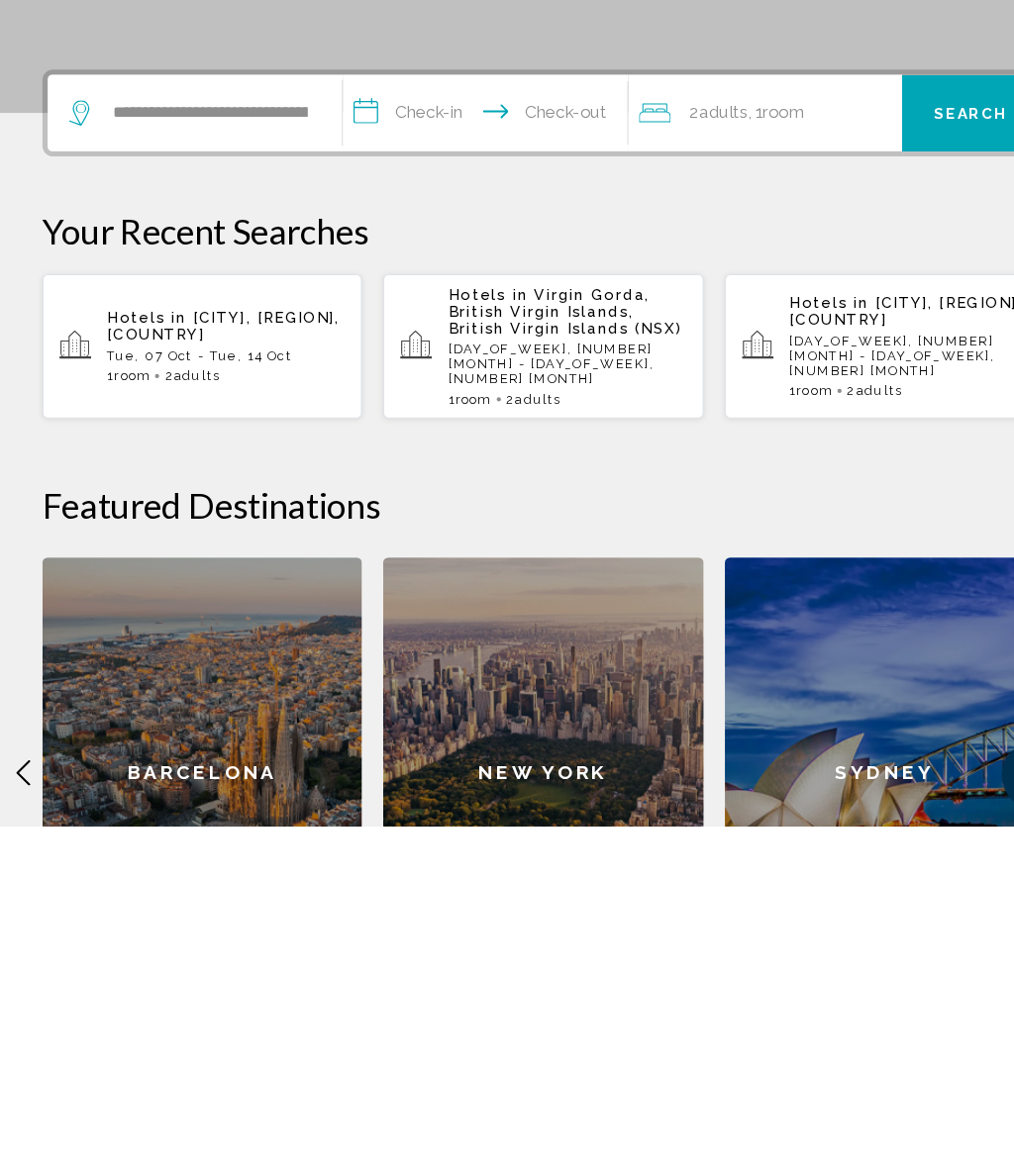 click on "**********" at bounding box center (456, 513) 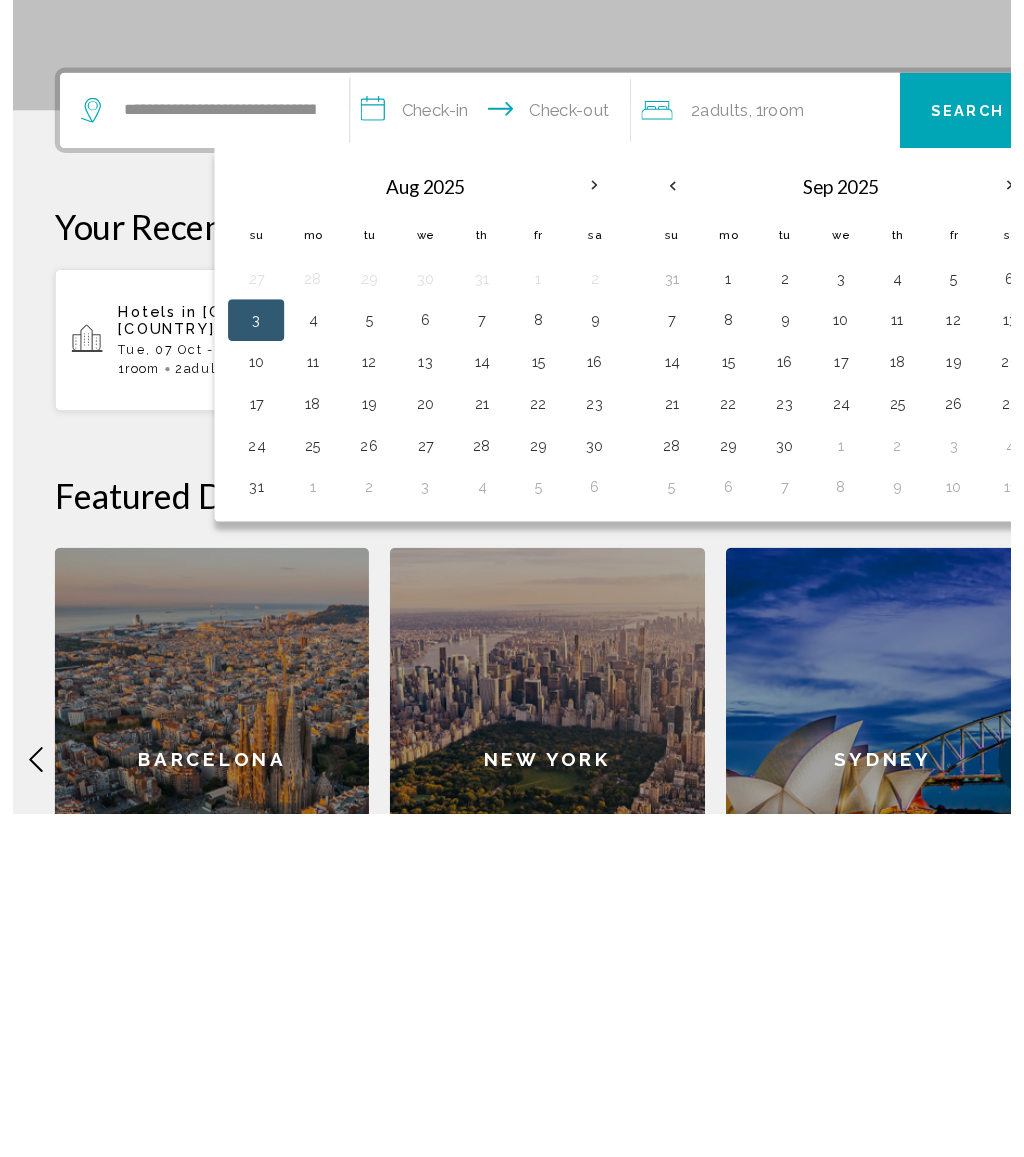 scroll, scrollTop: 416, scrollLeft: 0, axis: vertical 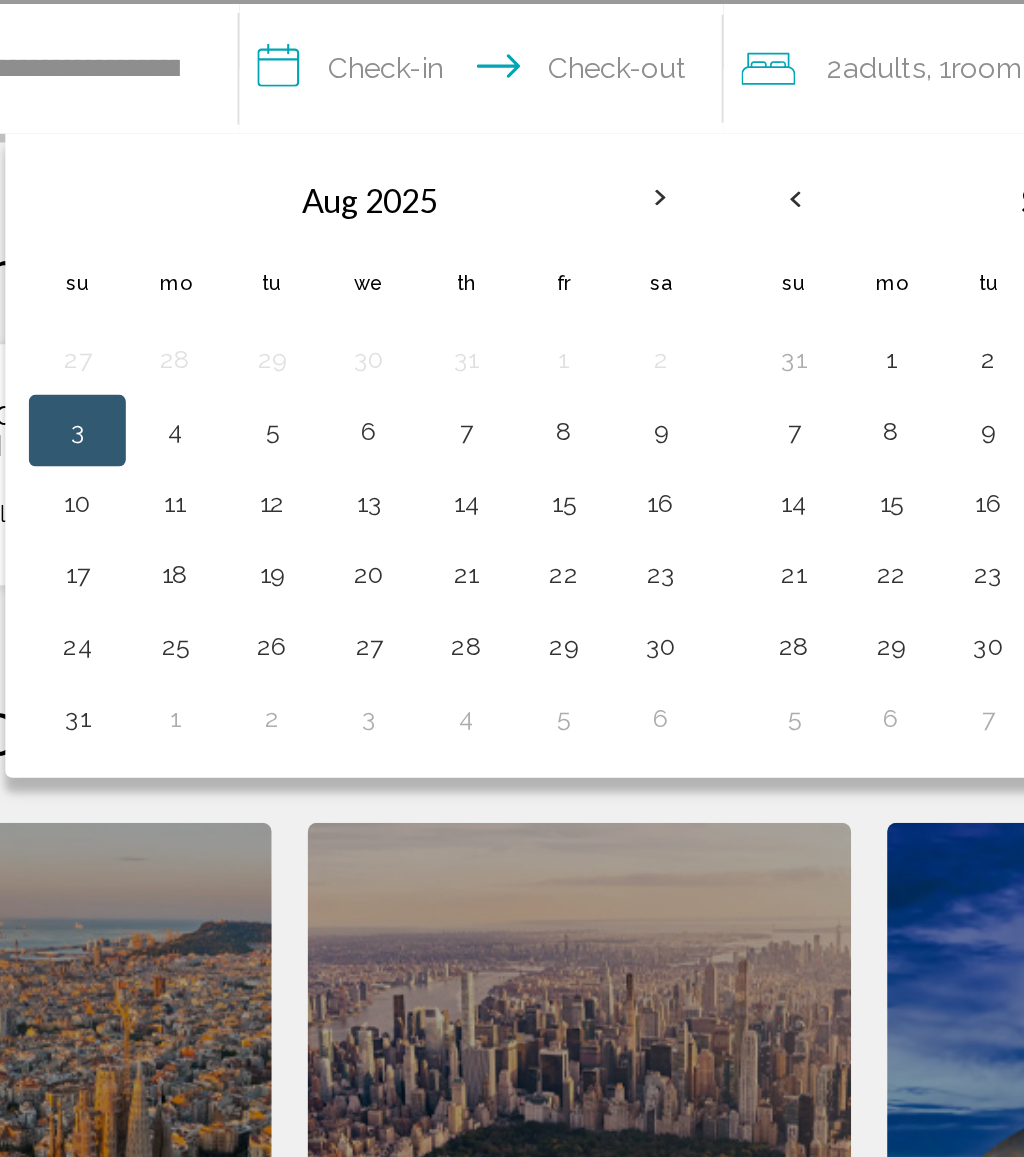 click on "20" at bounding box center (395, 465) 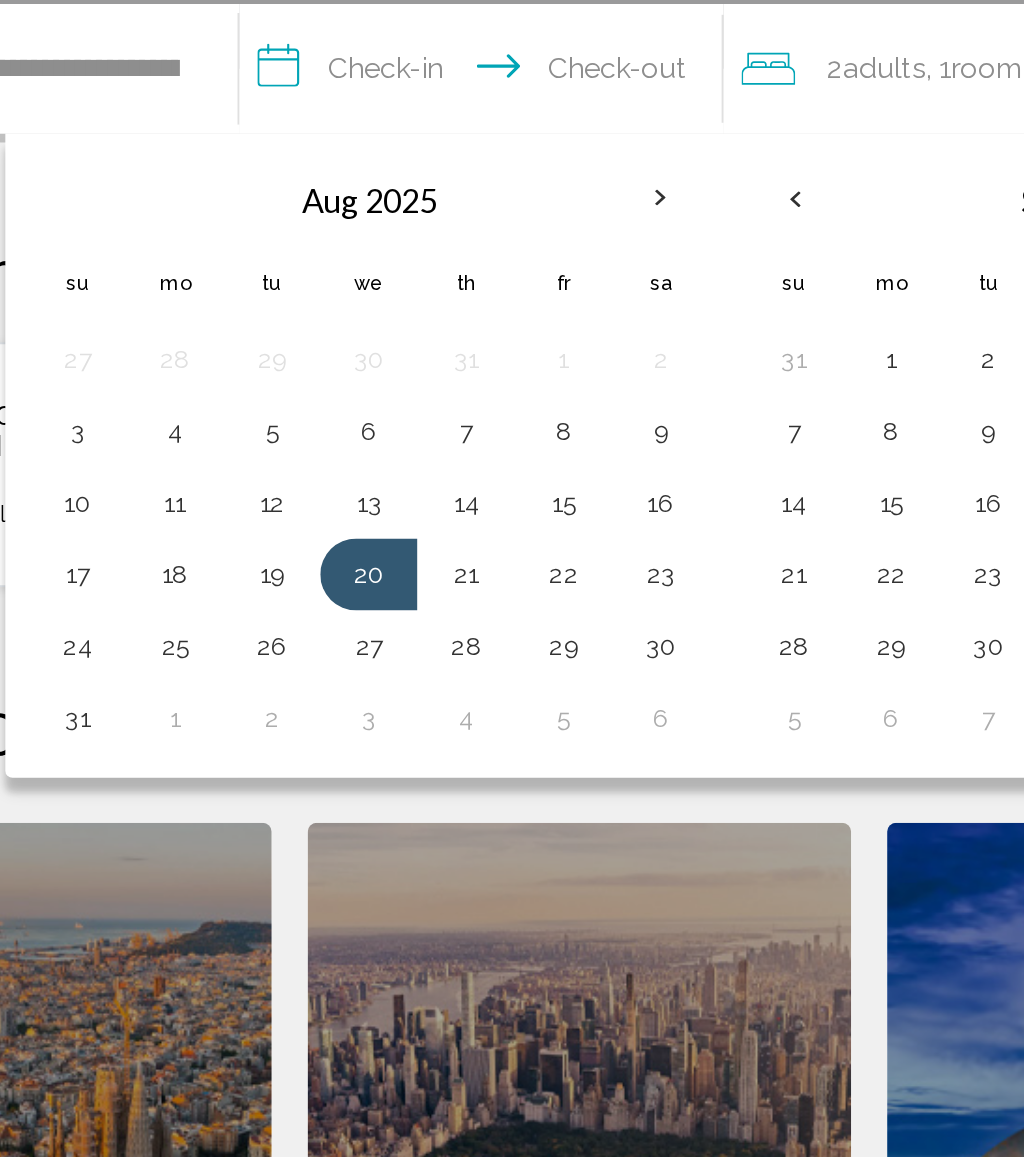 click on "26" at bounding box center (341, 505) 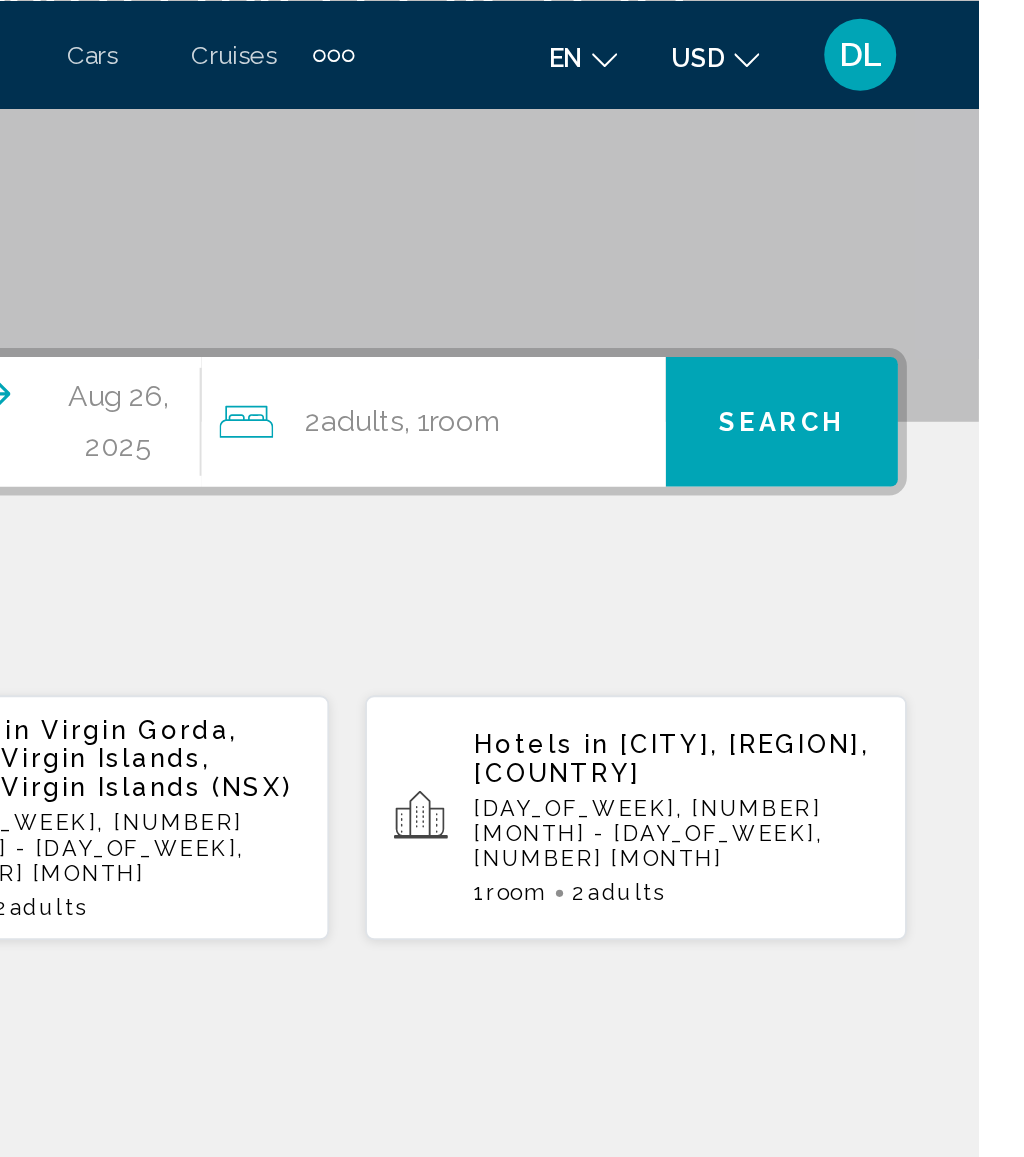 scroll, scrollTop: 360, scrollLeft: 0, axis: vertical 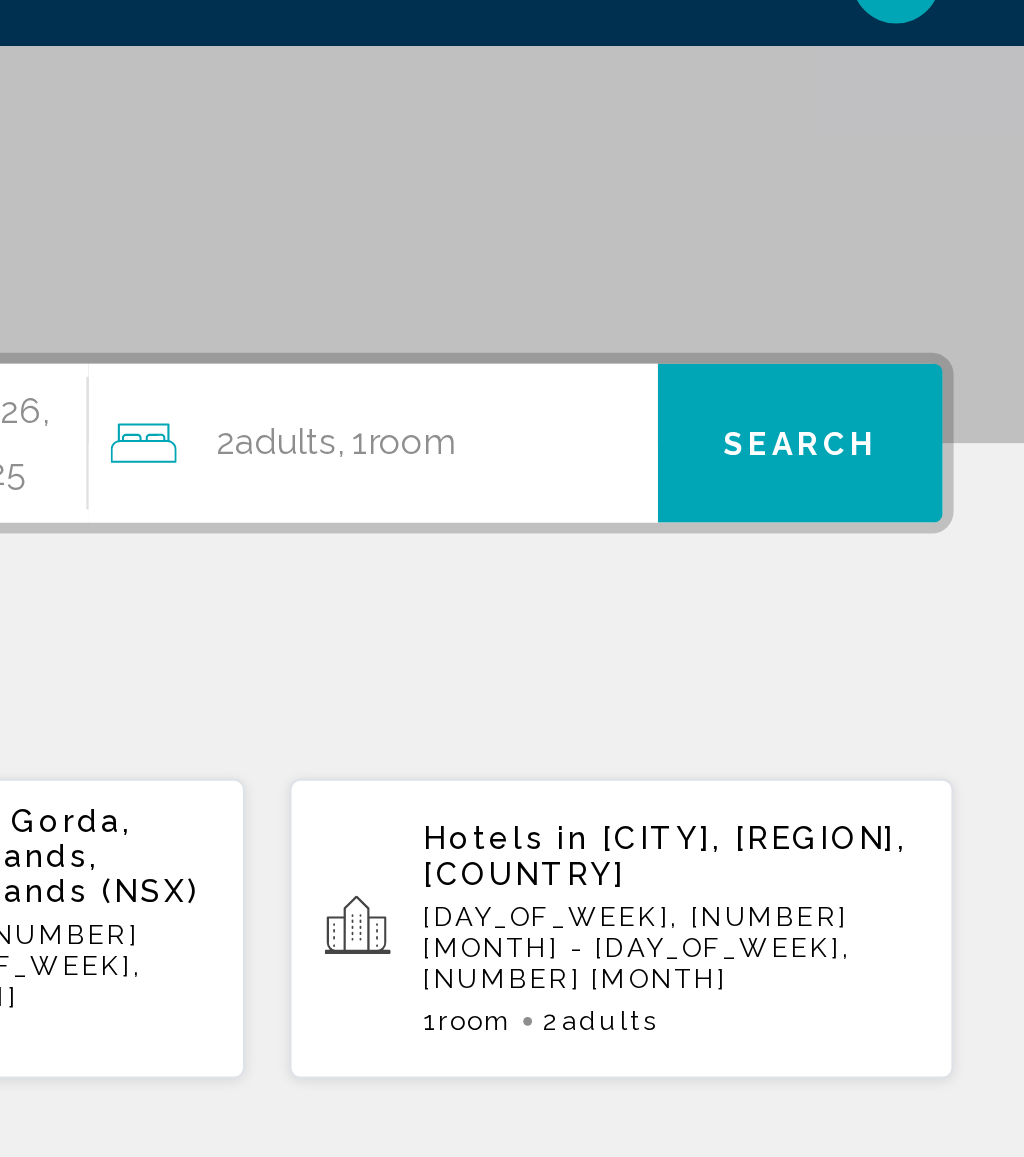 click on "2  Adult Adults , 1  Room rooms" 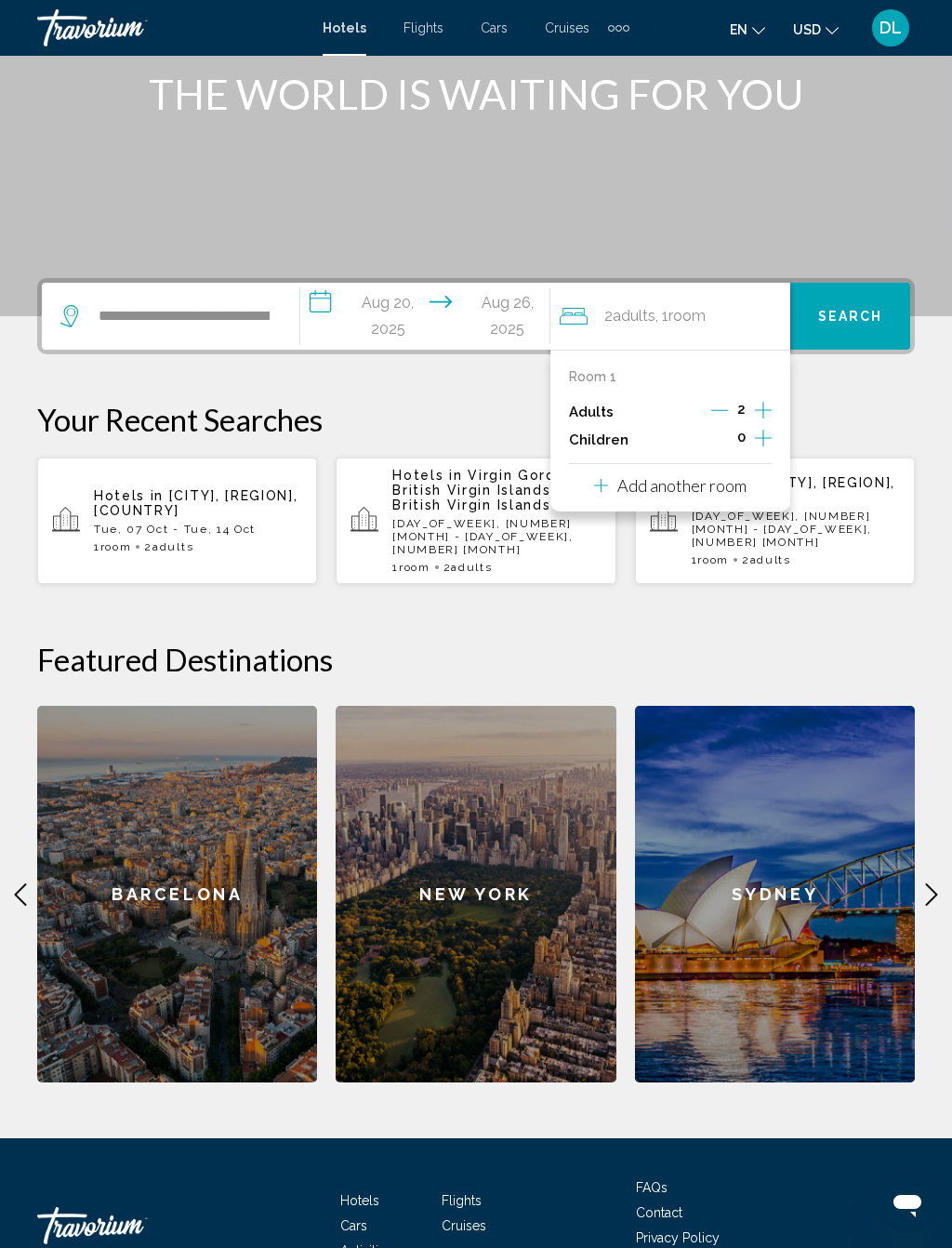 click 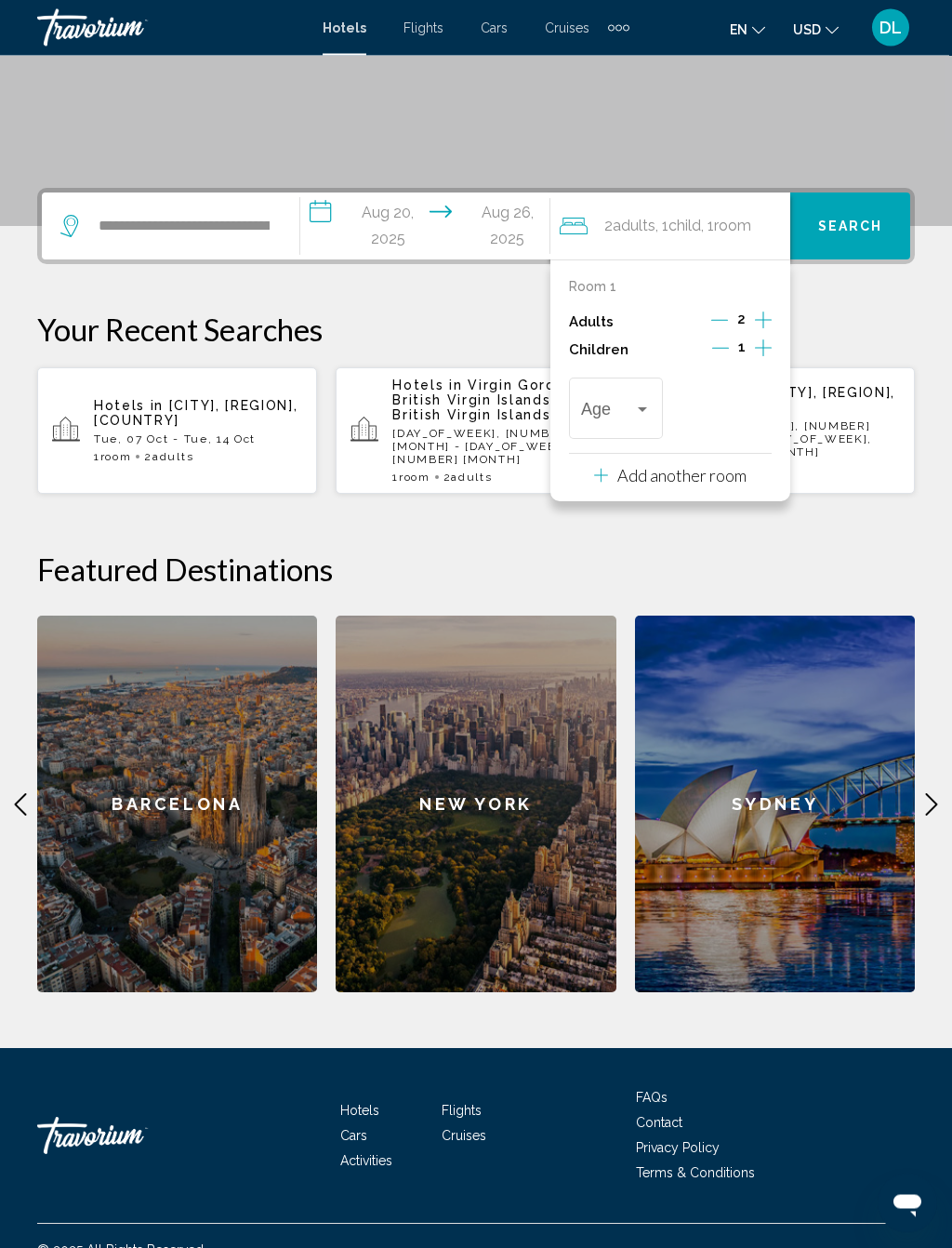 scroll, scrollTop: 332, scrollLeft: 0, axis: vertical 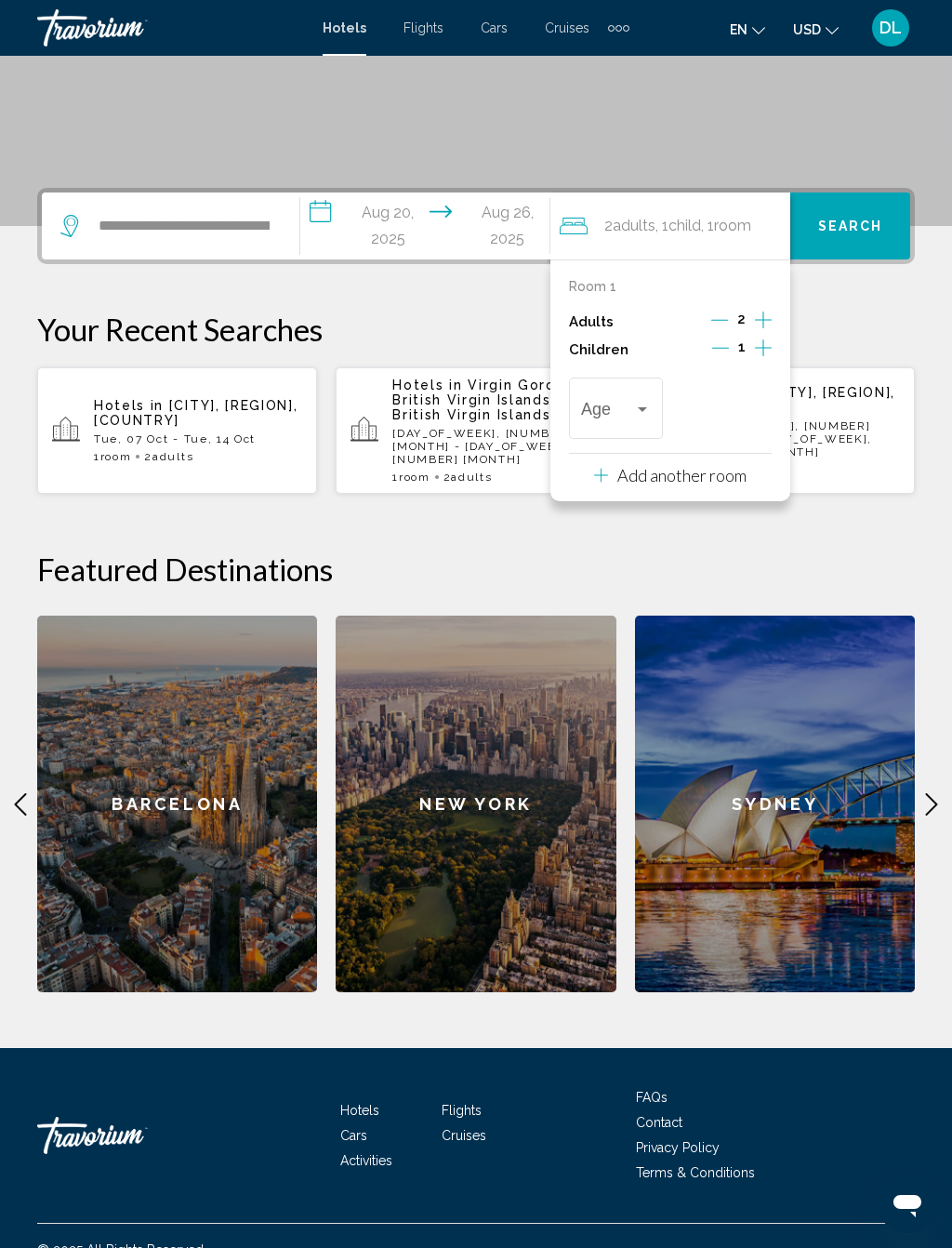 click on "Age" at bounding box center (615, 405) 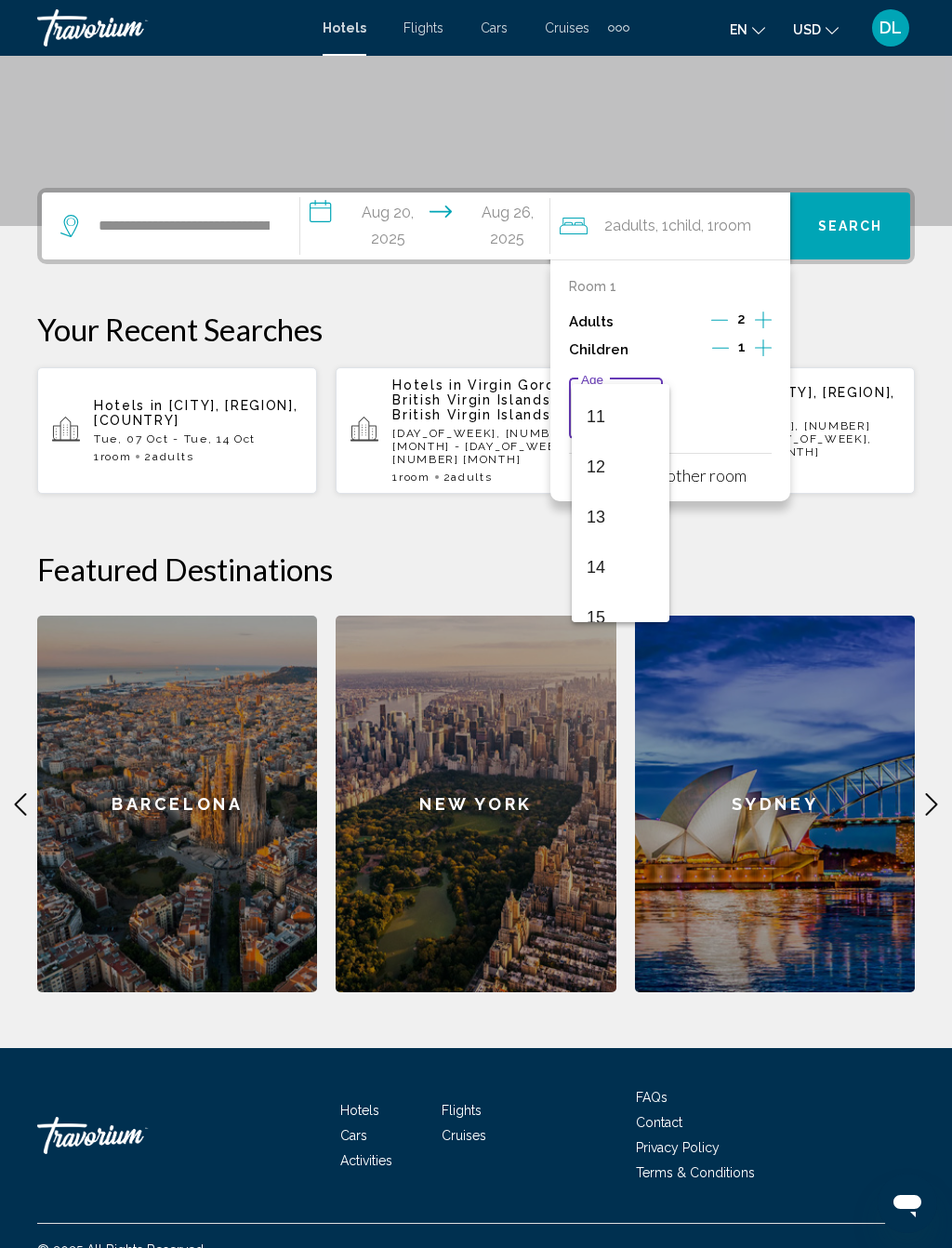 scroll, scrollTop: 620, scrollLeft: 0, axis: vertical 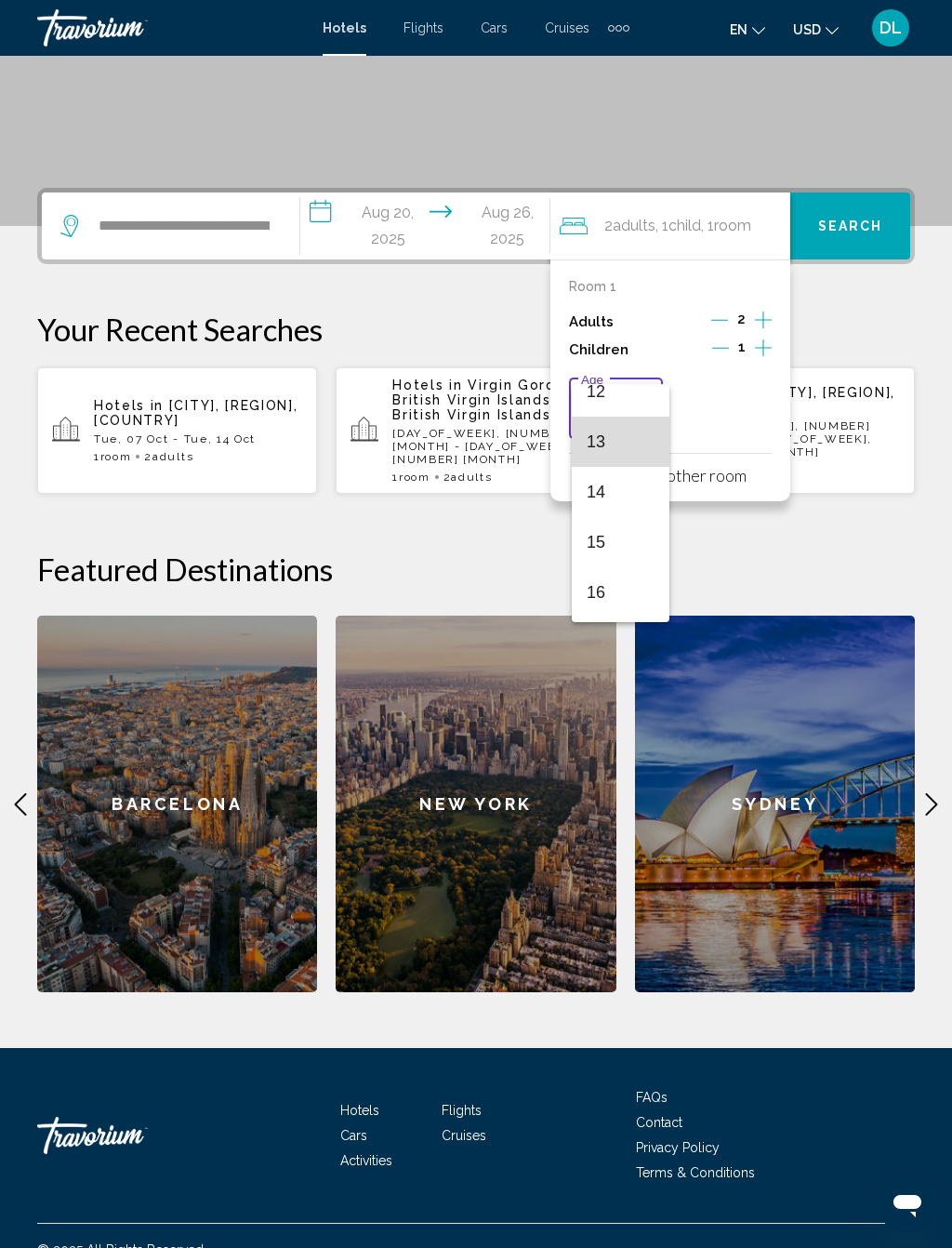 click on "13" at bounding box center (620, 442) 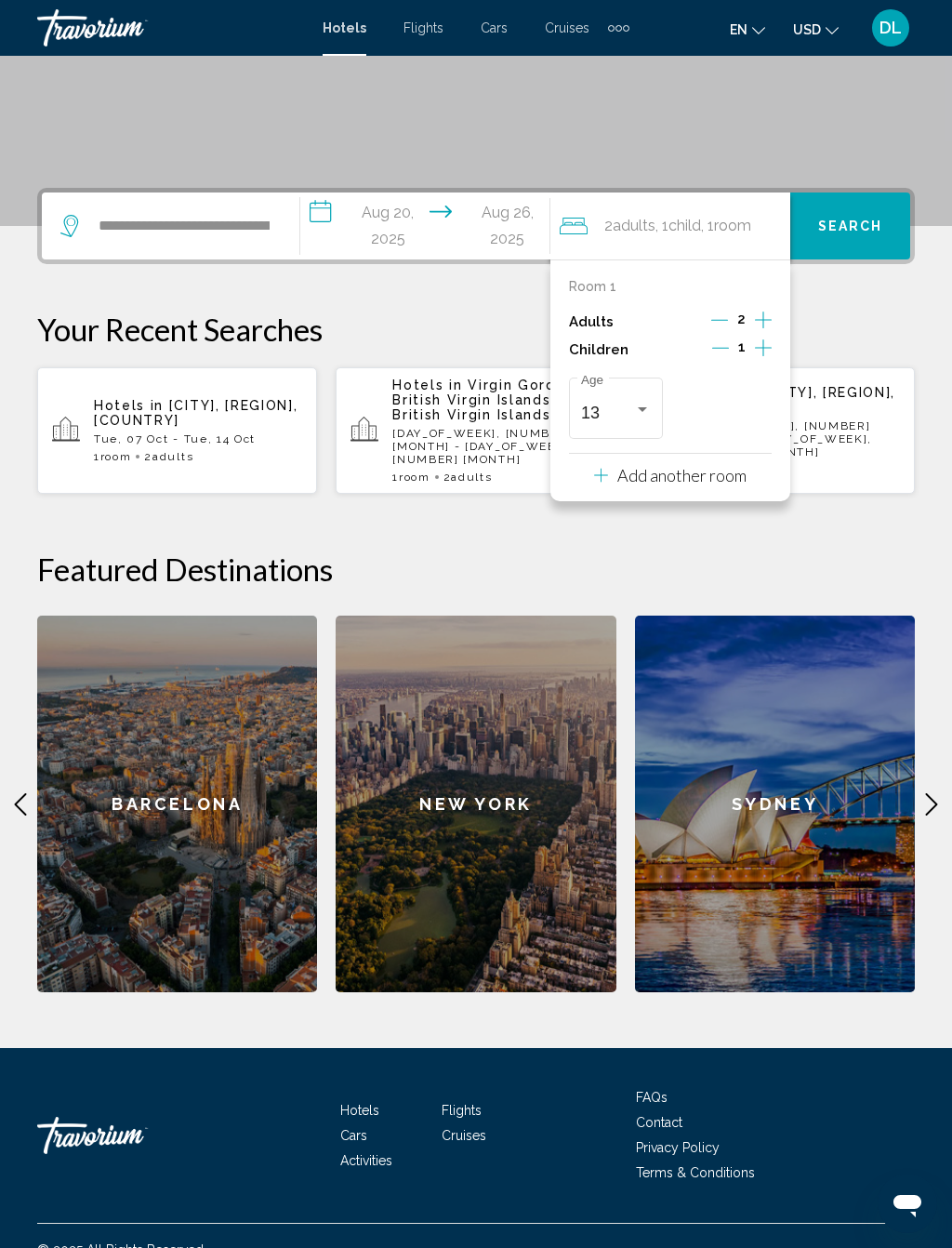 click on "Search" at bounding box center [850, 226] 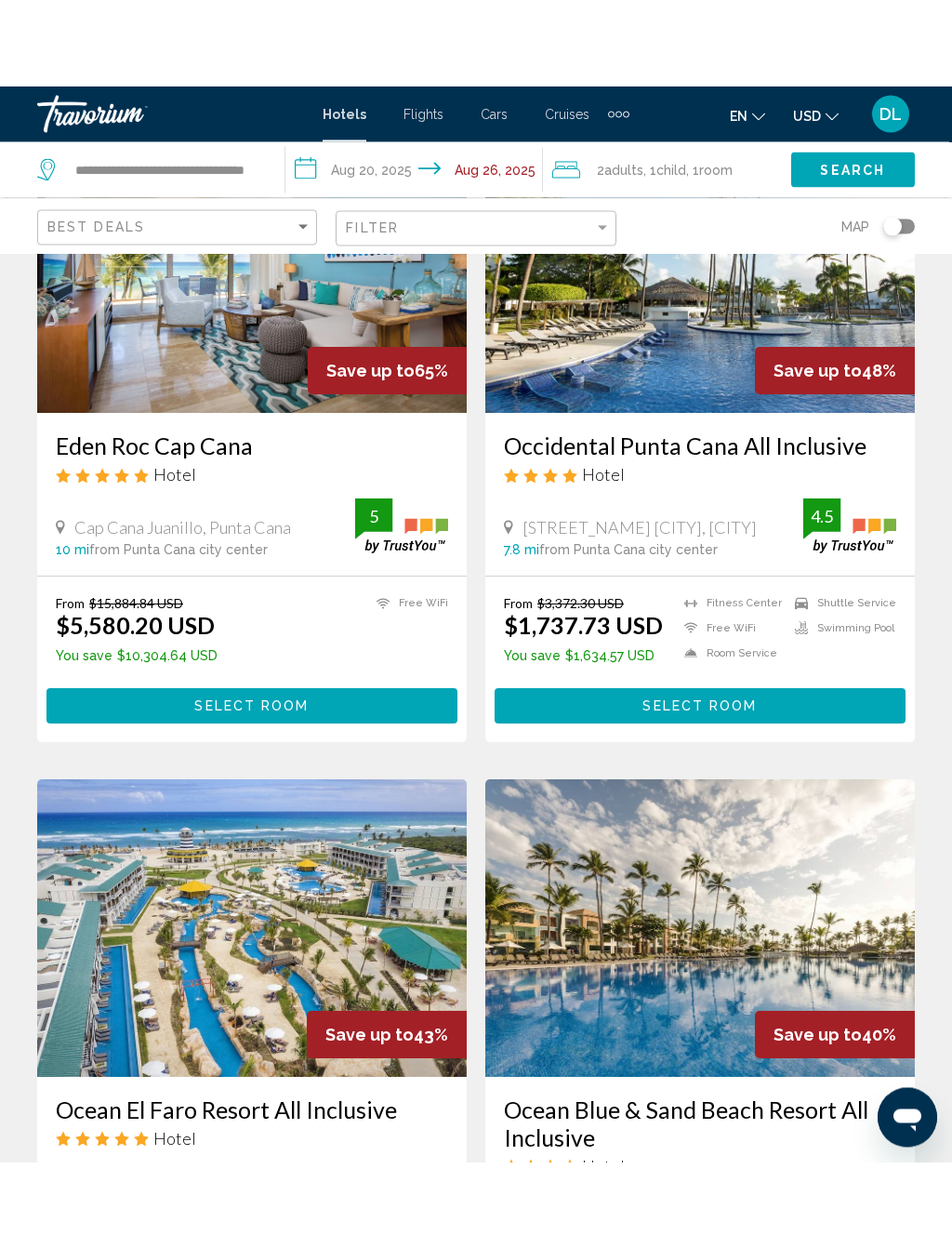 scroll, scrollTop: 0, scrollLeft: 0, axis: both 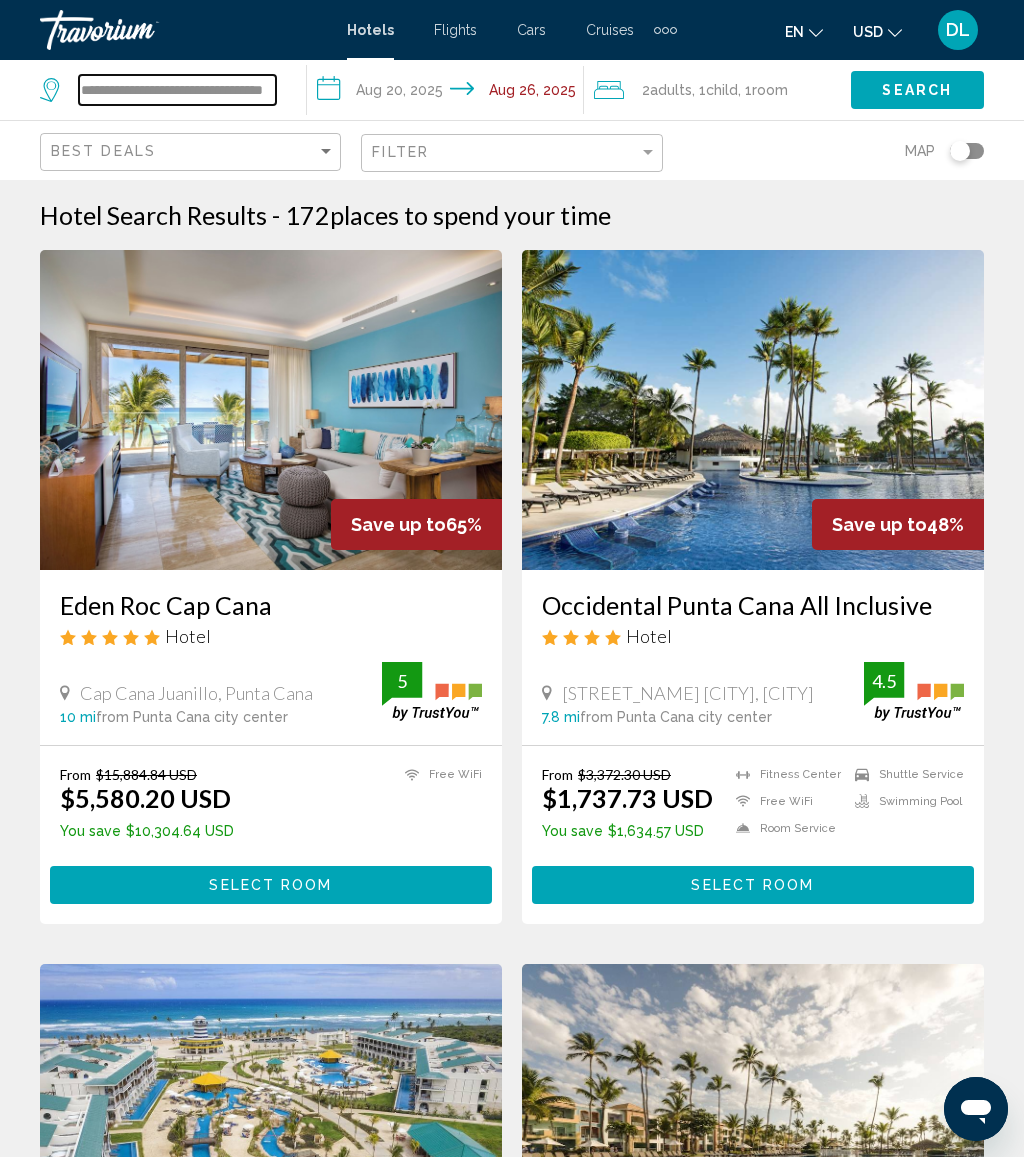 click on "**********" at bounding box center (177, 90) 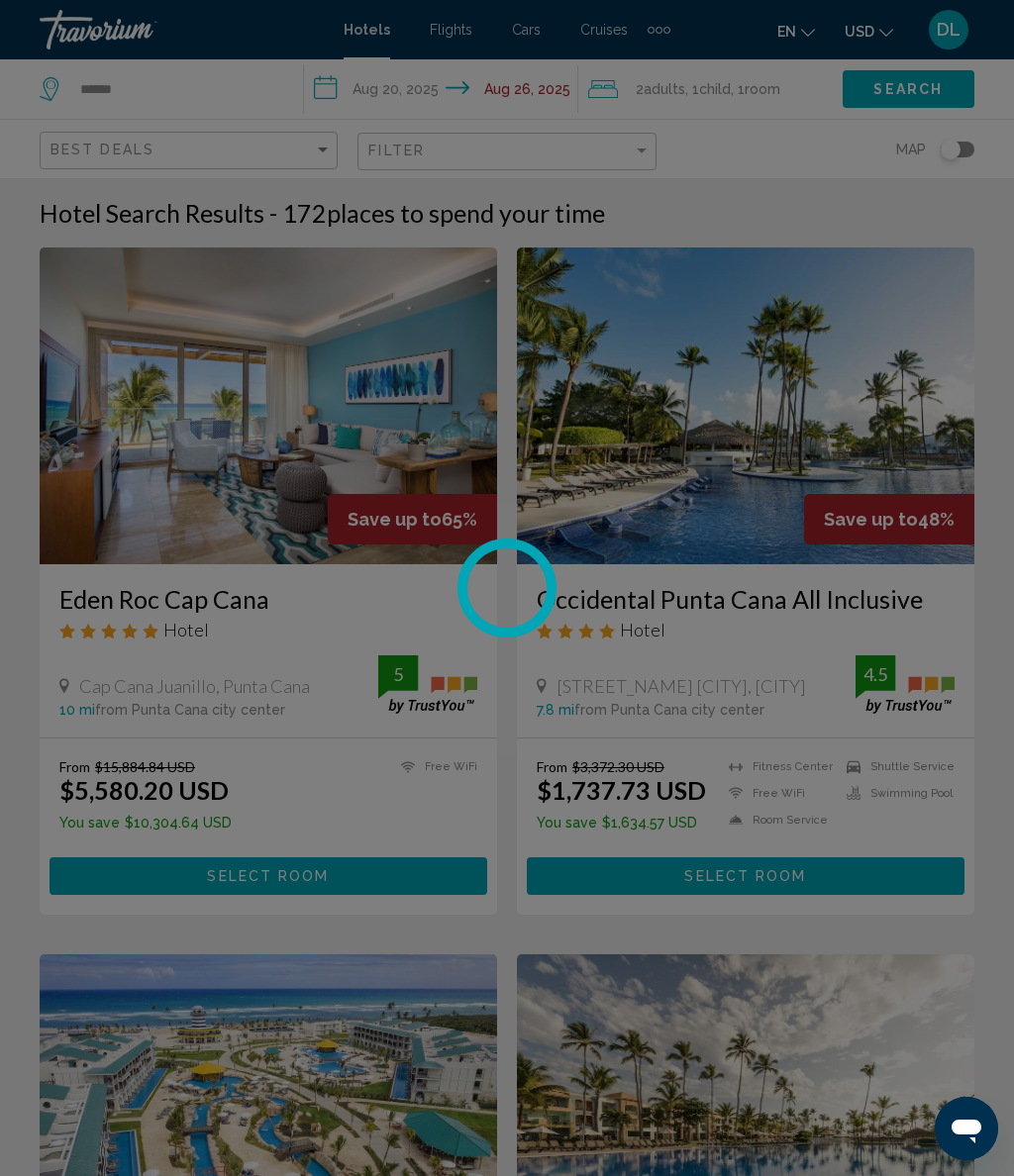 click at bounding box center (507, 588) 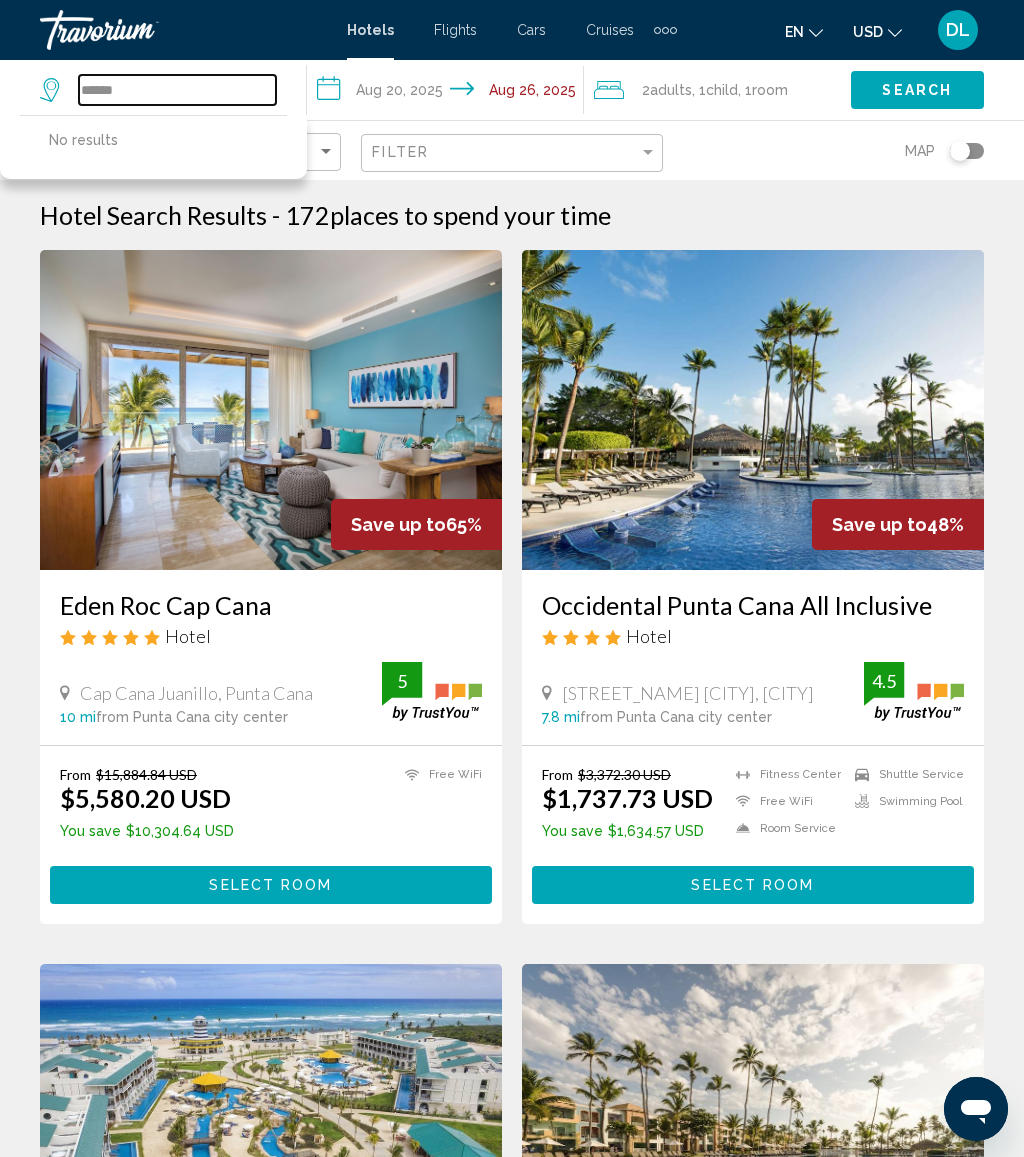 click on "*****" at bounding box center [177, 90] 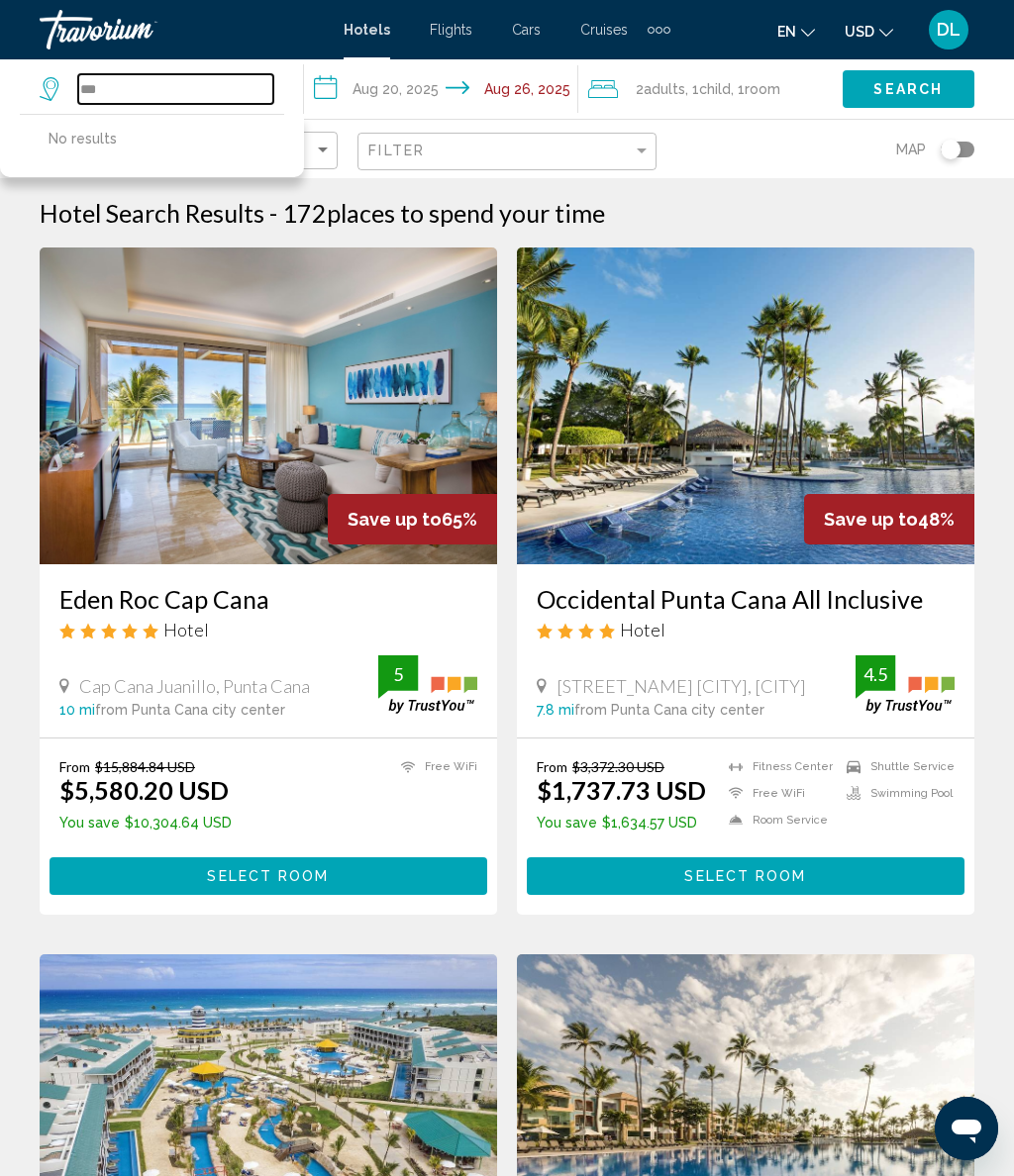 type on "*" 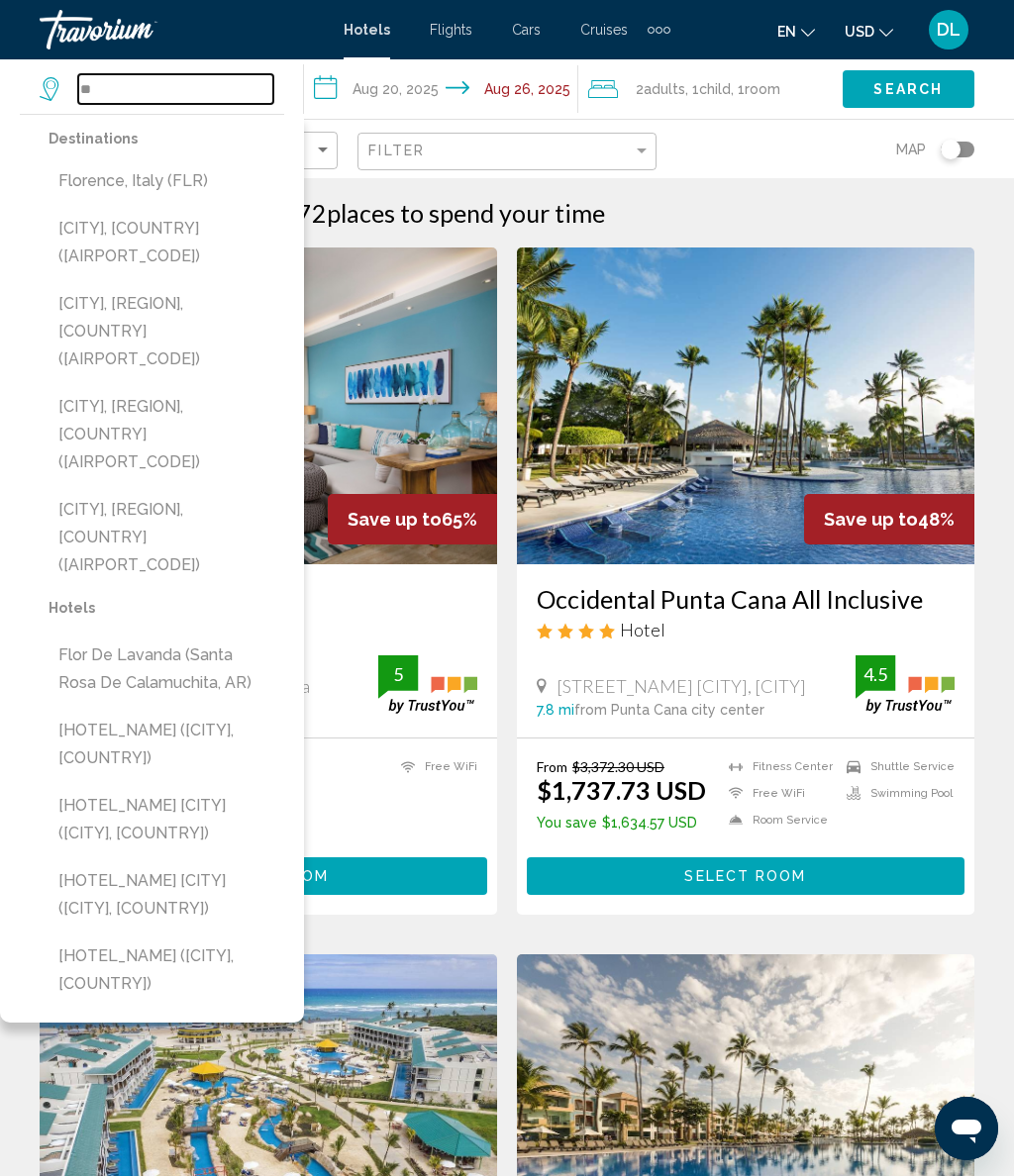 type on "*" 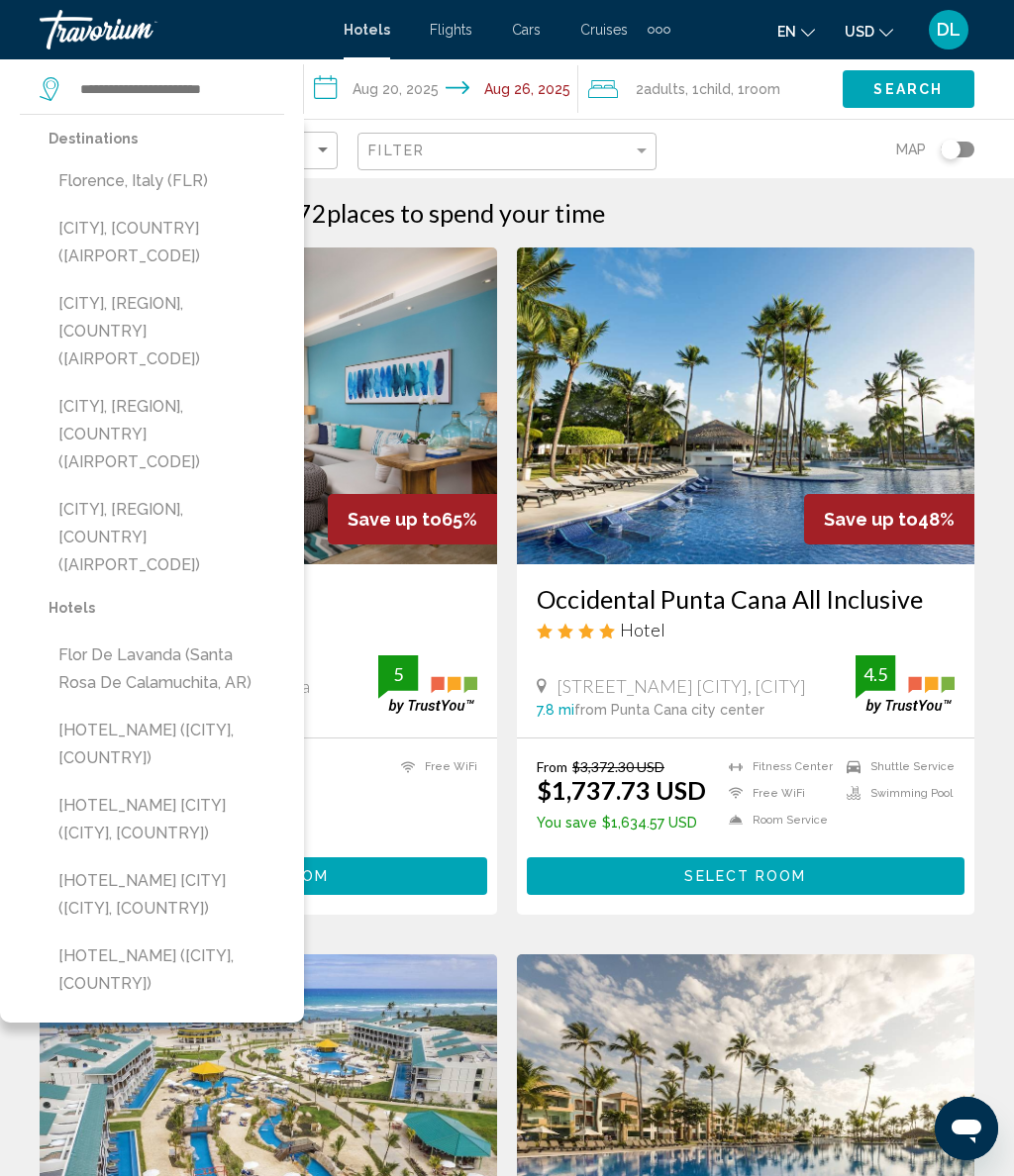 click on "Florence, Italy (FLR)" at bounding box center (166, 181) 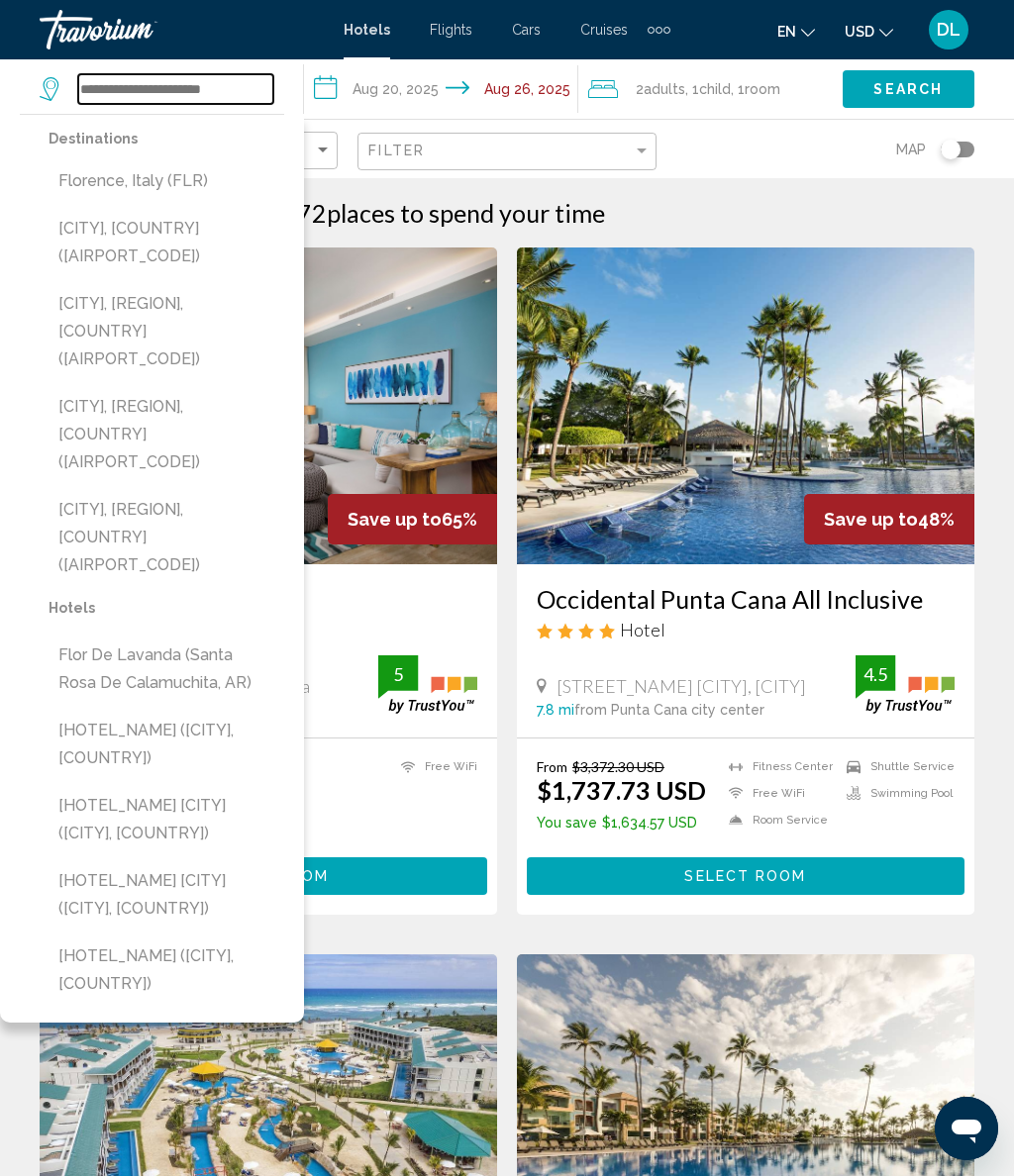 type on "**********" 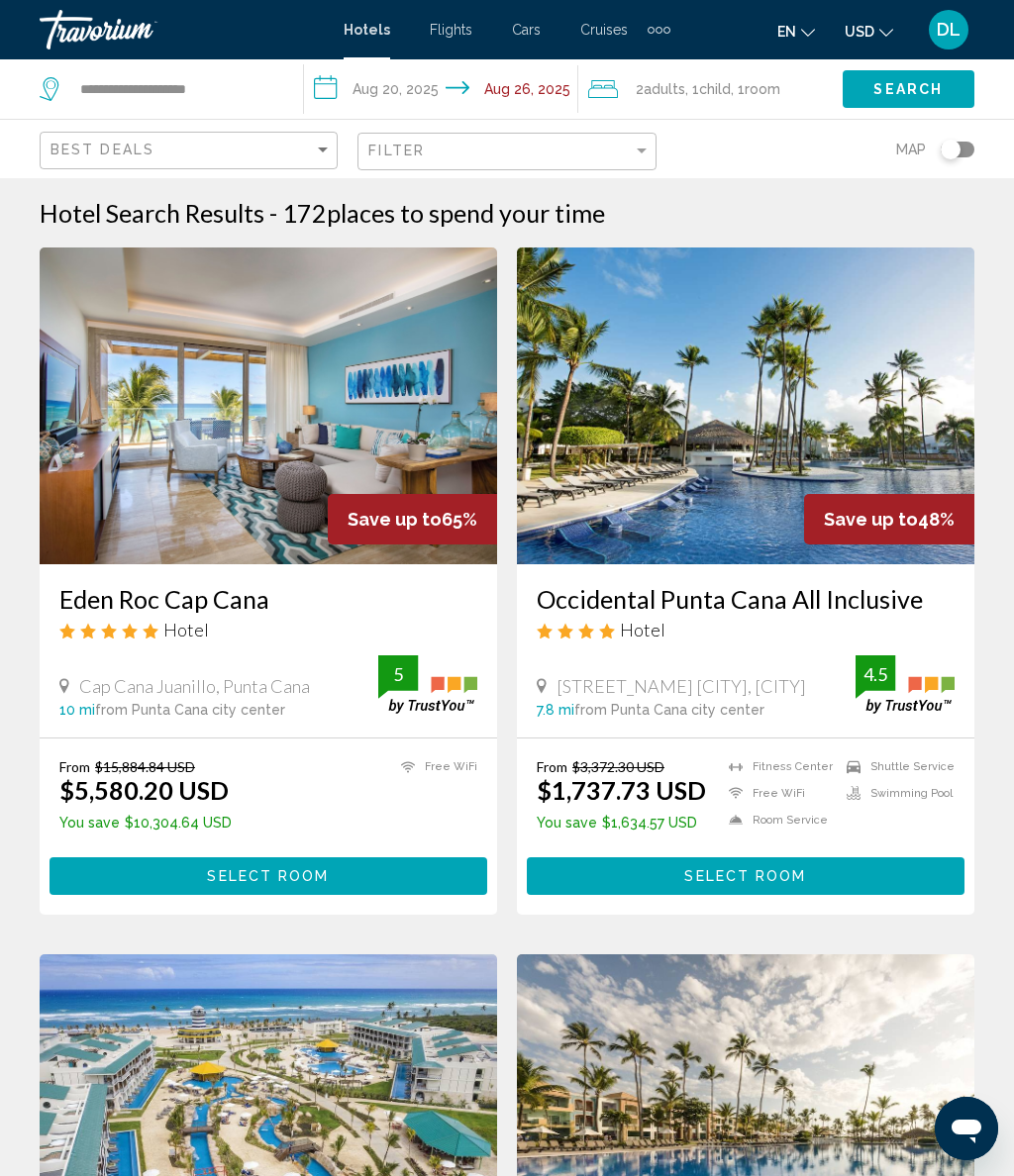 click on "**********" at bounding box center (445, 92) 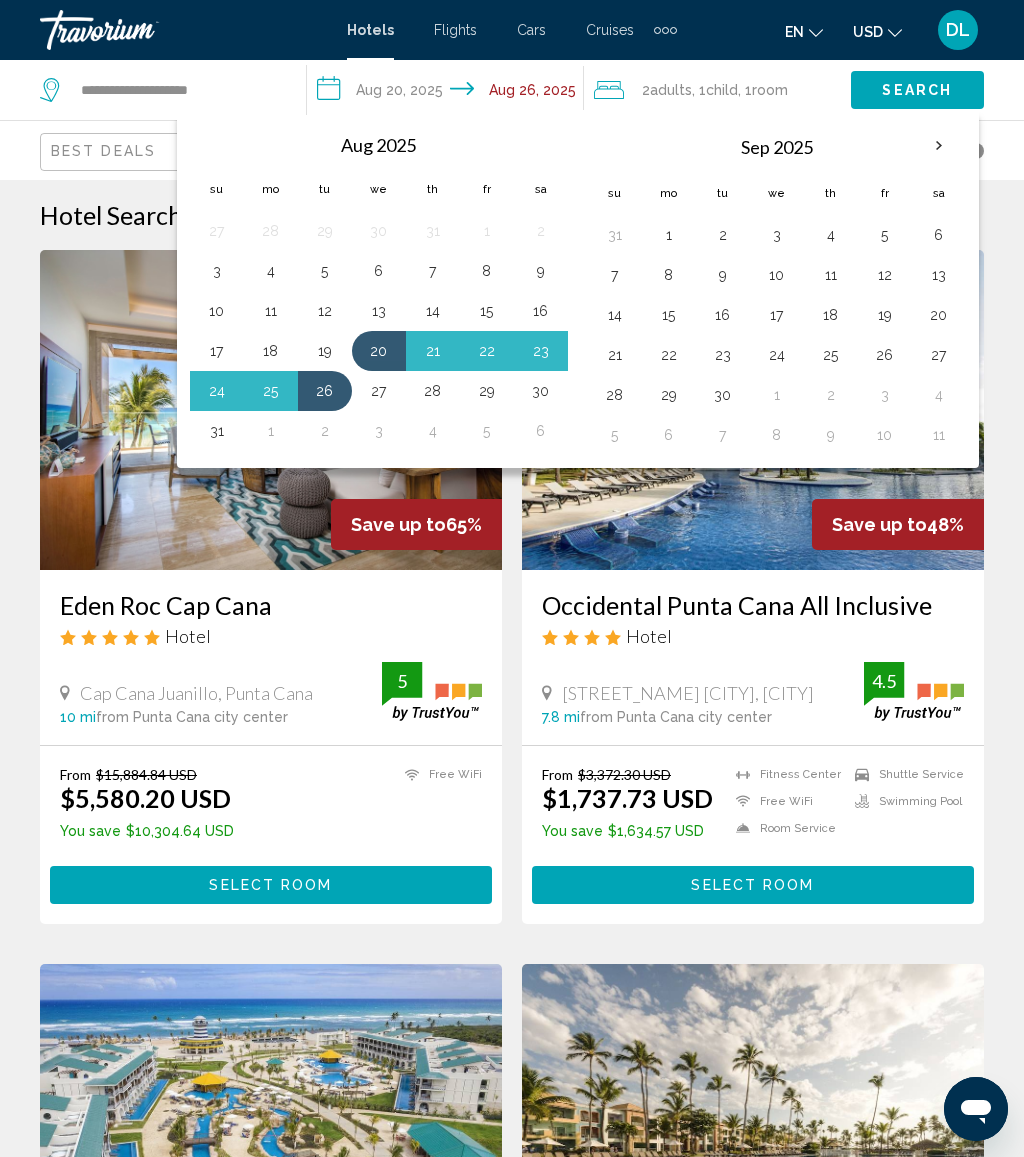 click on "Sep  2025" at bounding box center (777, 147) 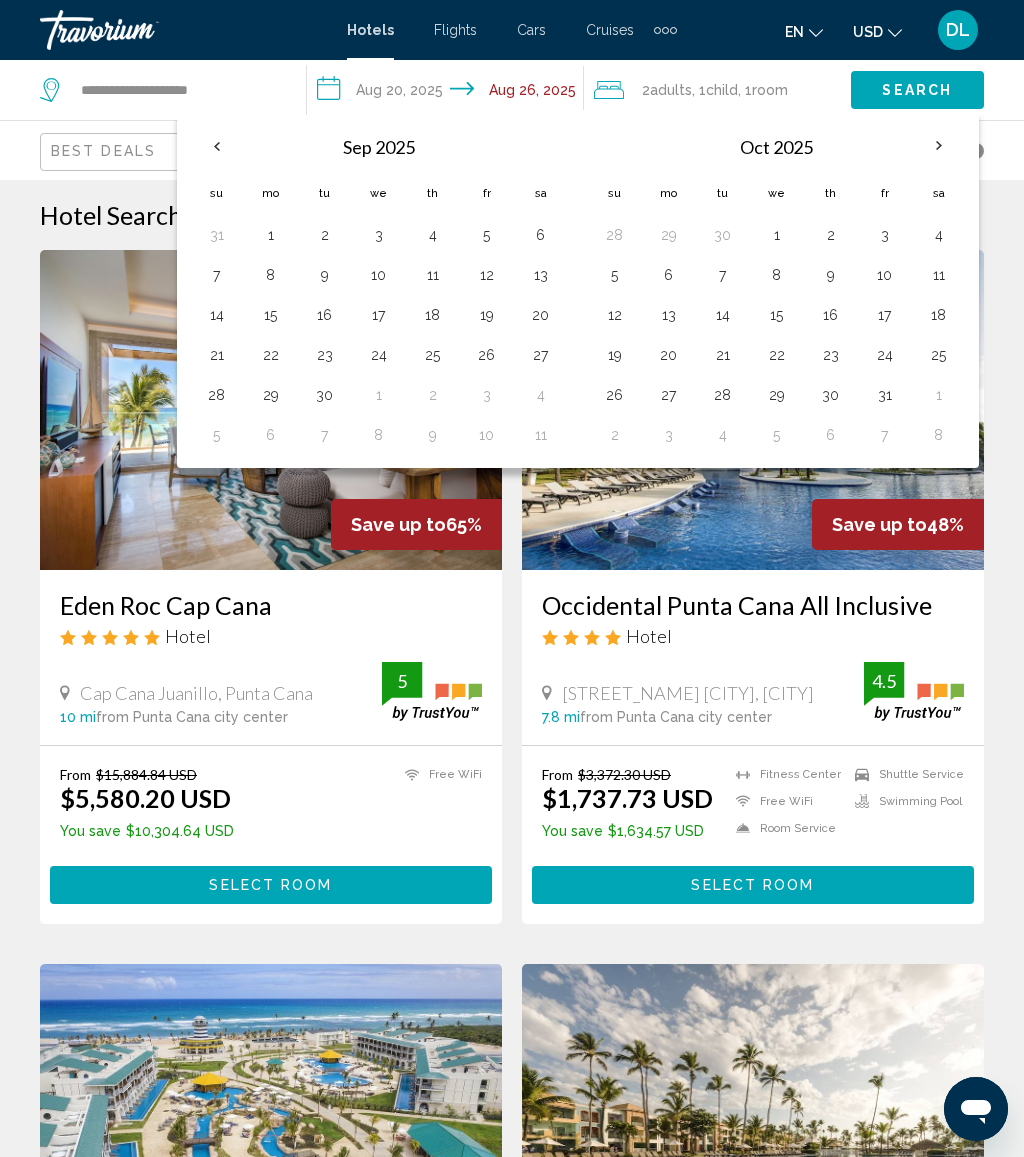 click on "2" at bounding box center (831, 235) 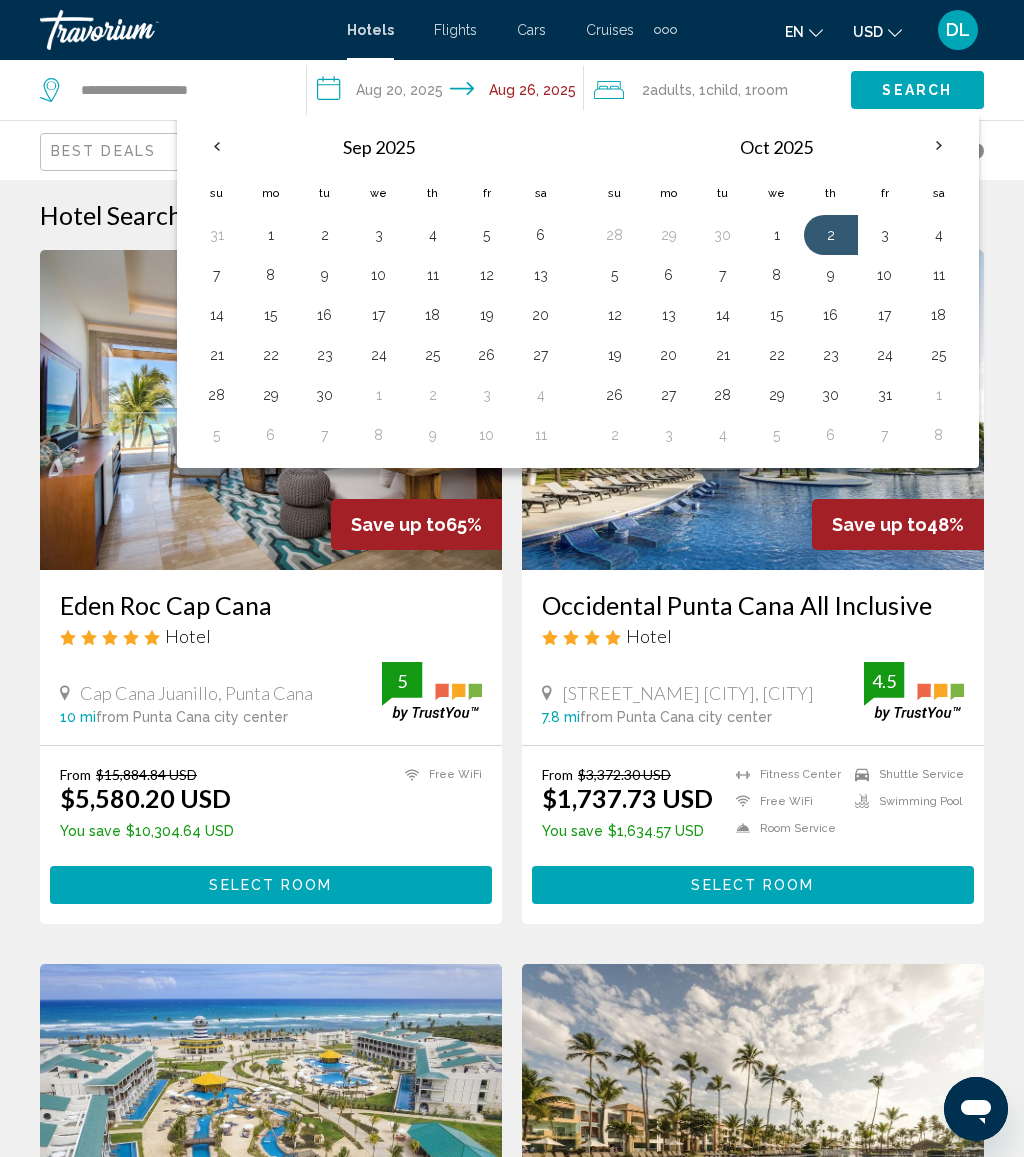 click on "8" at bounding box center (777, 275) 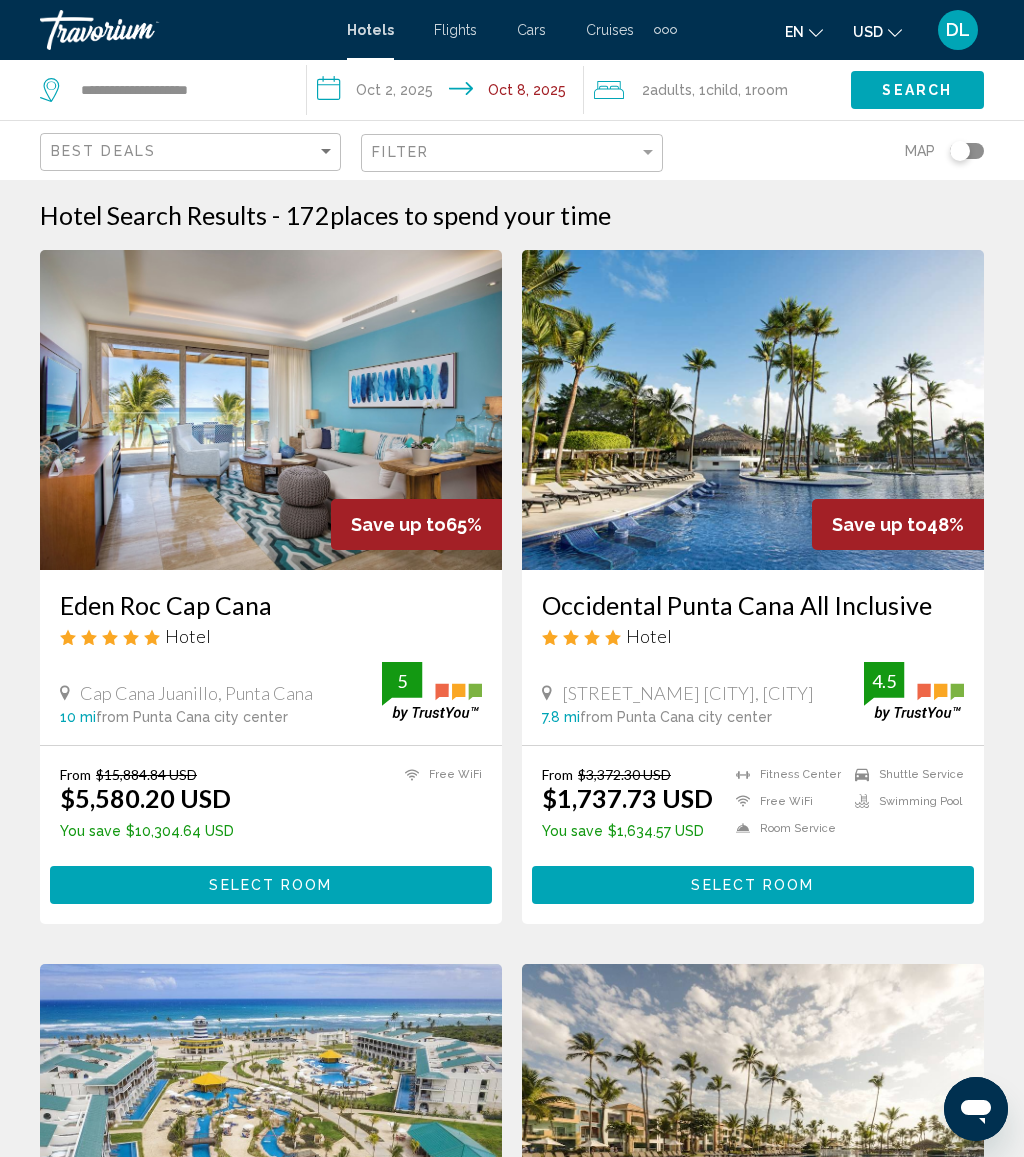 click on "Room" 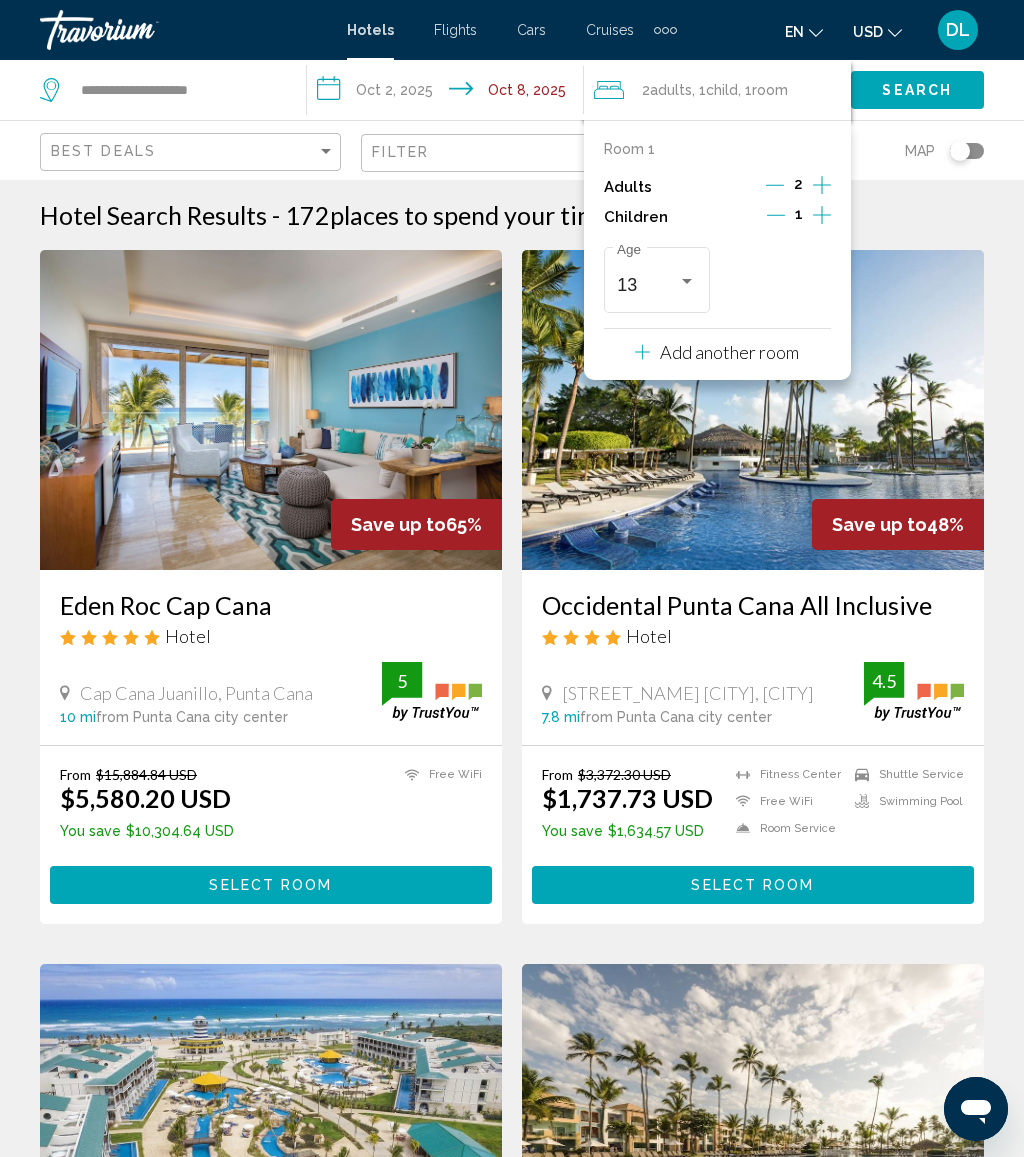 click 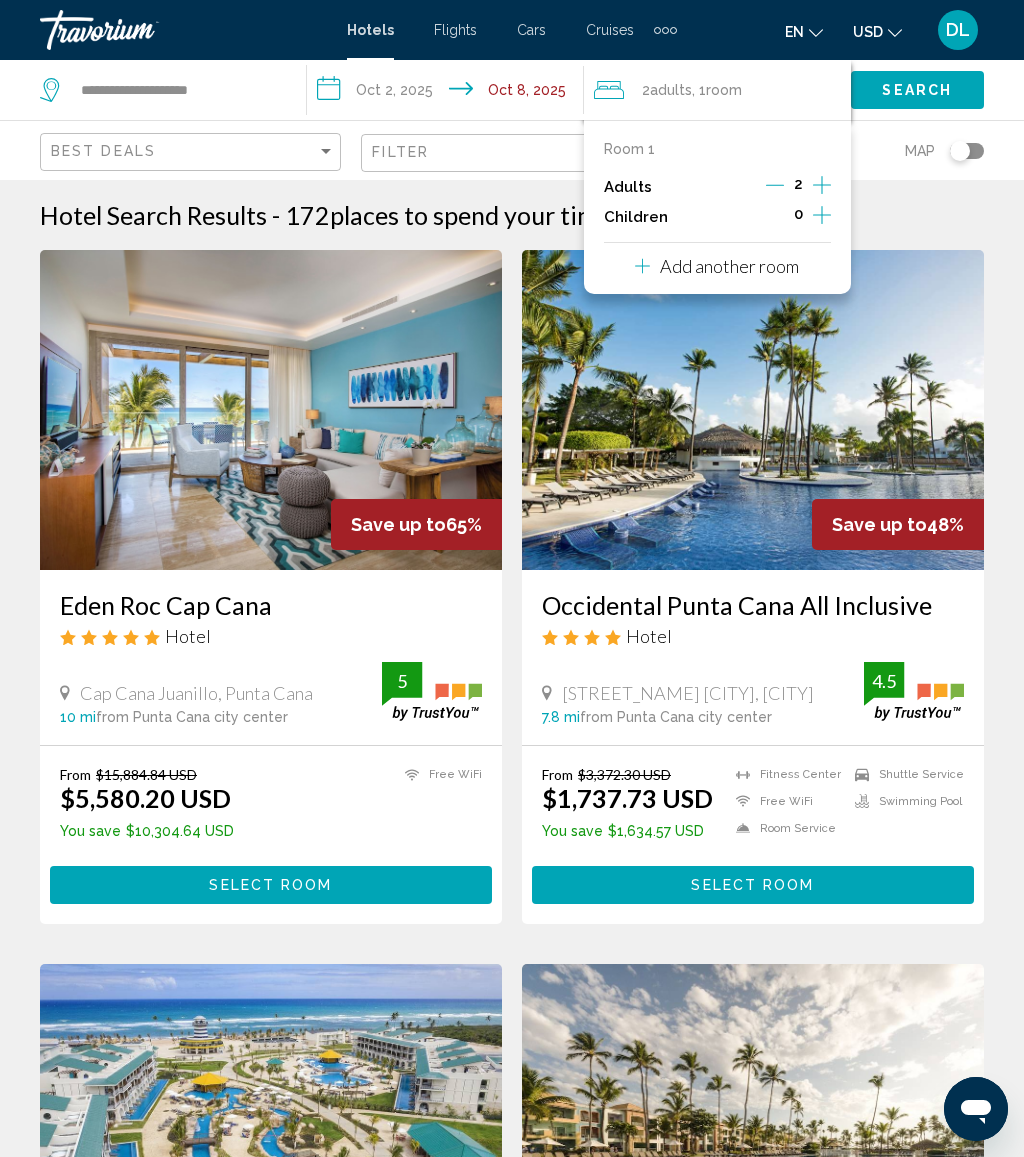 click on "Search" 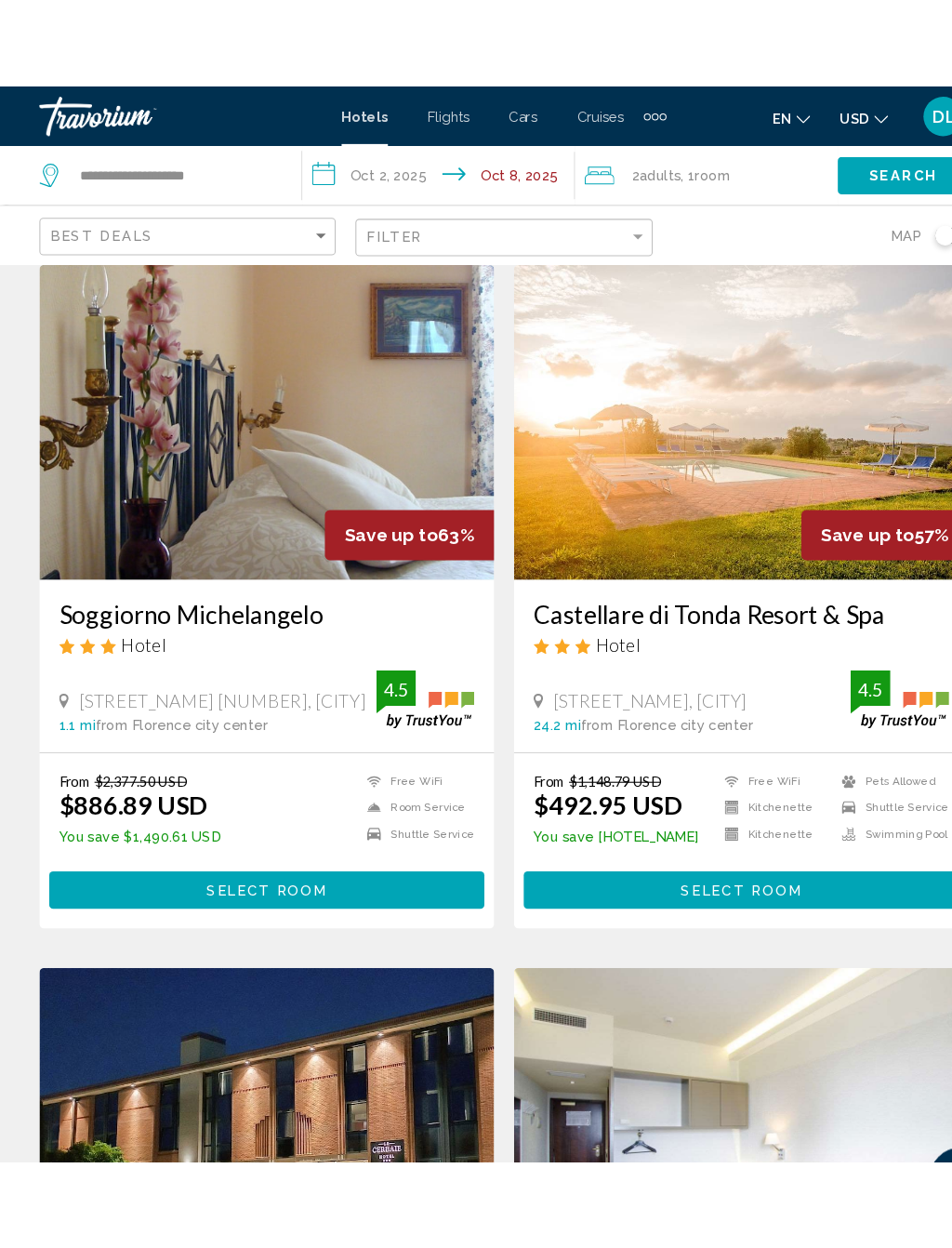 scroll, scrollTop: 0, scrollLeft: 0, axis: both 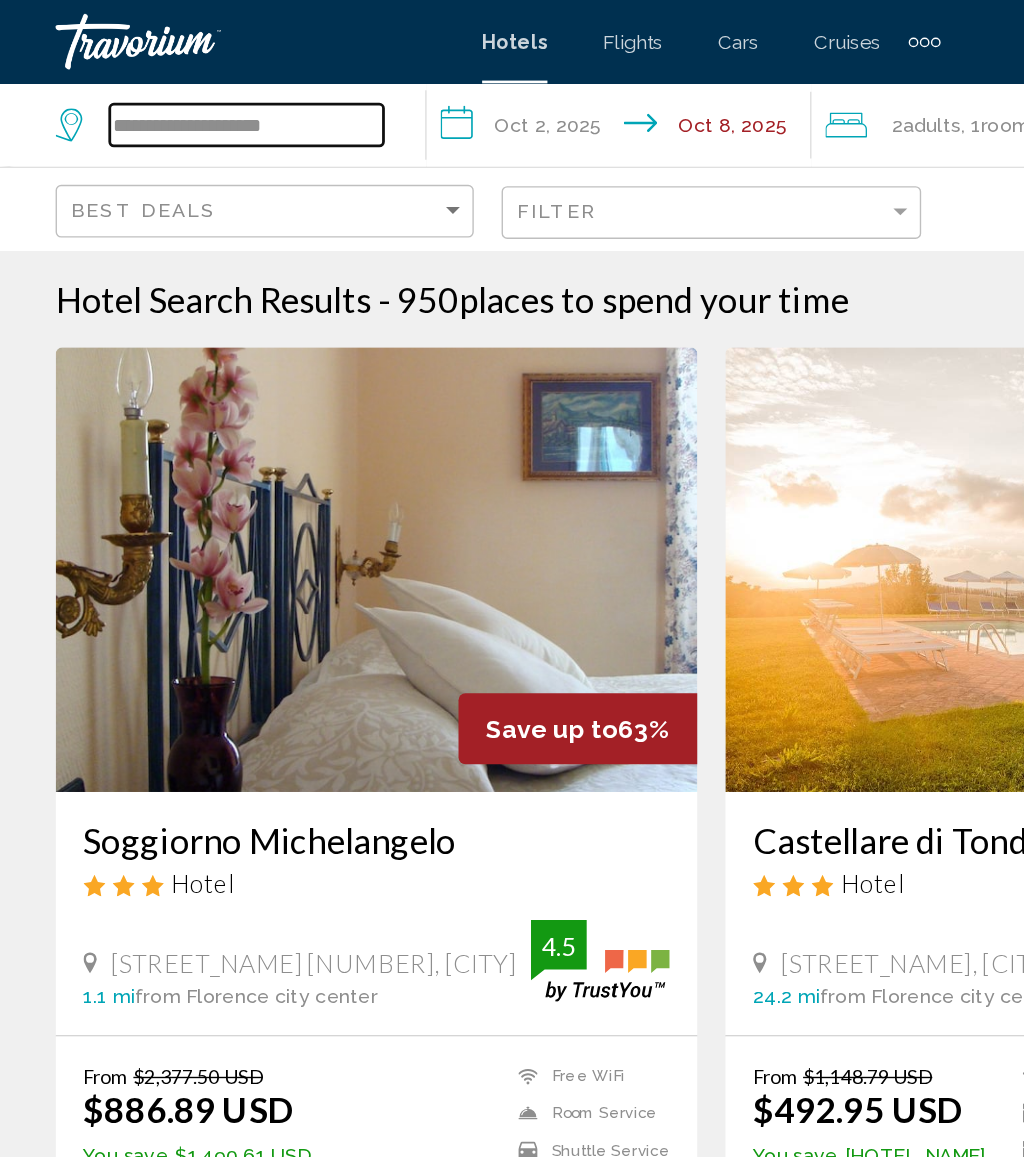 click on "**********" at bounding box center (177, 90) 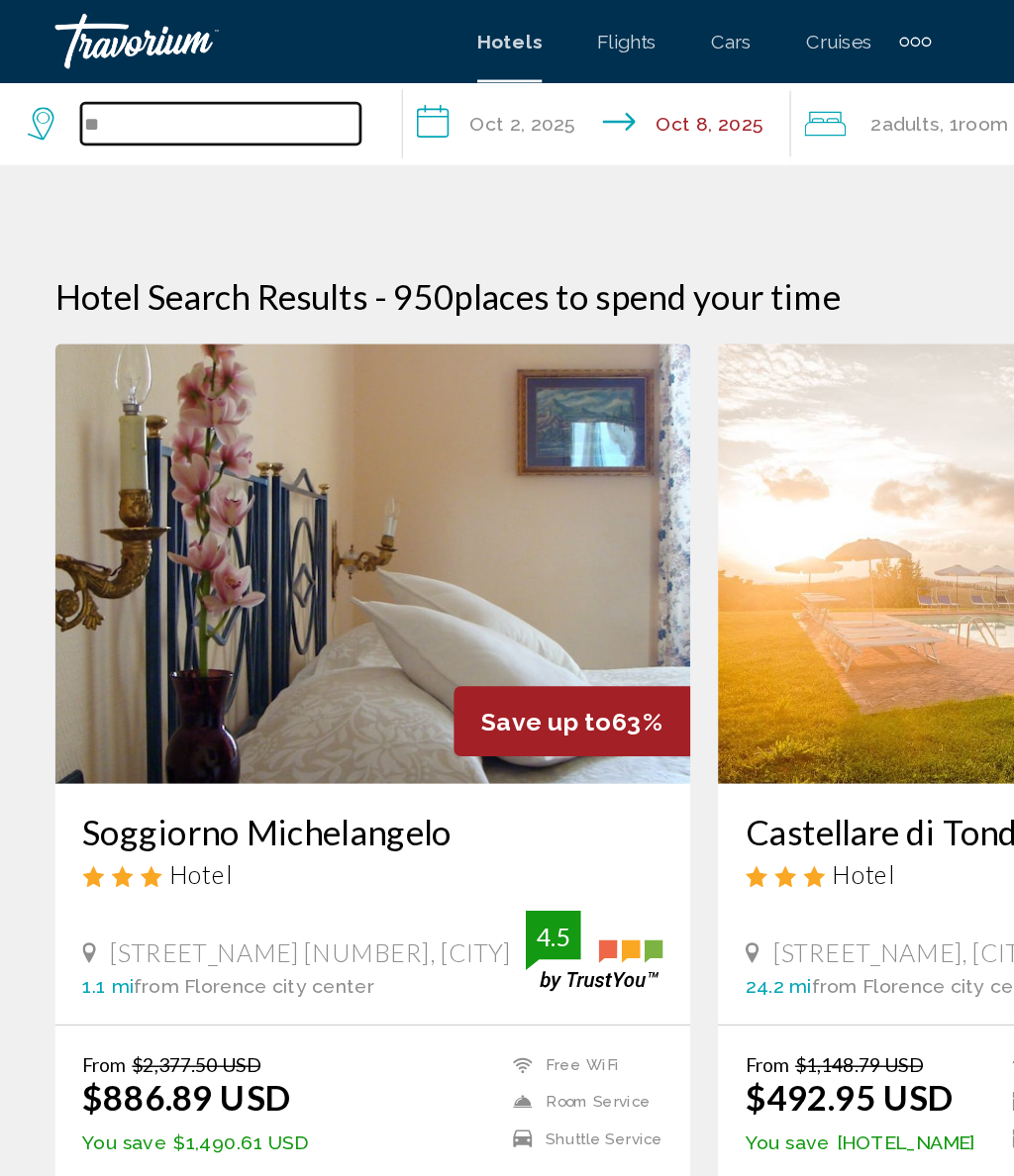 type on "*" 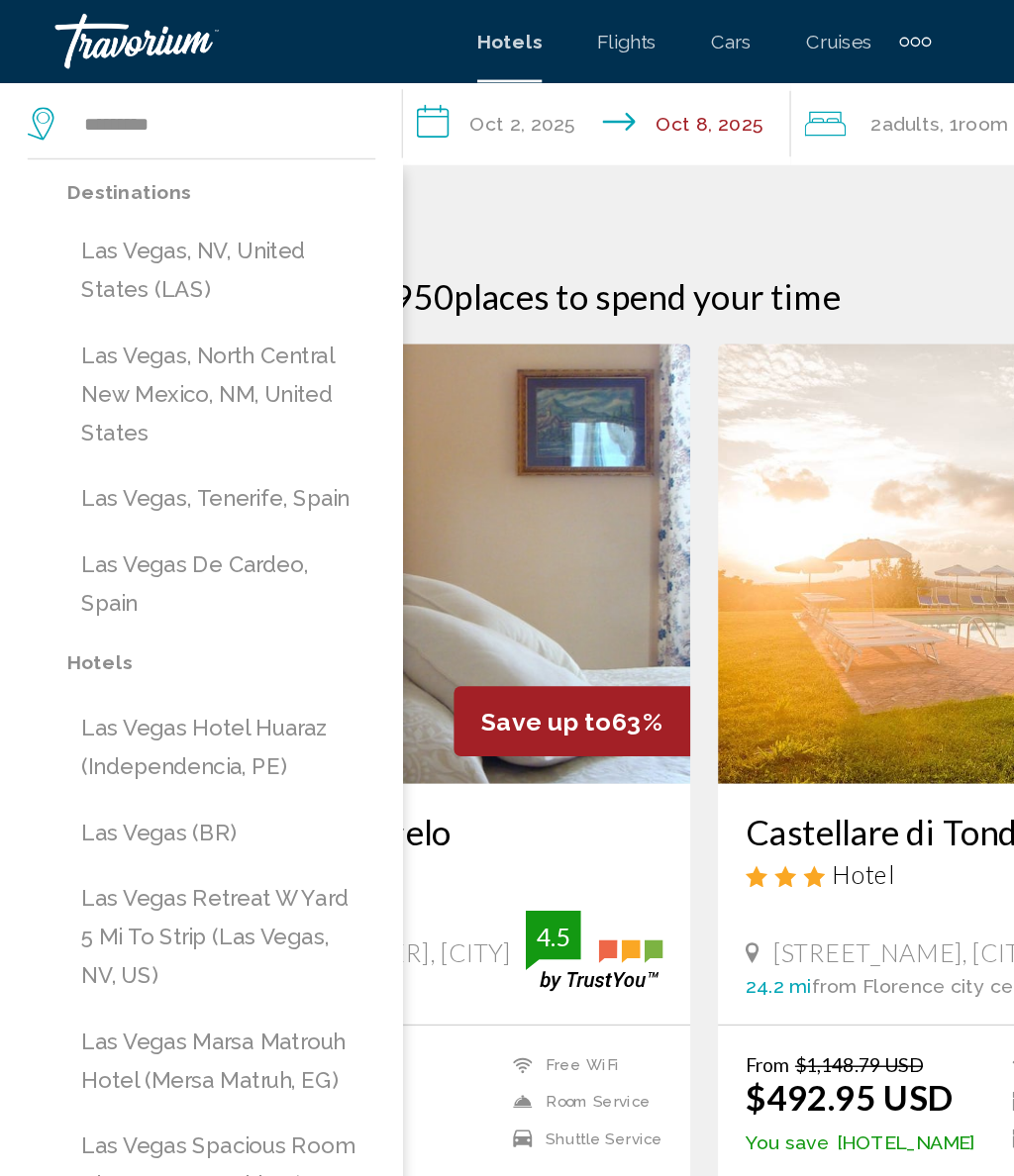 click on "Las Vegas, NV, United States (LAS)" at bounding box center (159, 195) 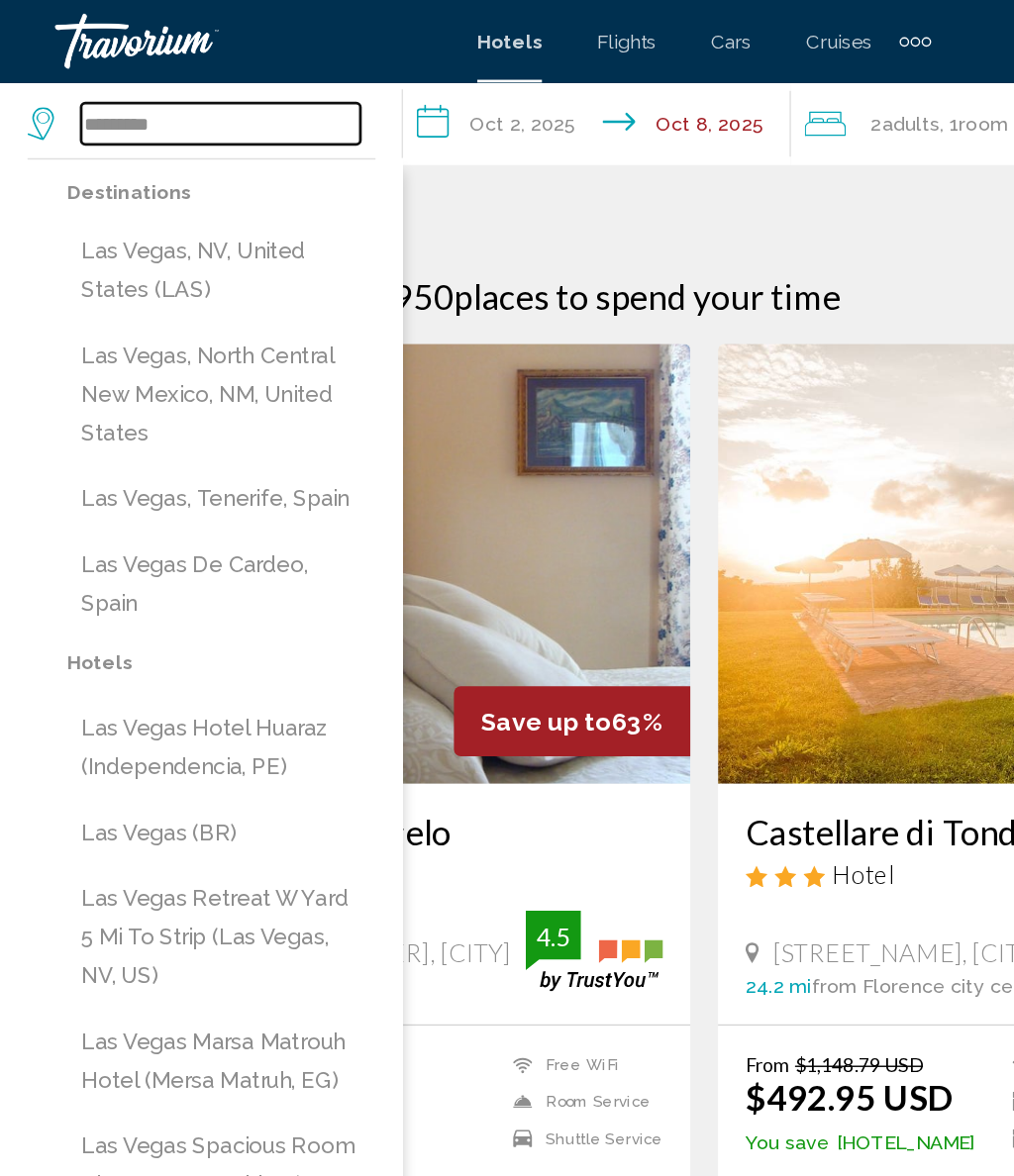 type on "**********" 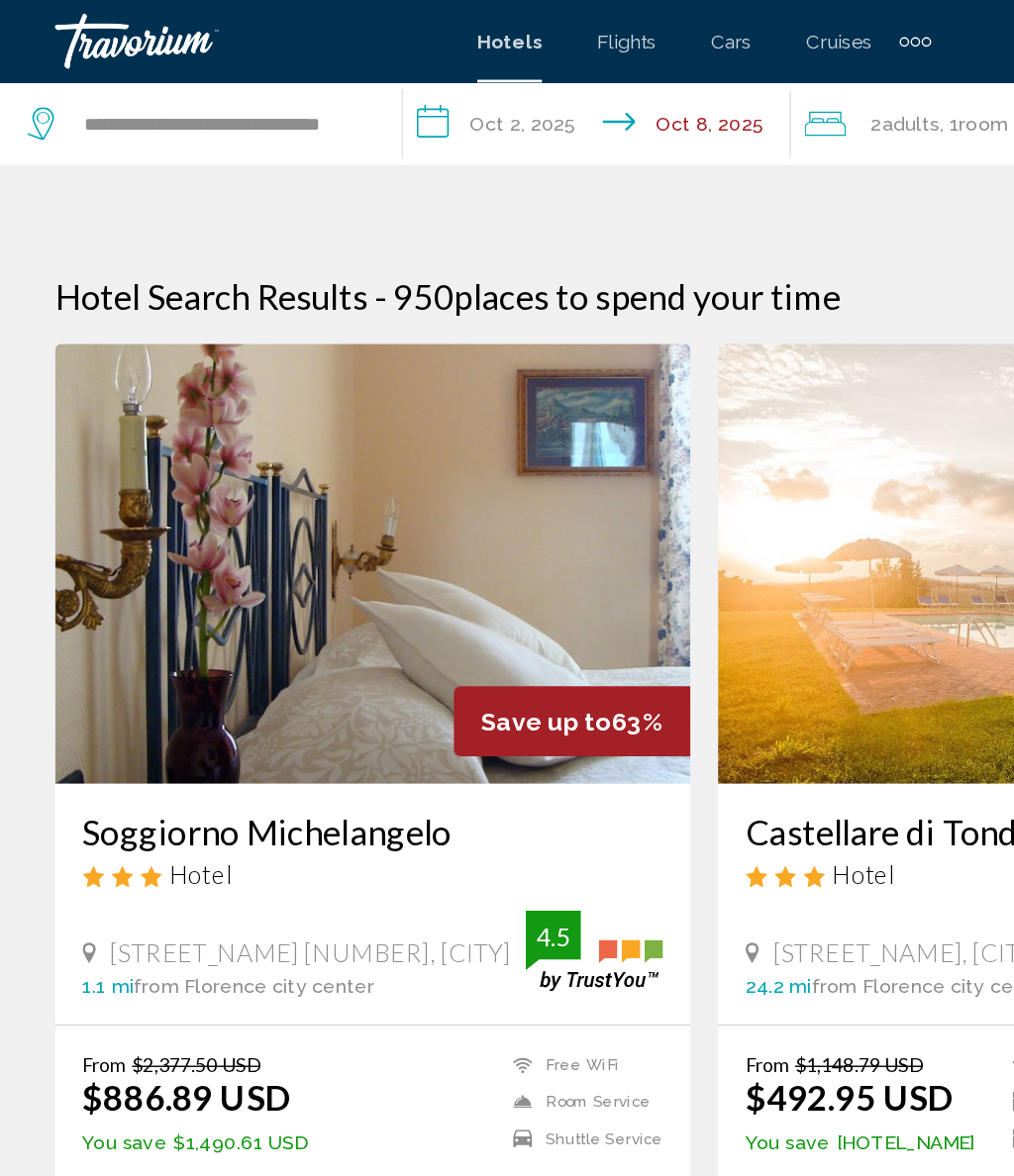 click on "**********" at bounding box center [434, 92] 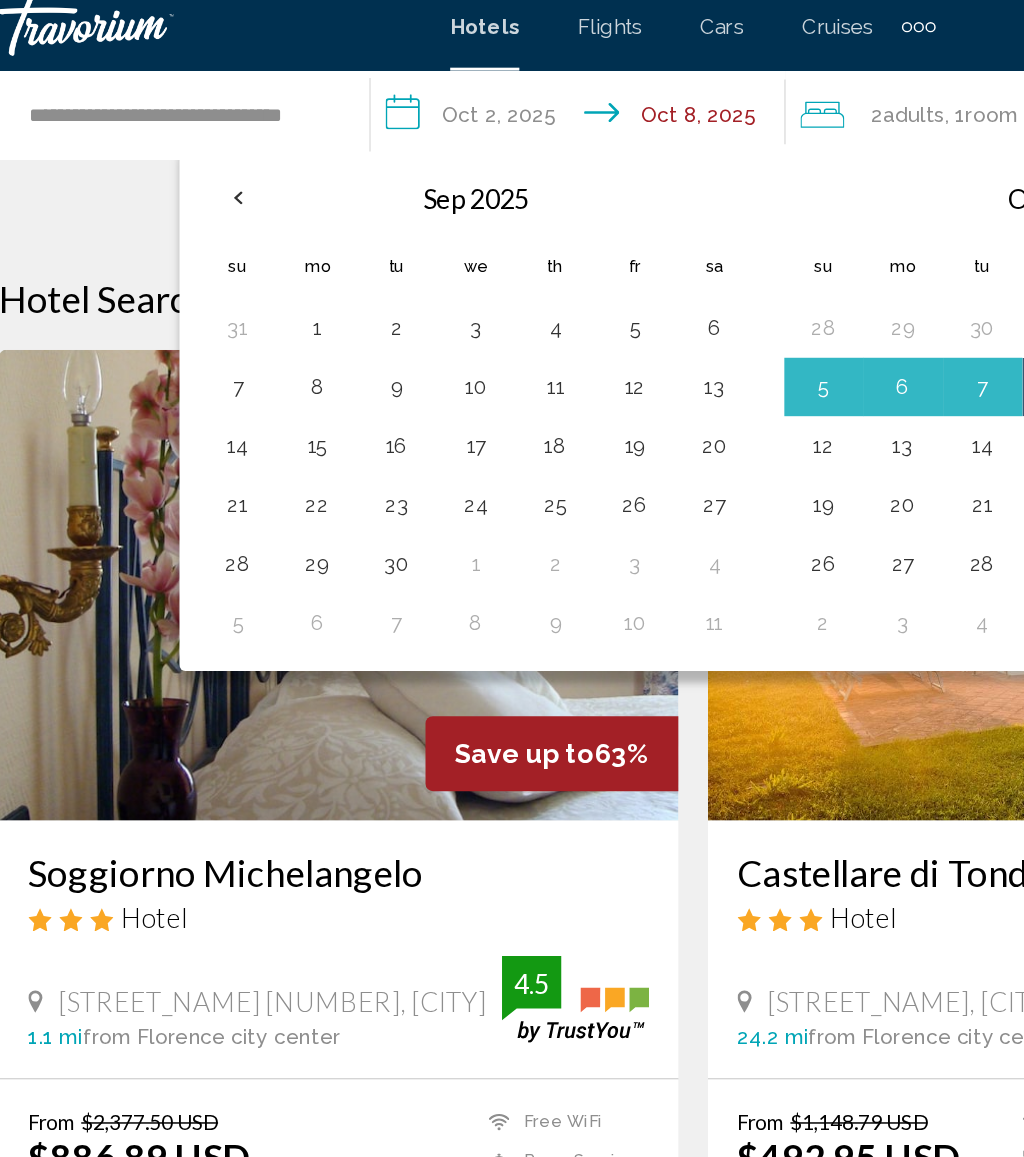 click at bounding box center [203, 146] 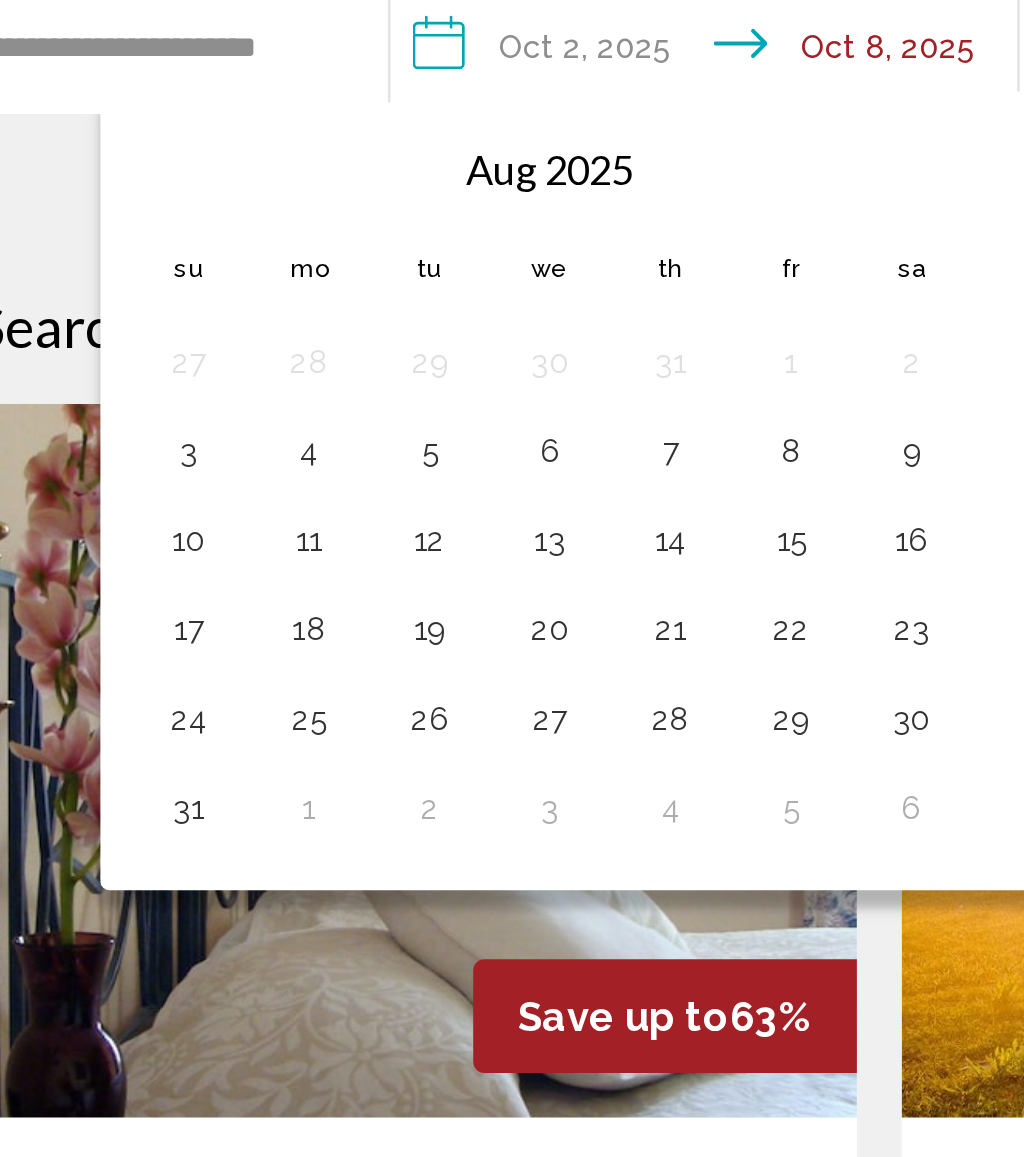 click on "6" at bounding box center (365, 271) 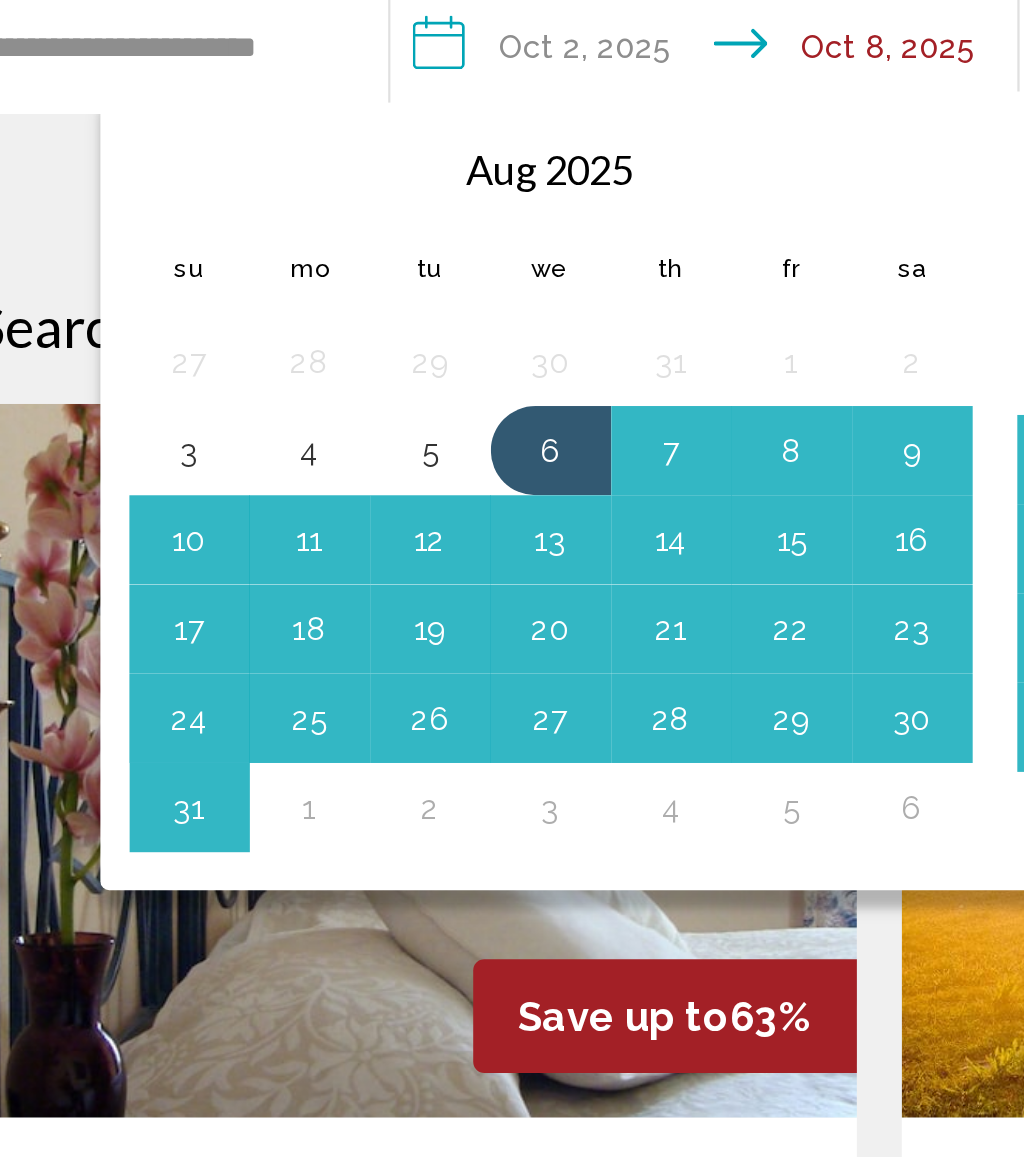click on "9" at bounding box center (527, 271) 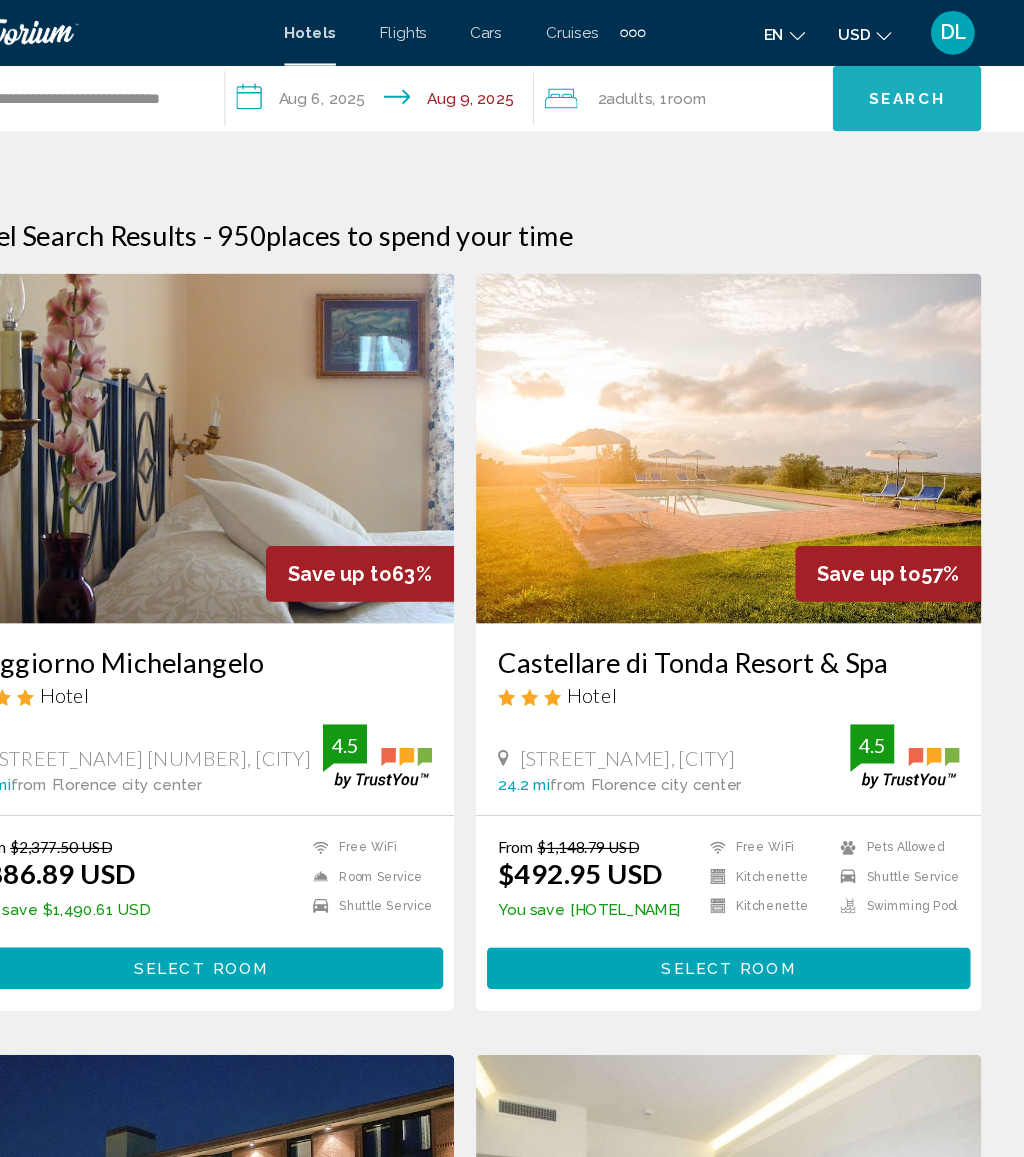click on "Search" 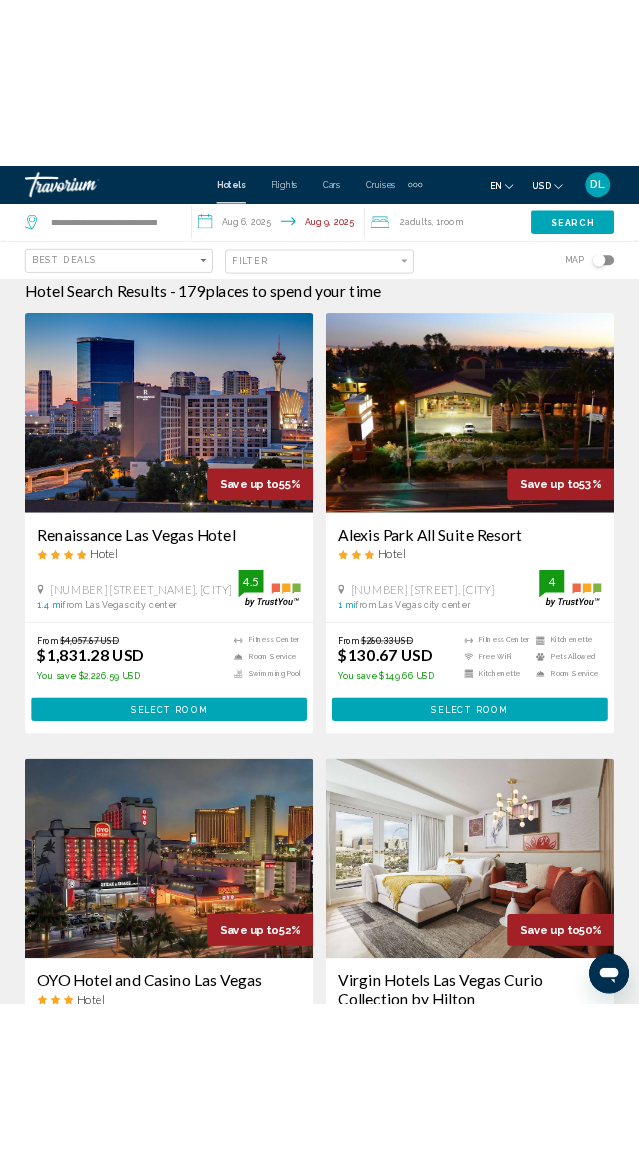 scroll, scrollTop: 0, scrollLeft: 0, axis: both 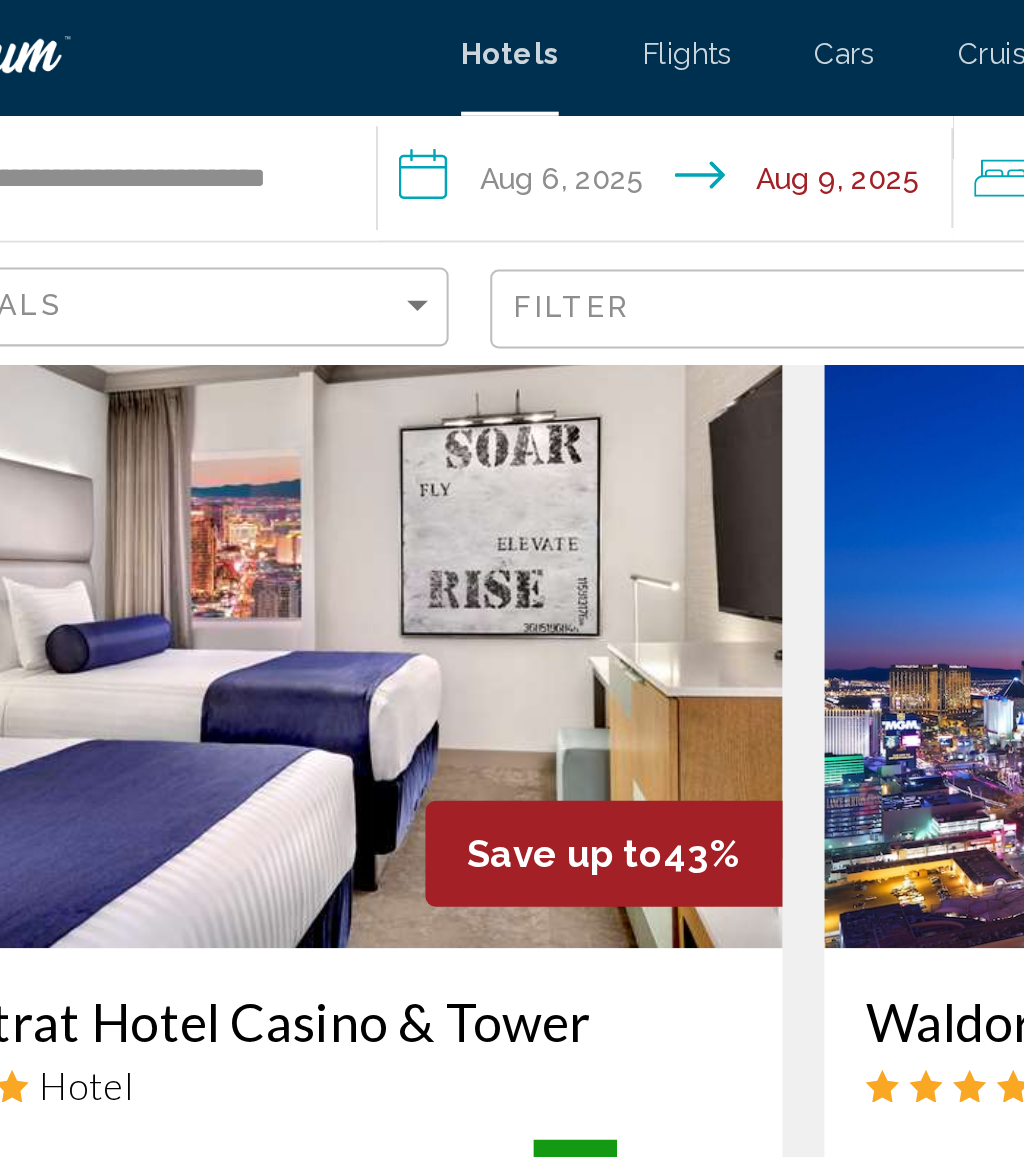 click on "**********" at bounding box center (449, 93) 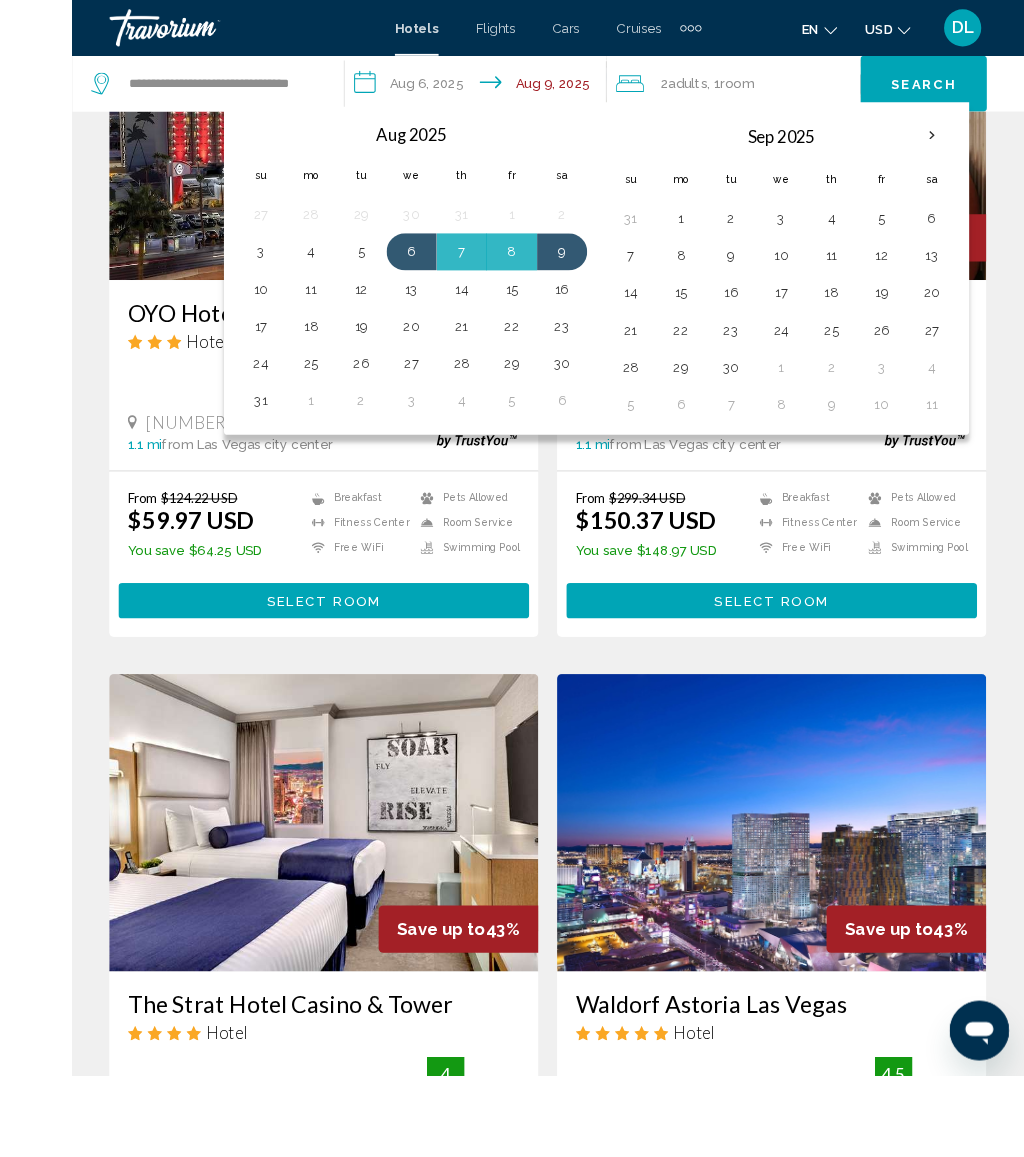 scroll, scrollTop: 1134, scrollLeft: 0, axis: vertical 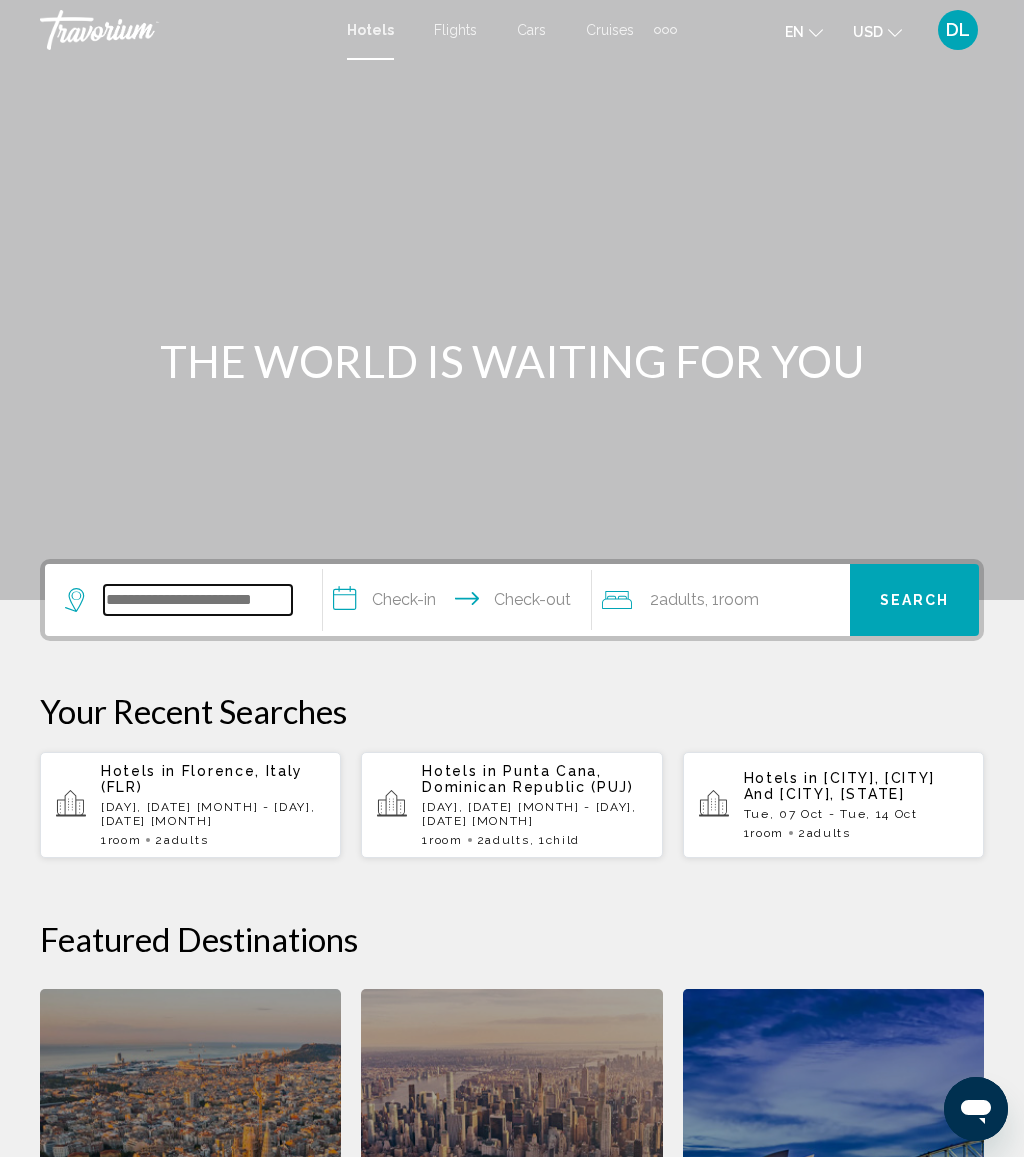 click at bounding box center [198, 600] 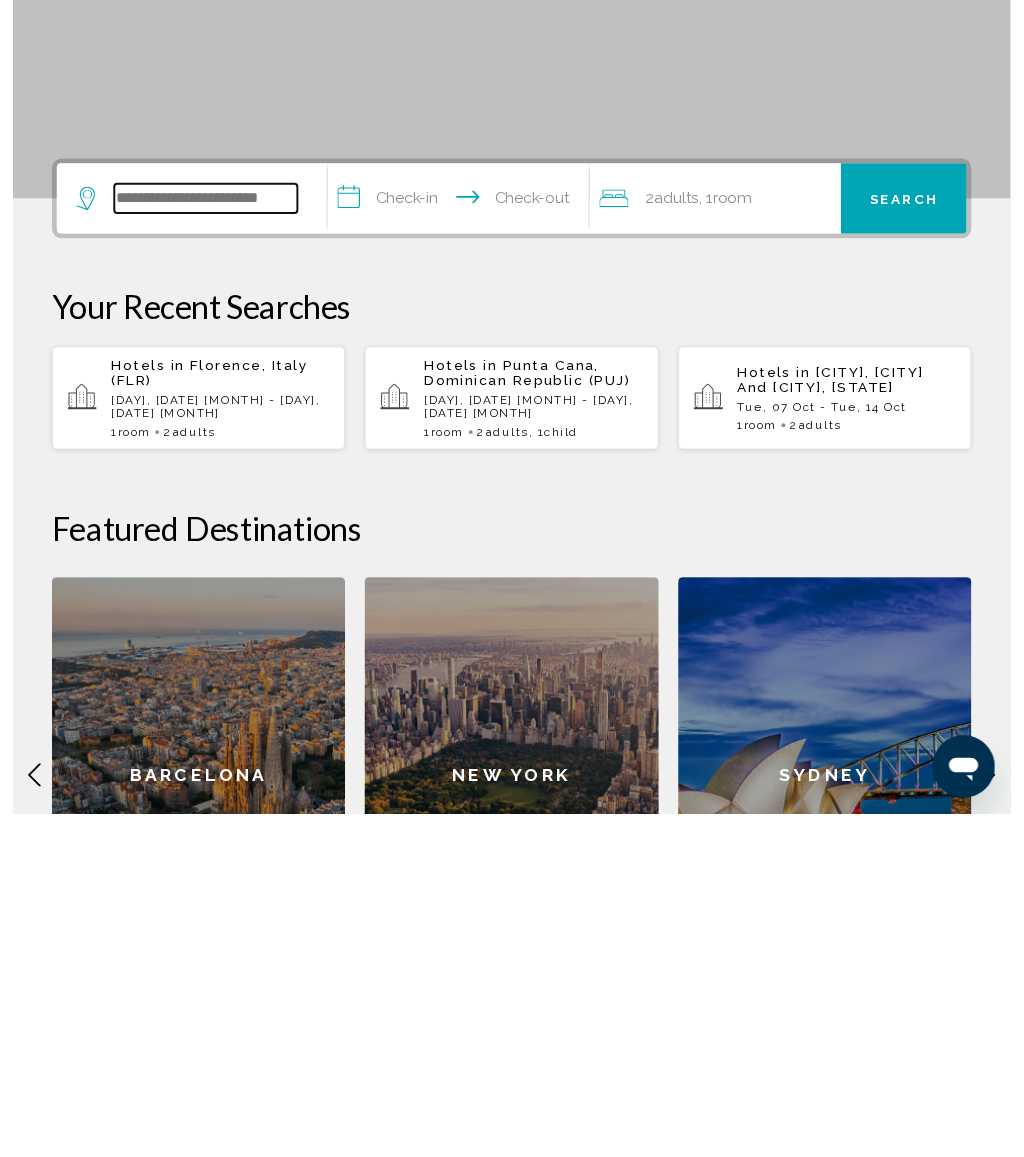 scroll, scrollTop: 141, scrollLeft: 0, axis: vertical 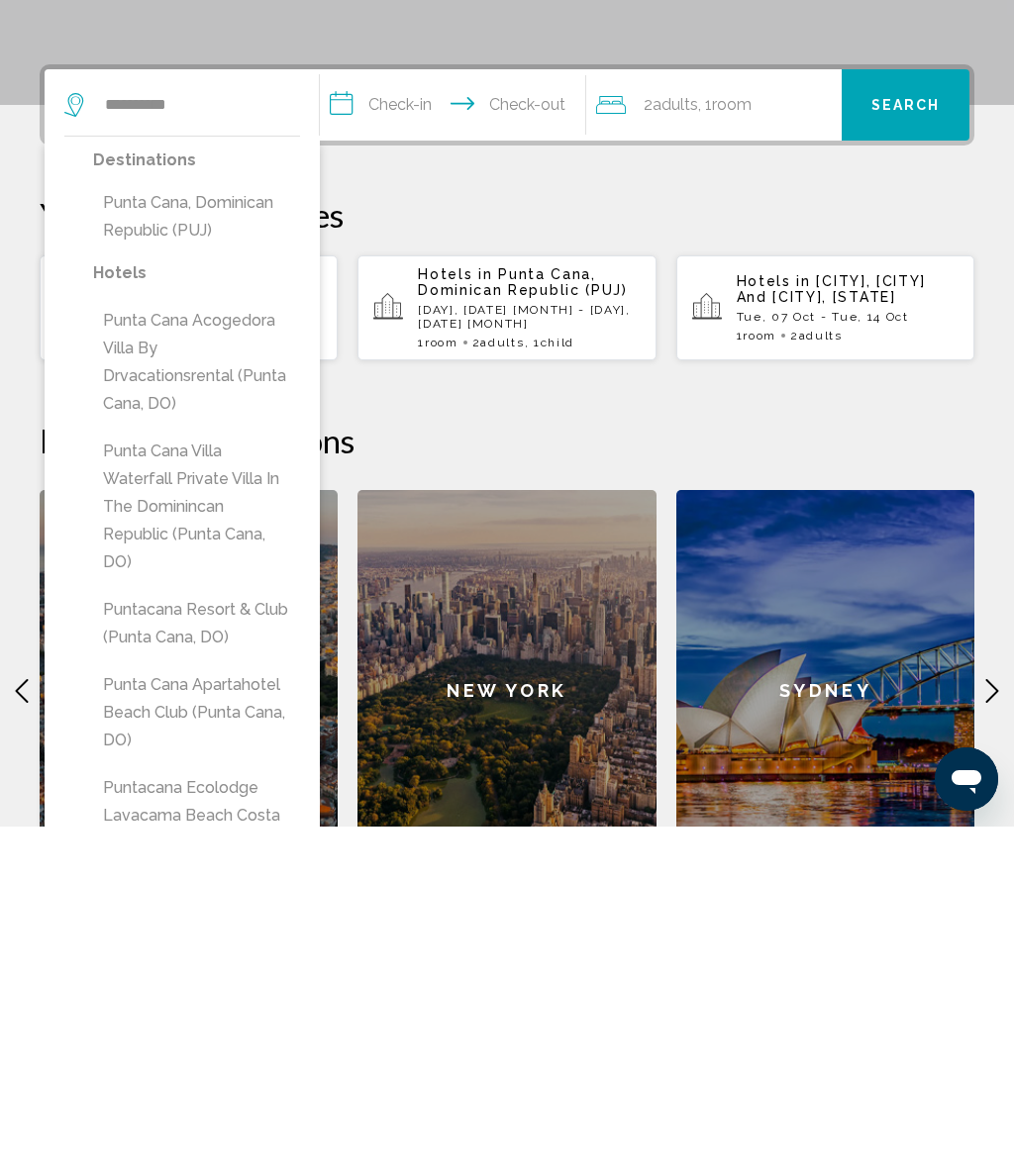 click on "Punta Cana, Dominican Republic (PUJ)" at bounding box center [196, 566] 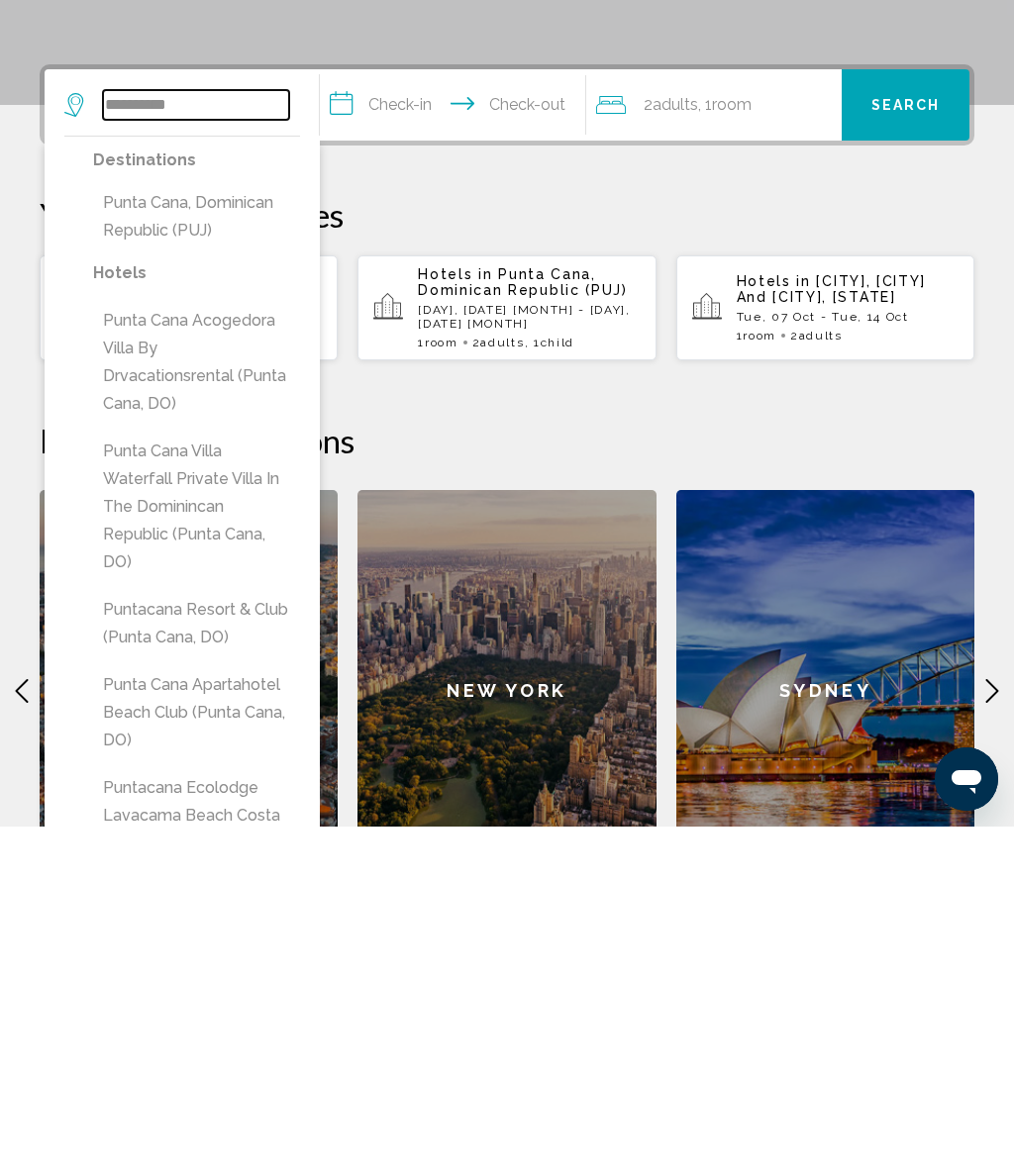 type on "**********" 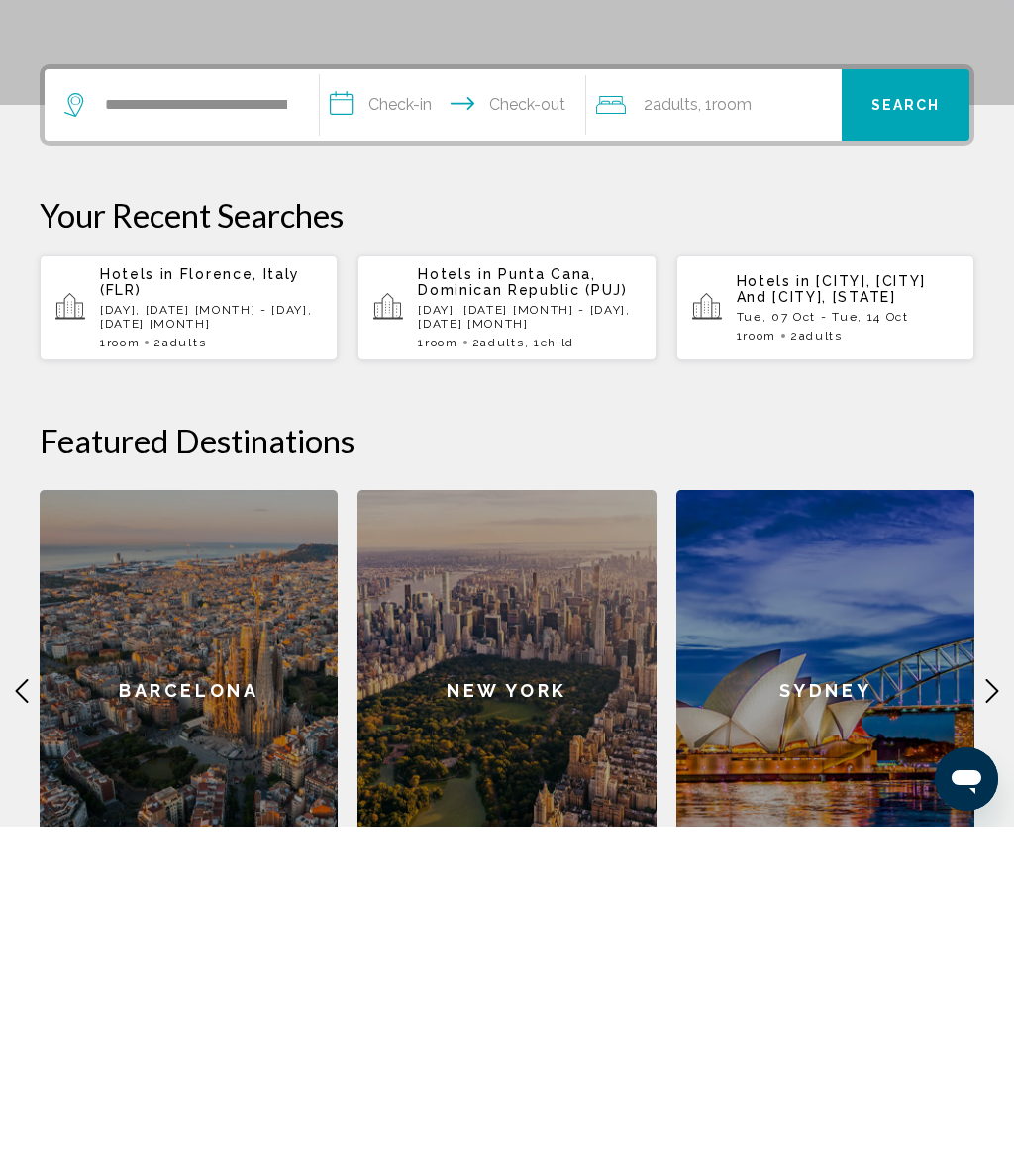 click on "**********" at bounding box center (456, 457) 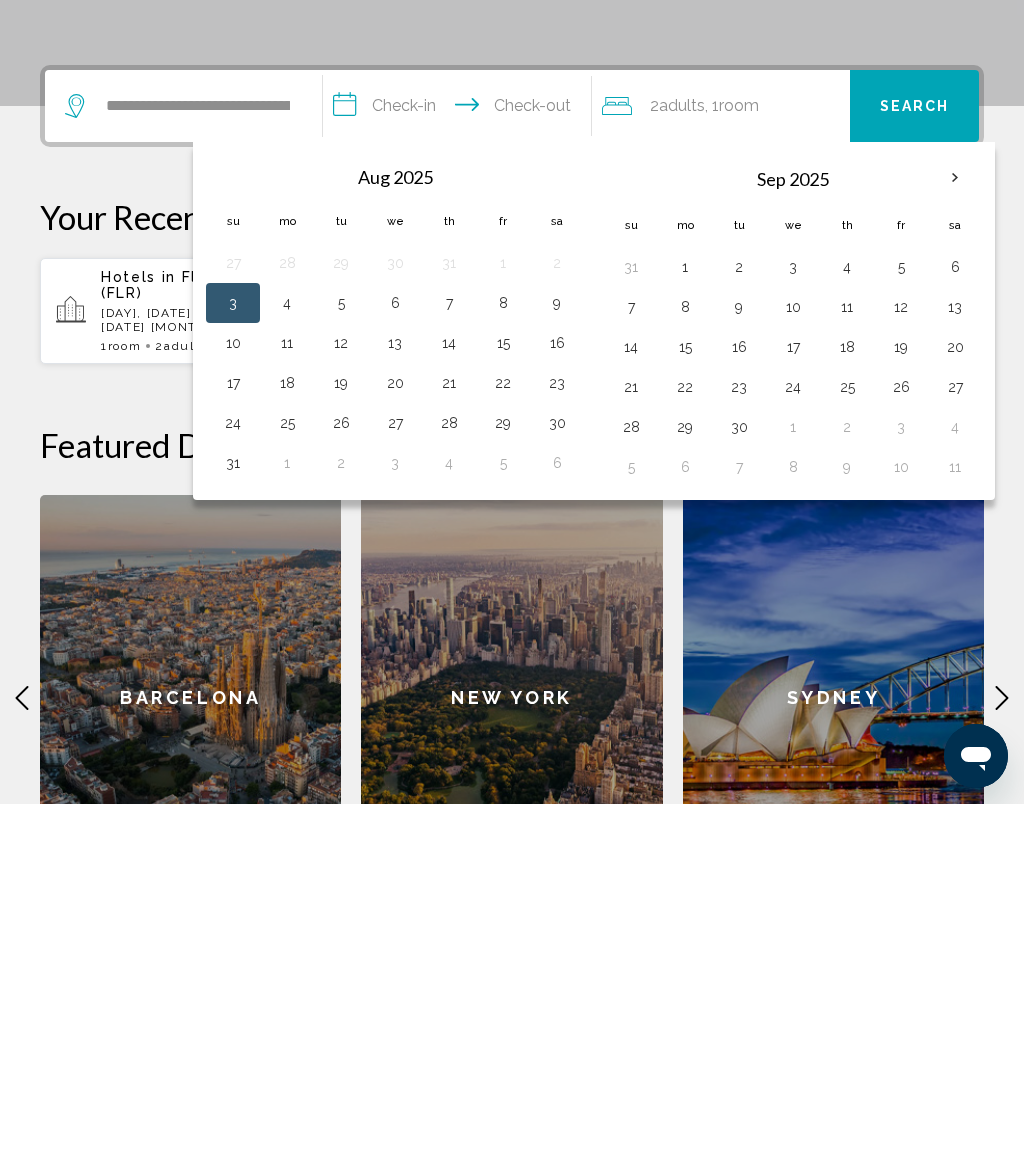 scroll, scrollTop: 494, scrollLeft: 0, axis: vertical 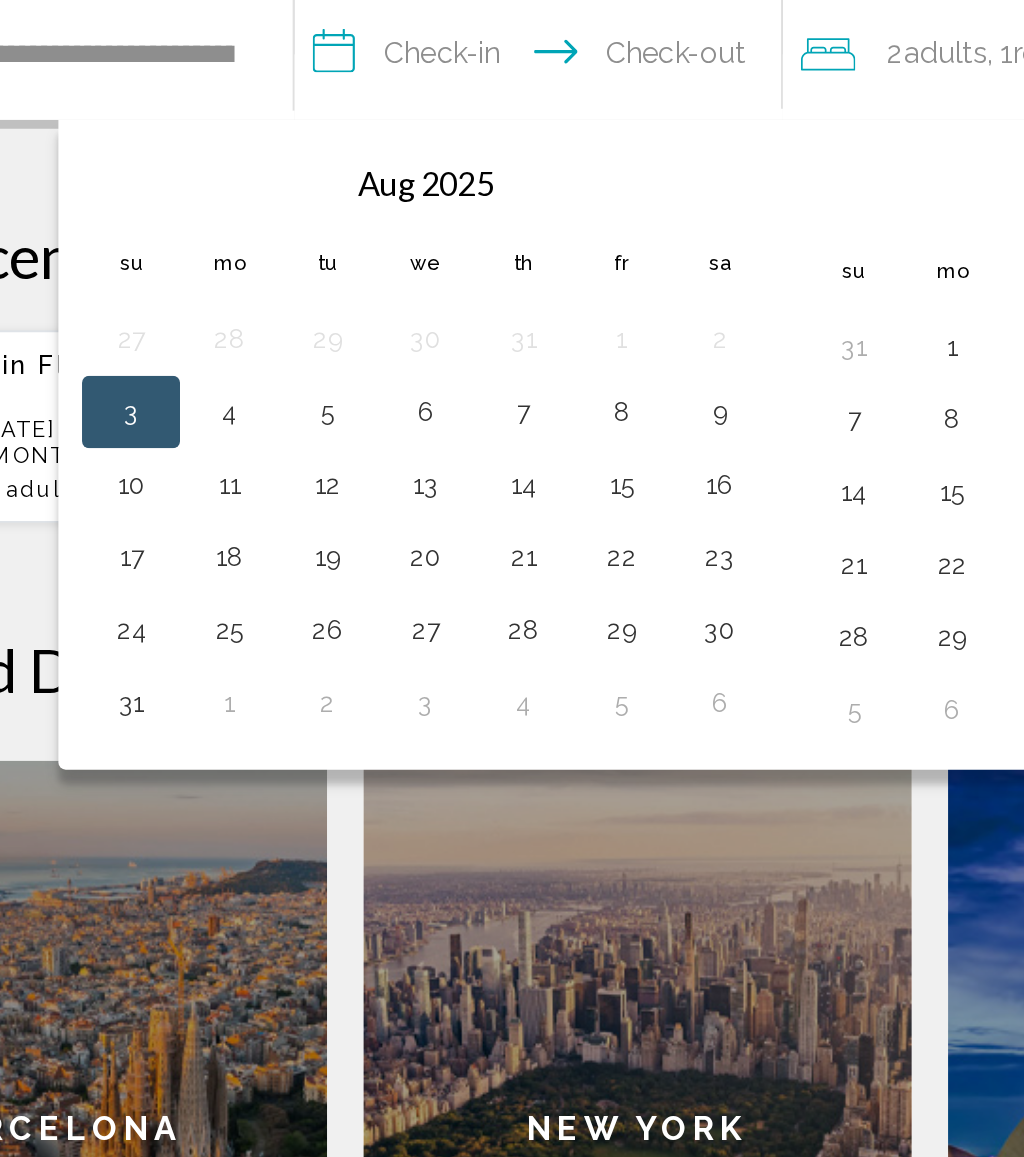 click on "8" at bounding box center (503, 303) 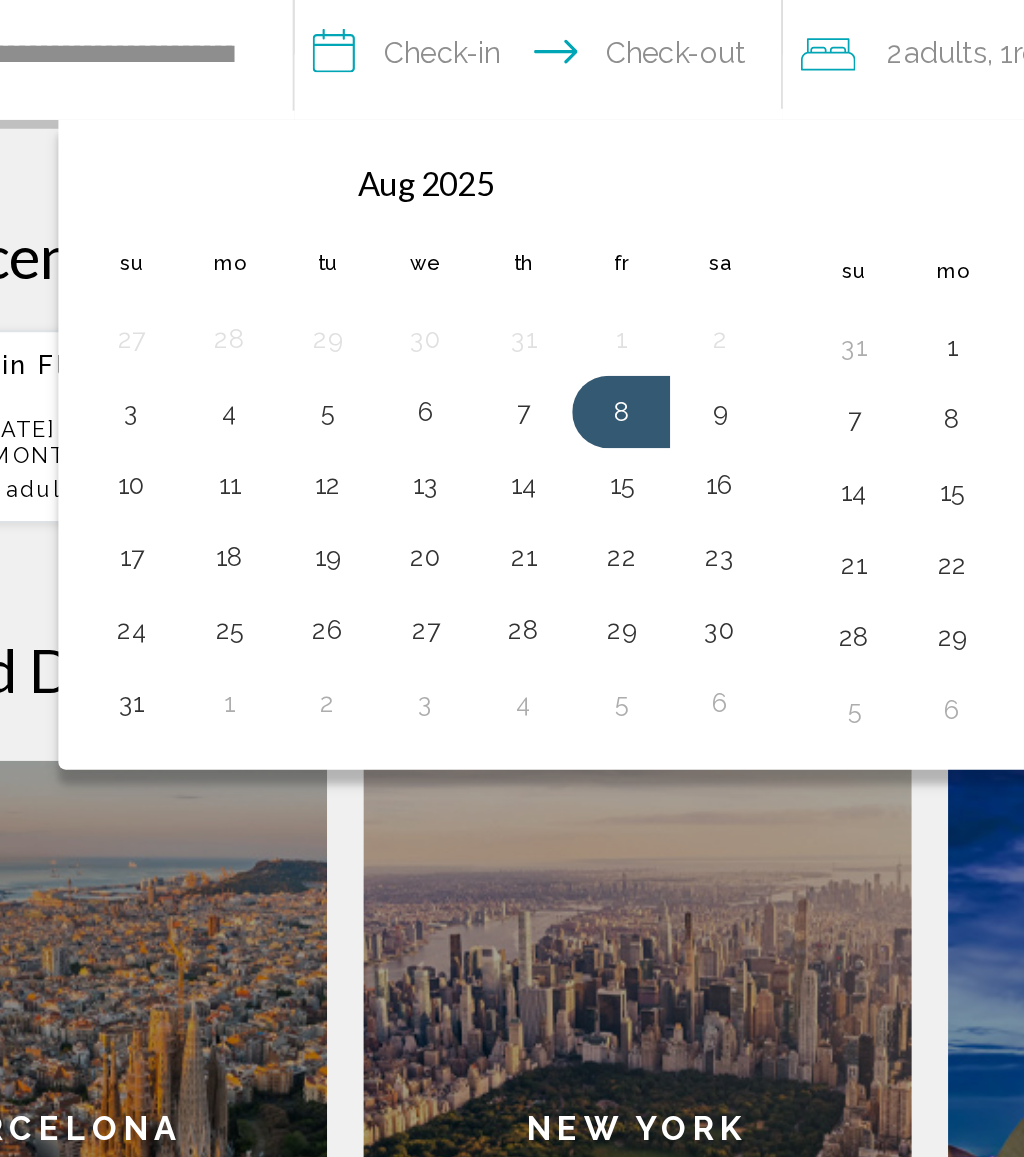 click on "14" at bounding box center [449, 343] 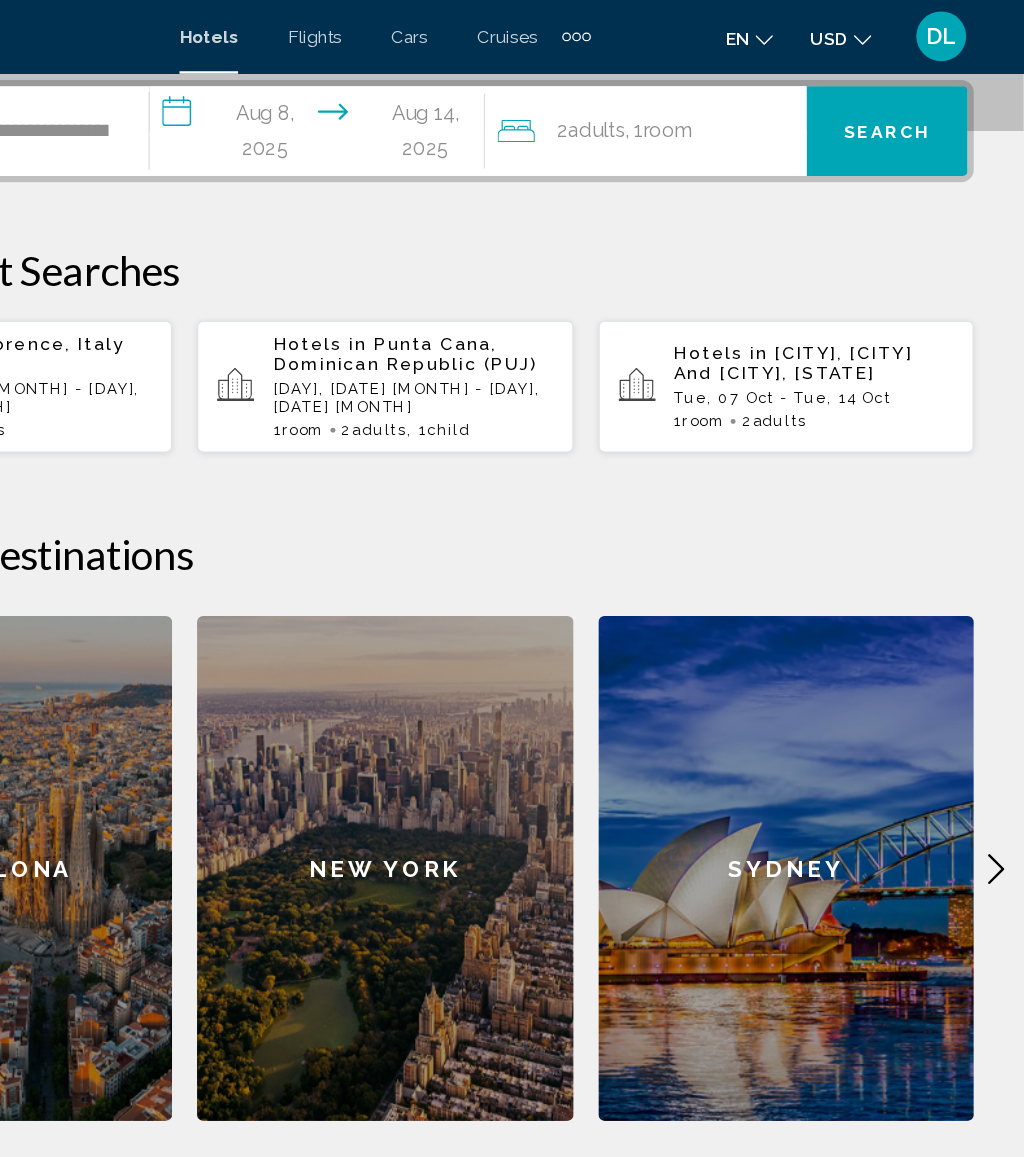 scroll, scrollTop: 468, scrollLeft: 0, axis: vertical 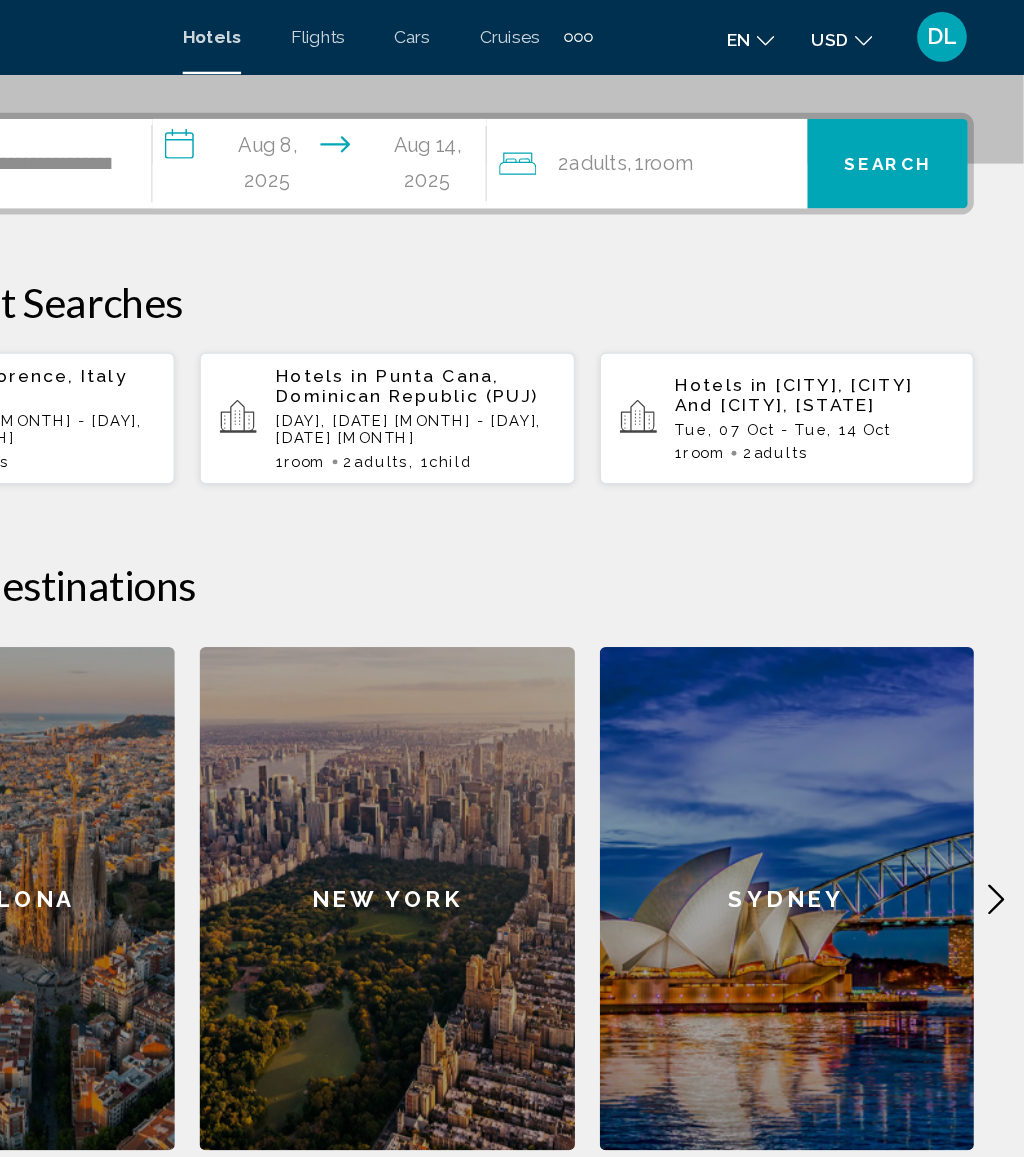 click on "Room" 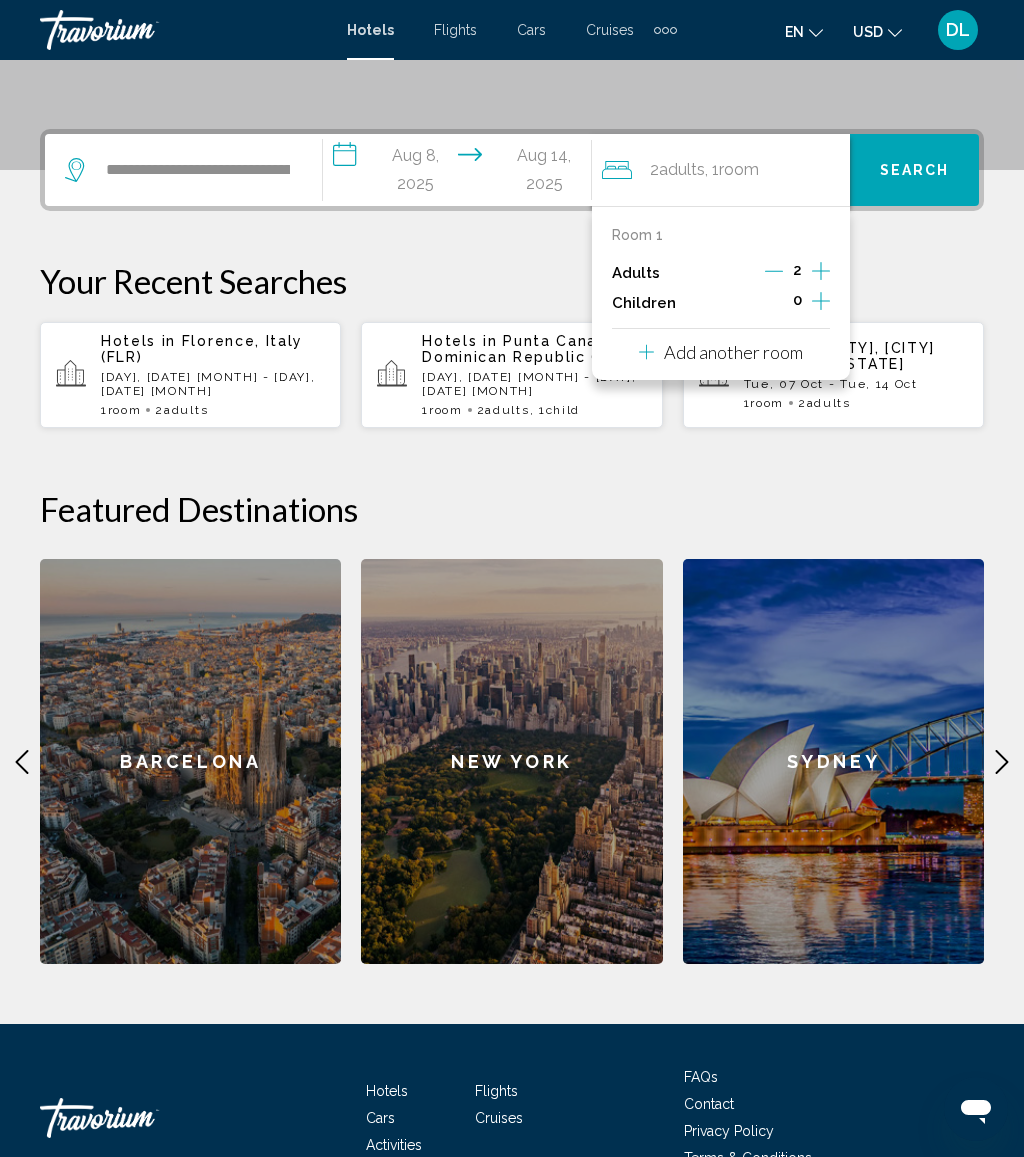 click on "Add another room" at bounding box center (721, 352) 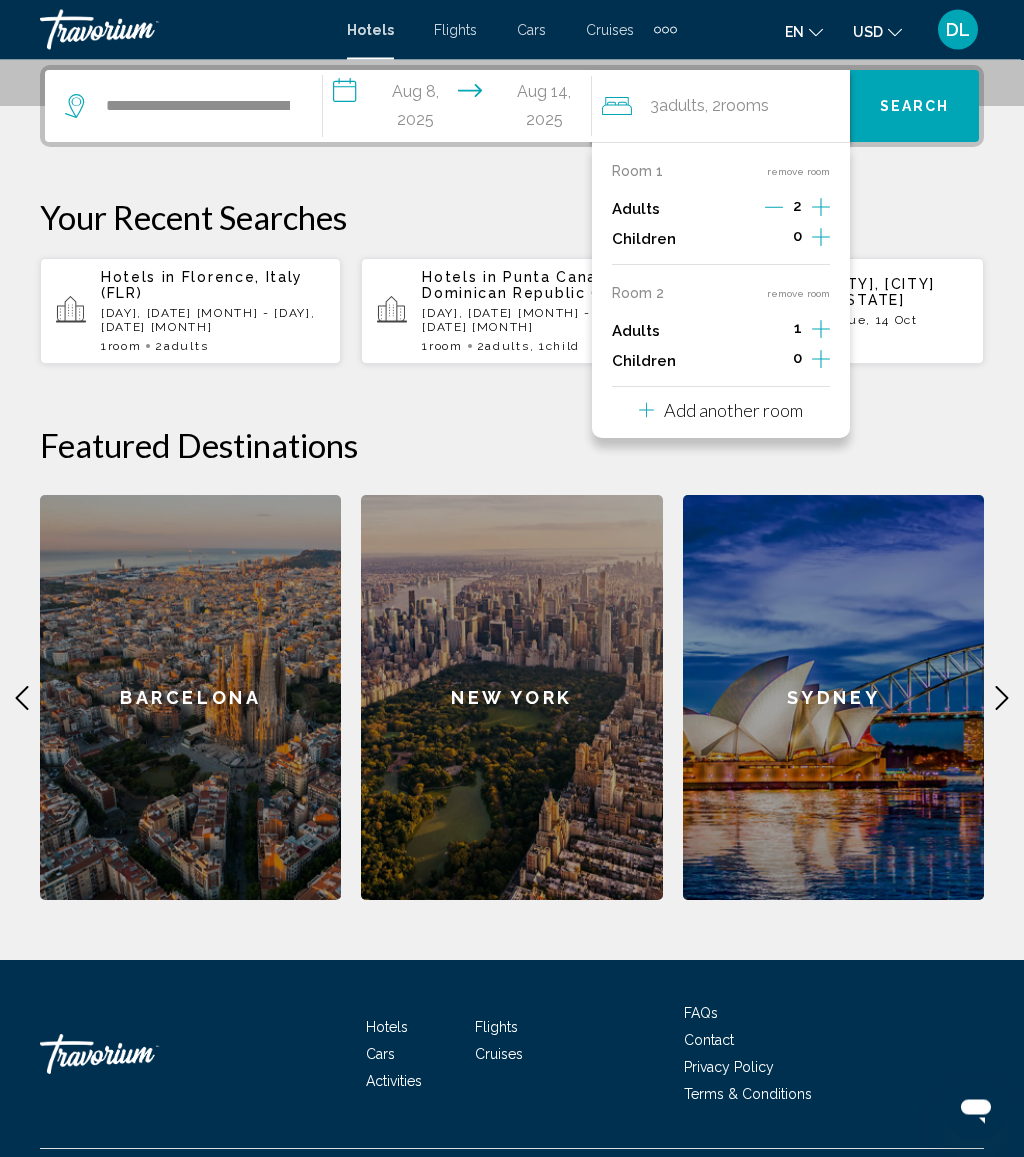 click at bounding box center (821, 210) 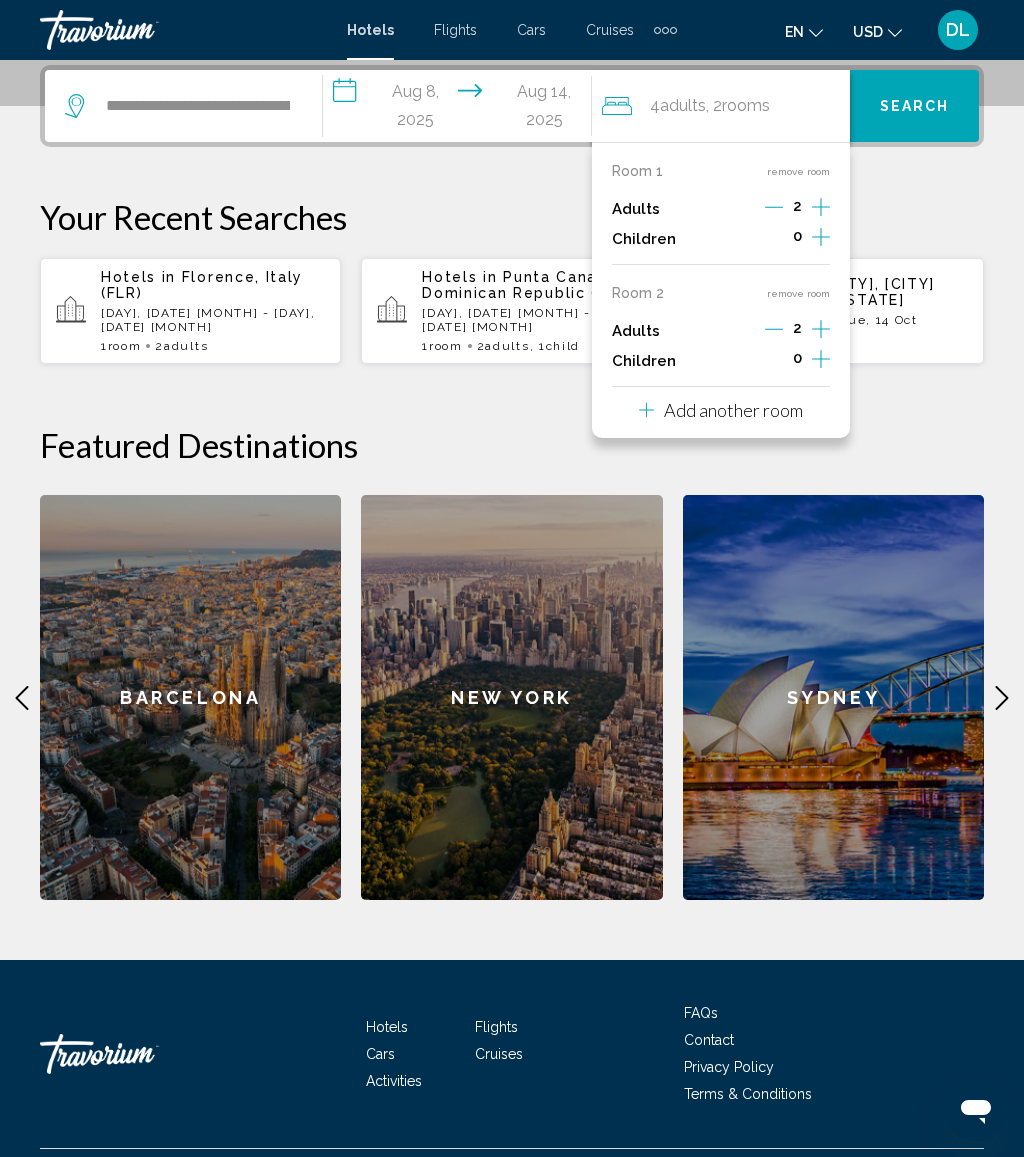 click 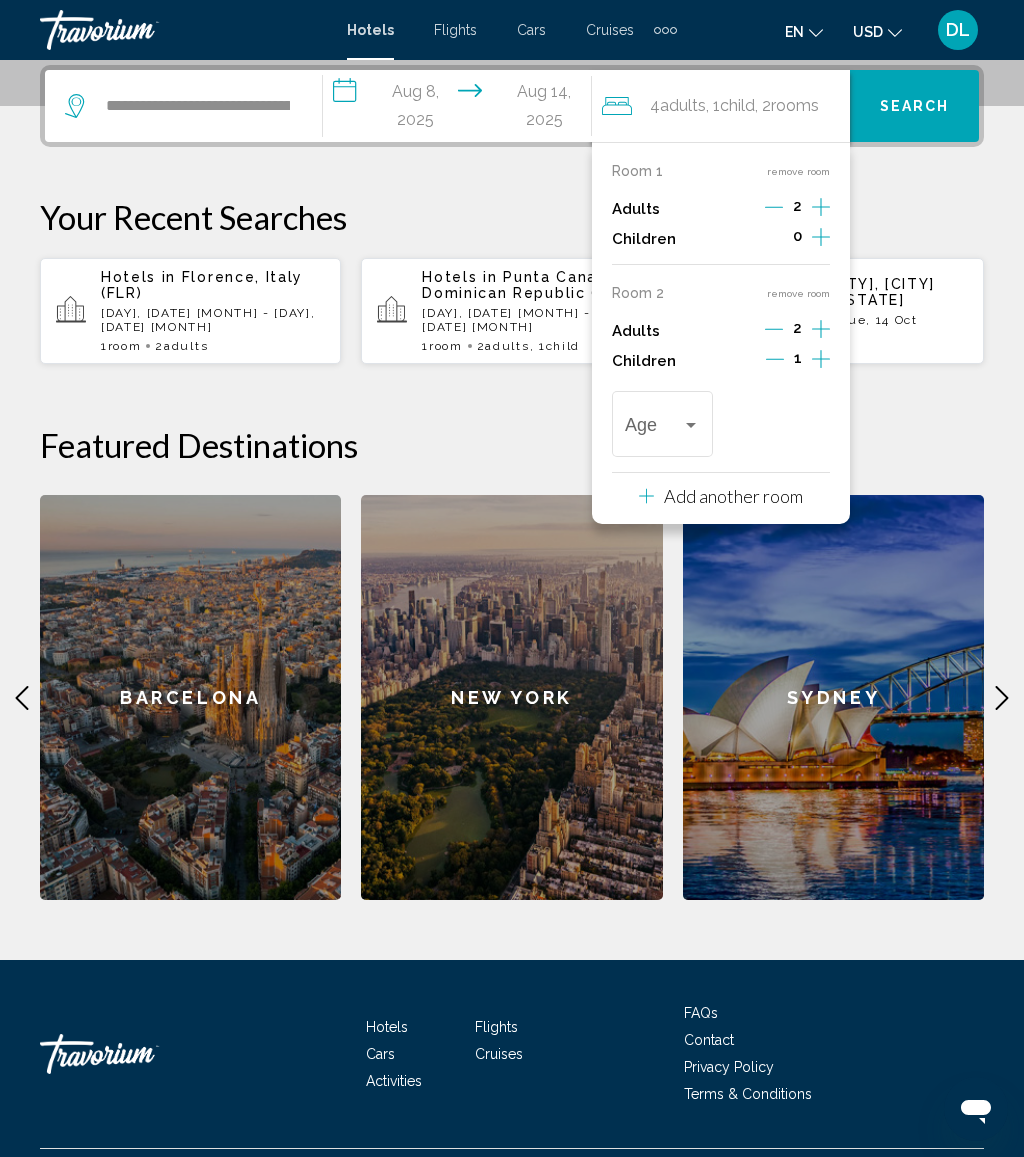 click at bounding box center [691, 425] 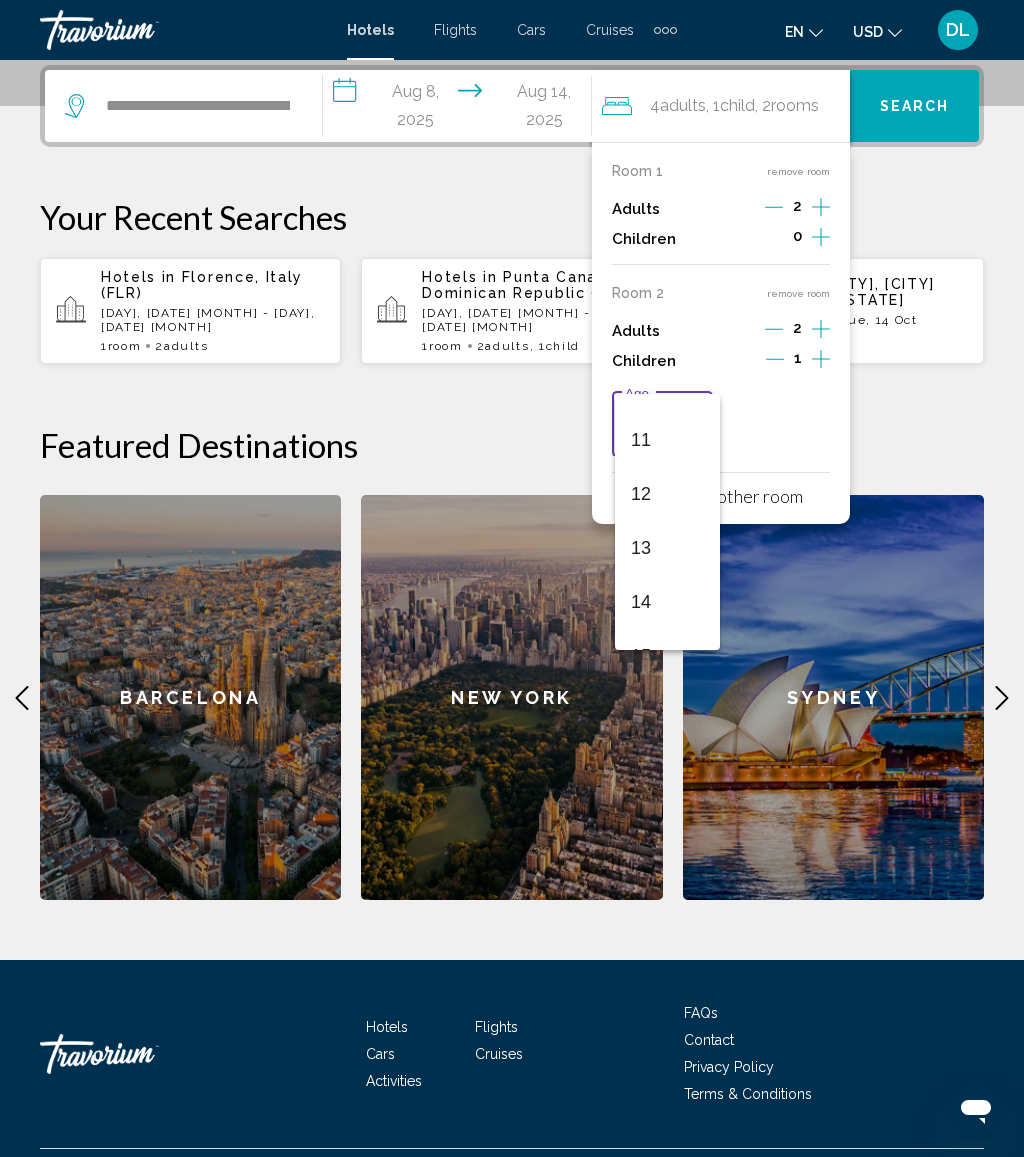 scroll, scrollTop: 624, scrollLeft: 0, axis: vertical 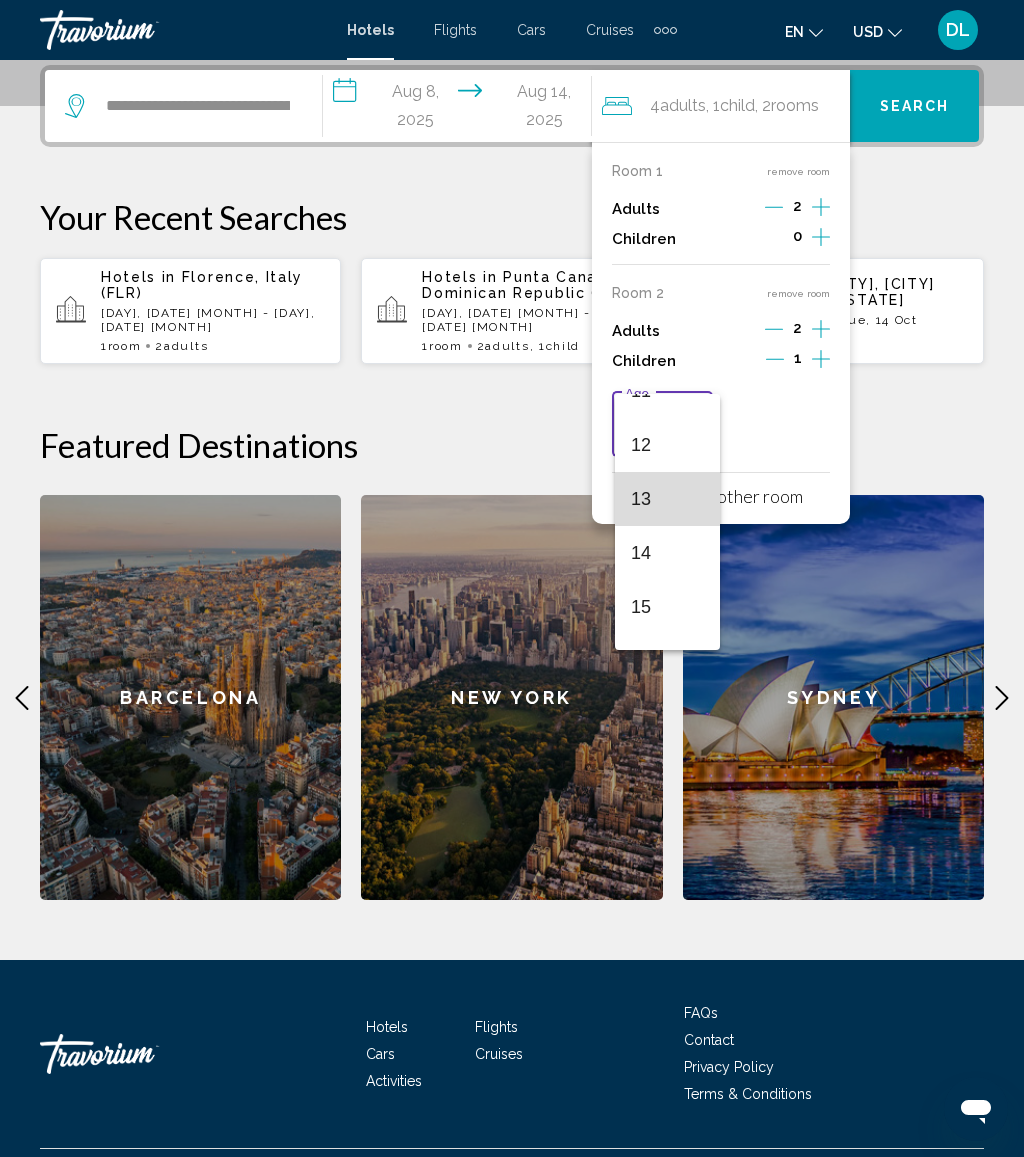click on "13" at bounding box center (667, 499) 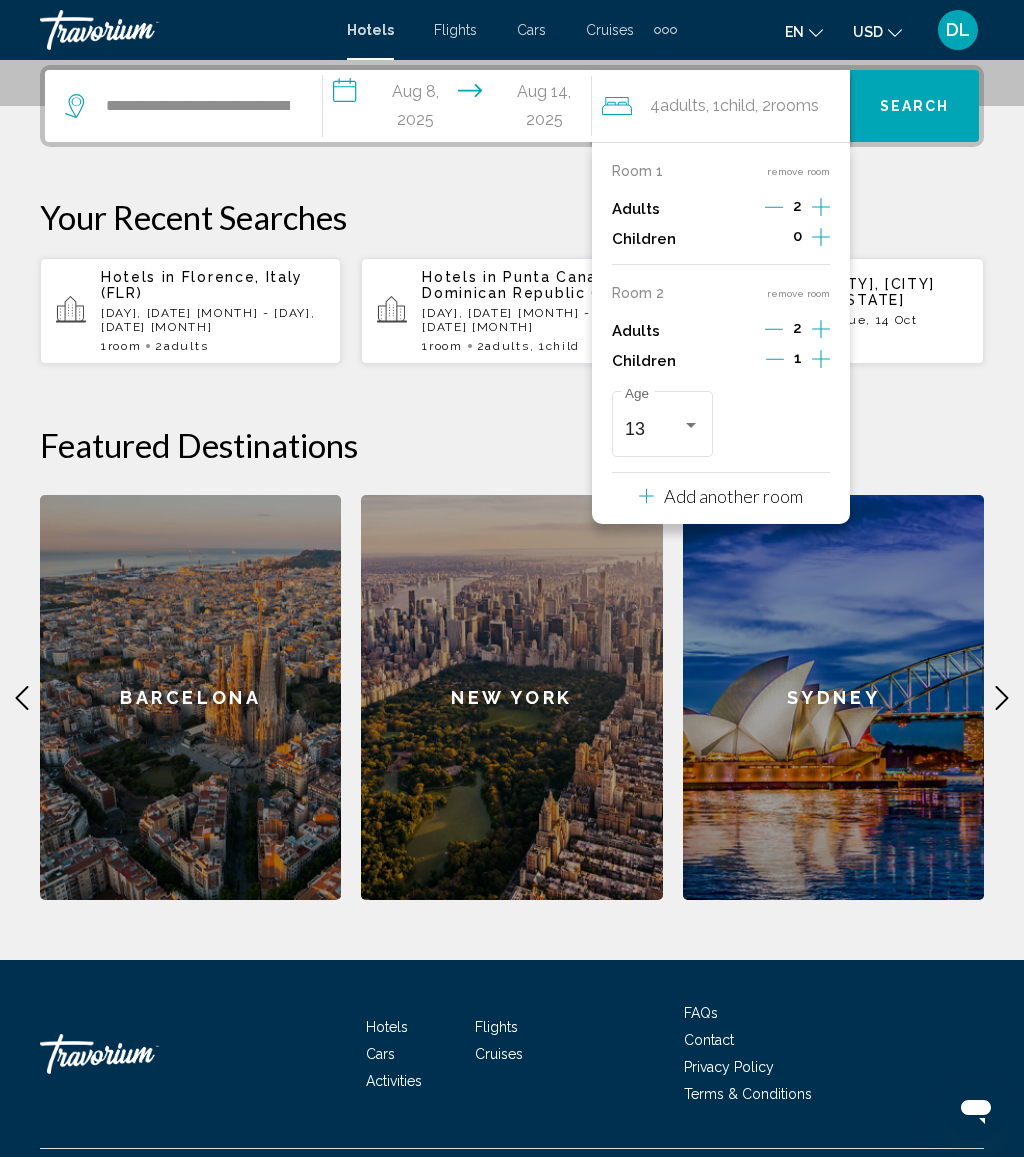 click 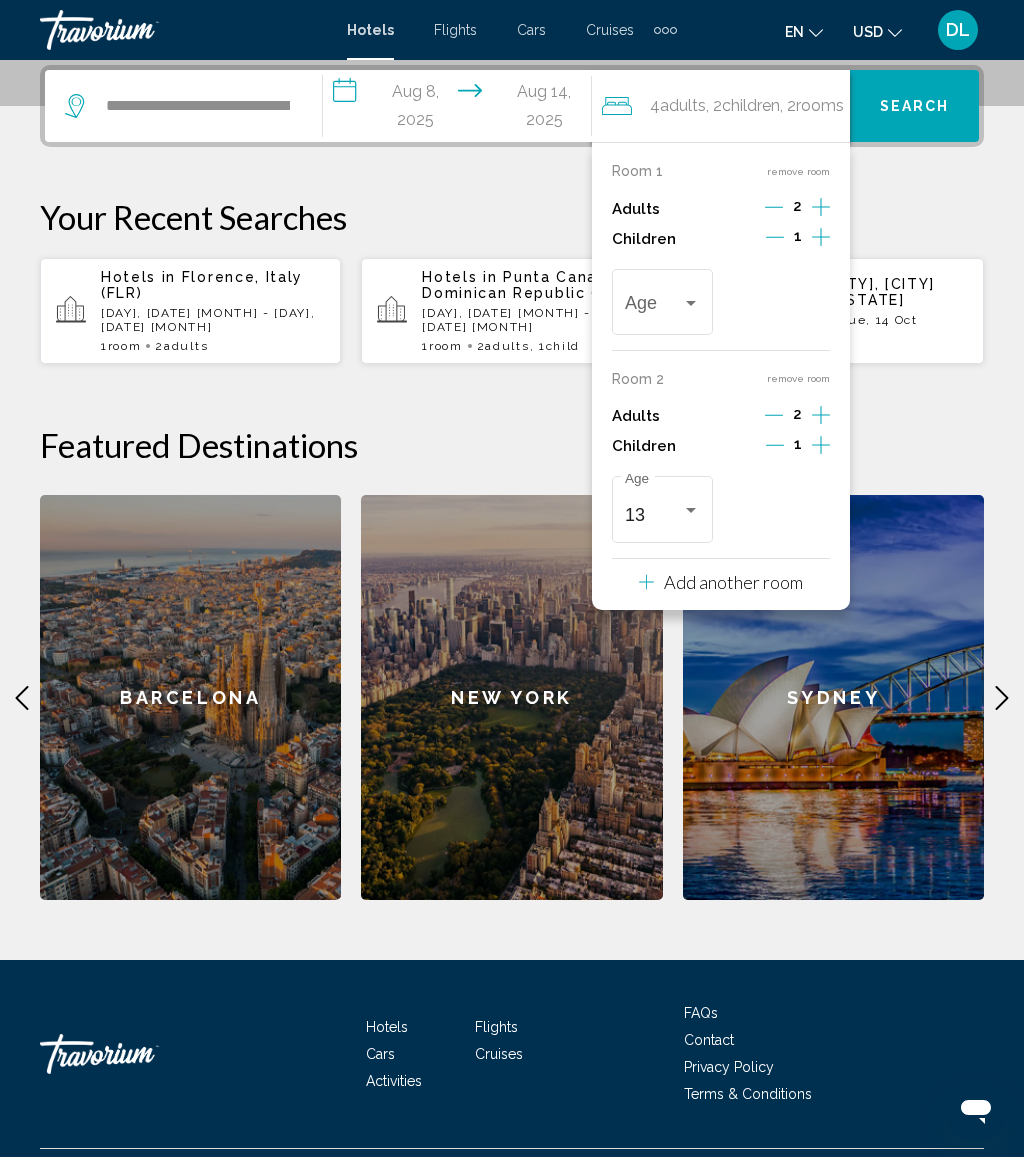 click at bounding box center (691, 303) 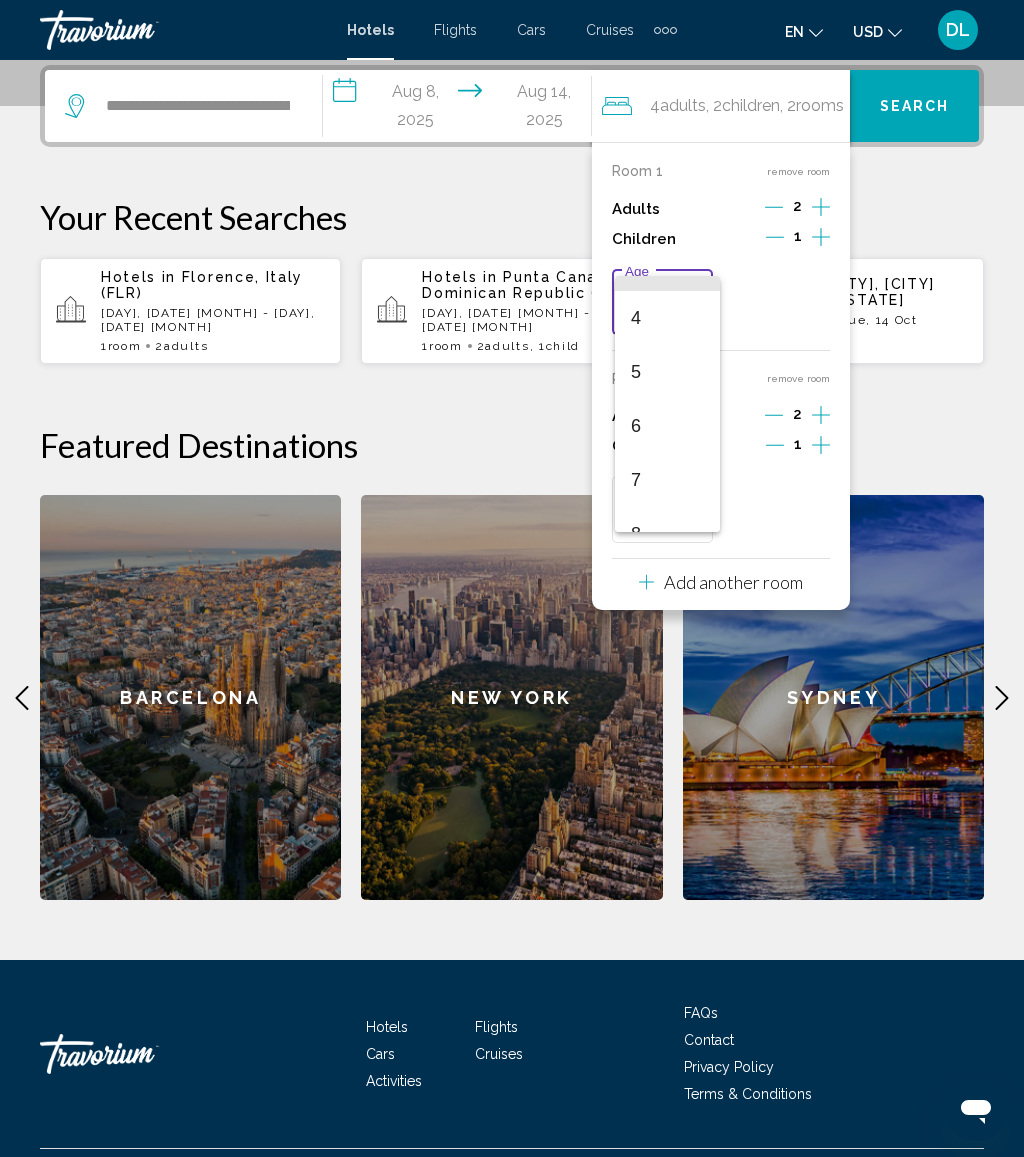scroll, scrollTop: 593, scrollLeft: 0, axis: vertical 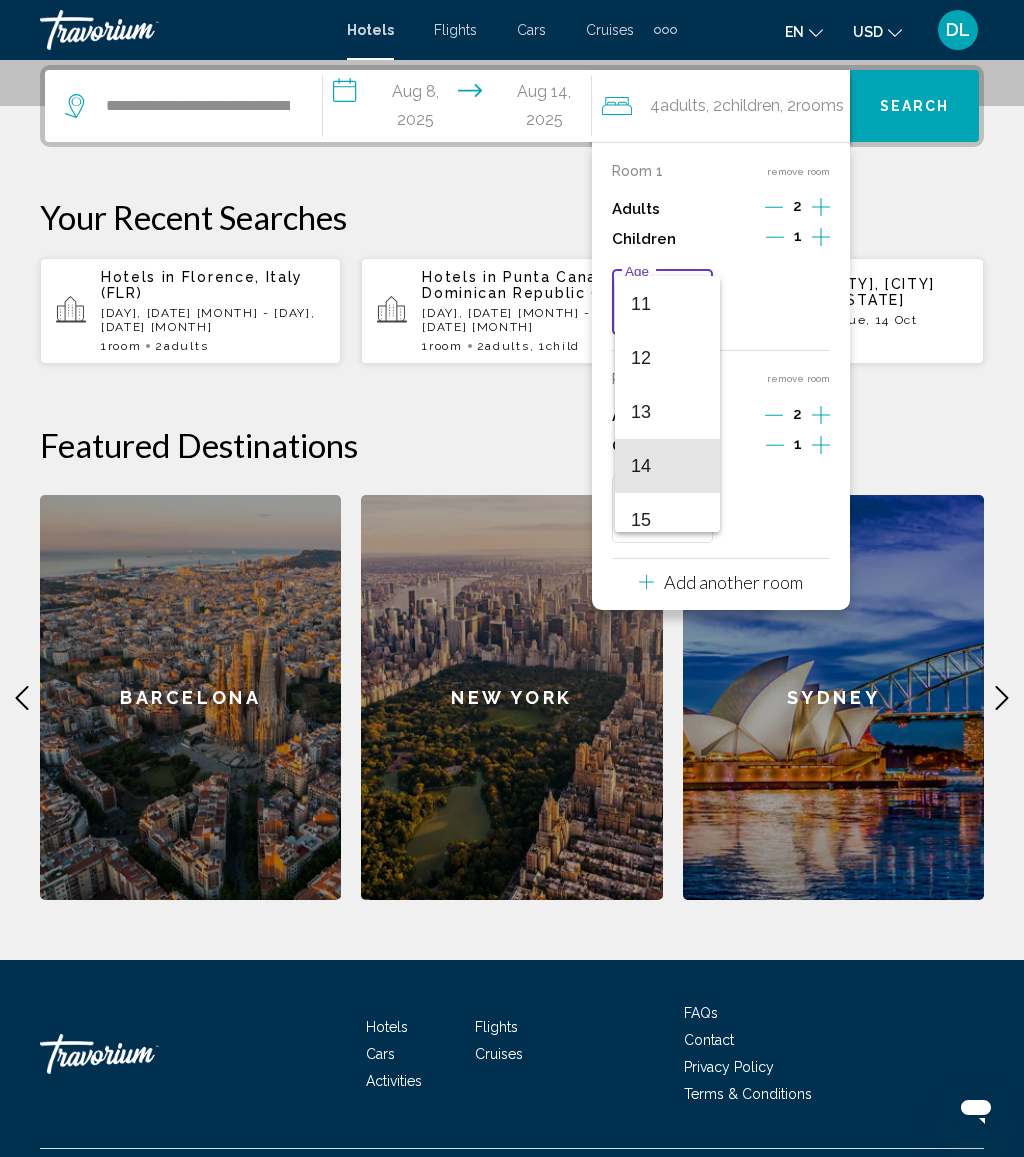 click on "14" at bounding box center (667, 466) 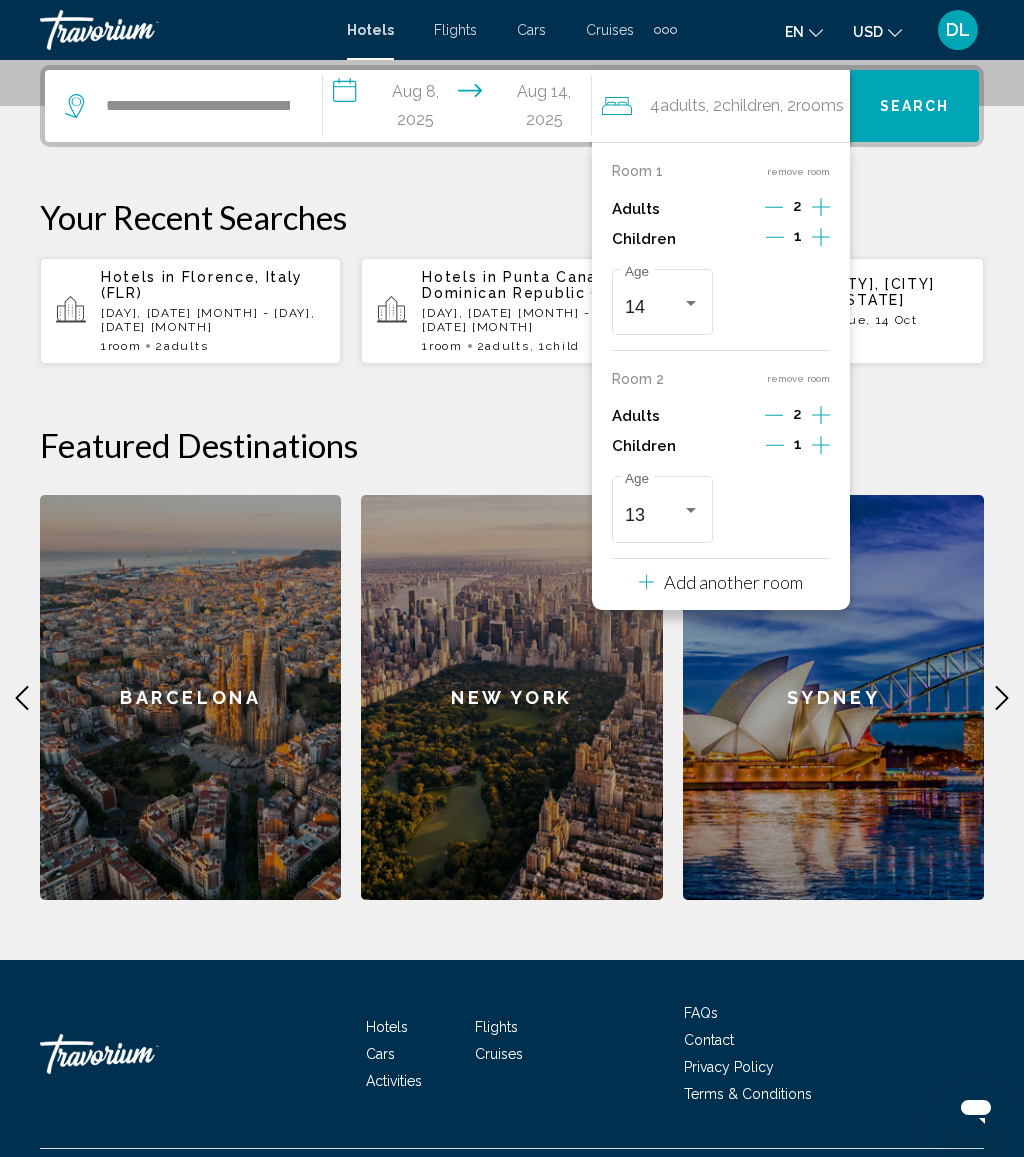 click on "Search" at bounding box center [915, 107] 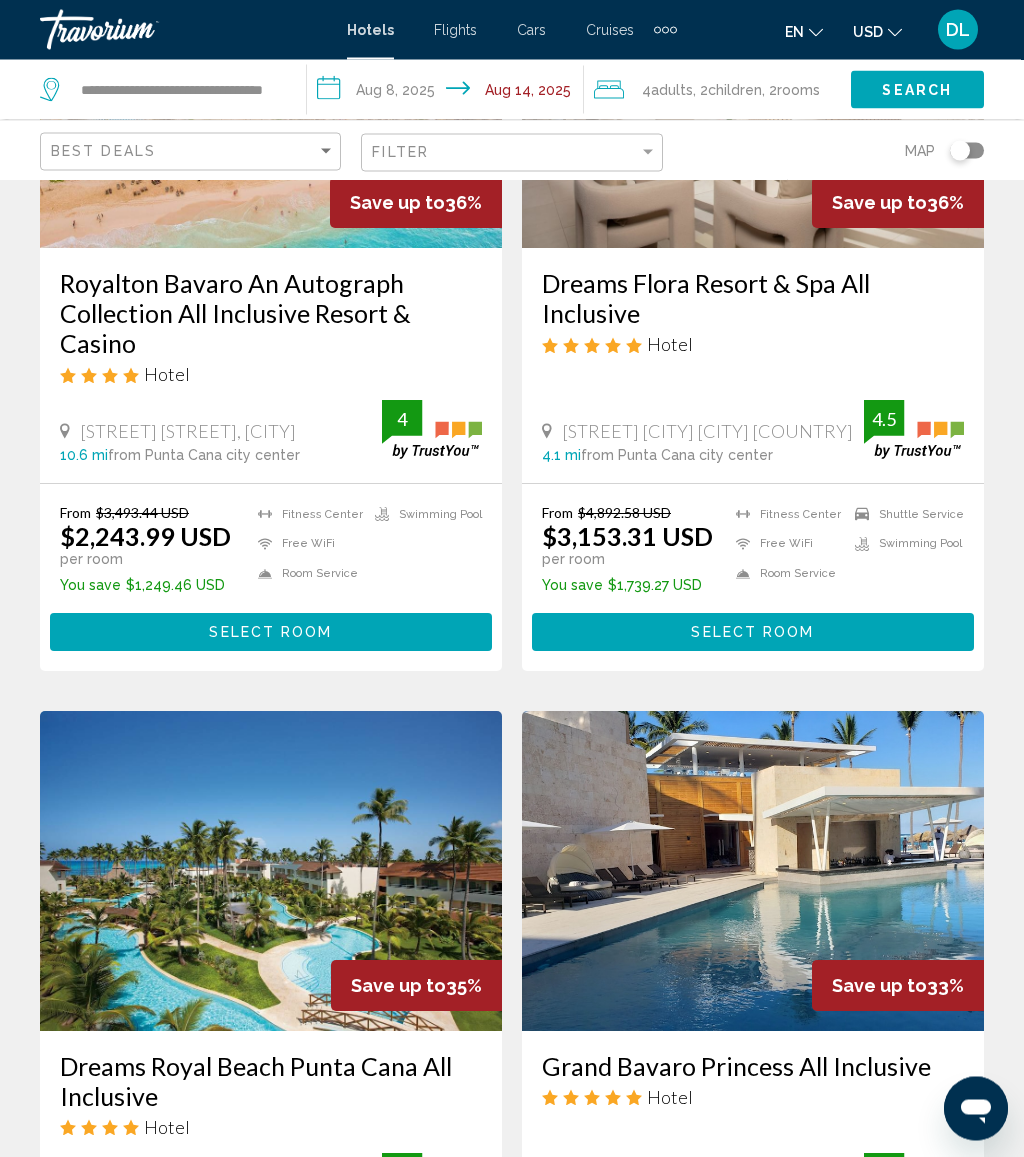scroll, scrollTop: 0, scrollLeft: 0, axis: both 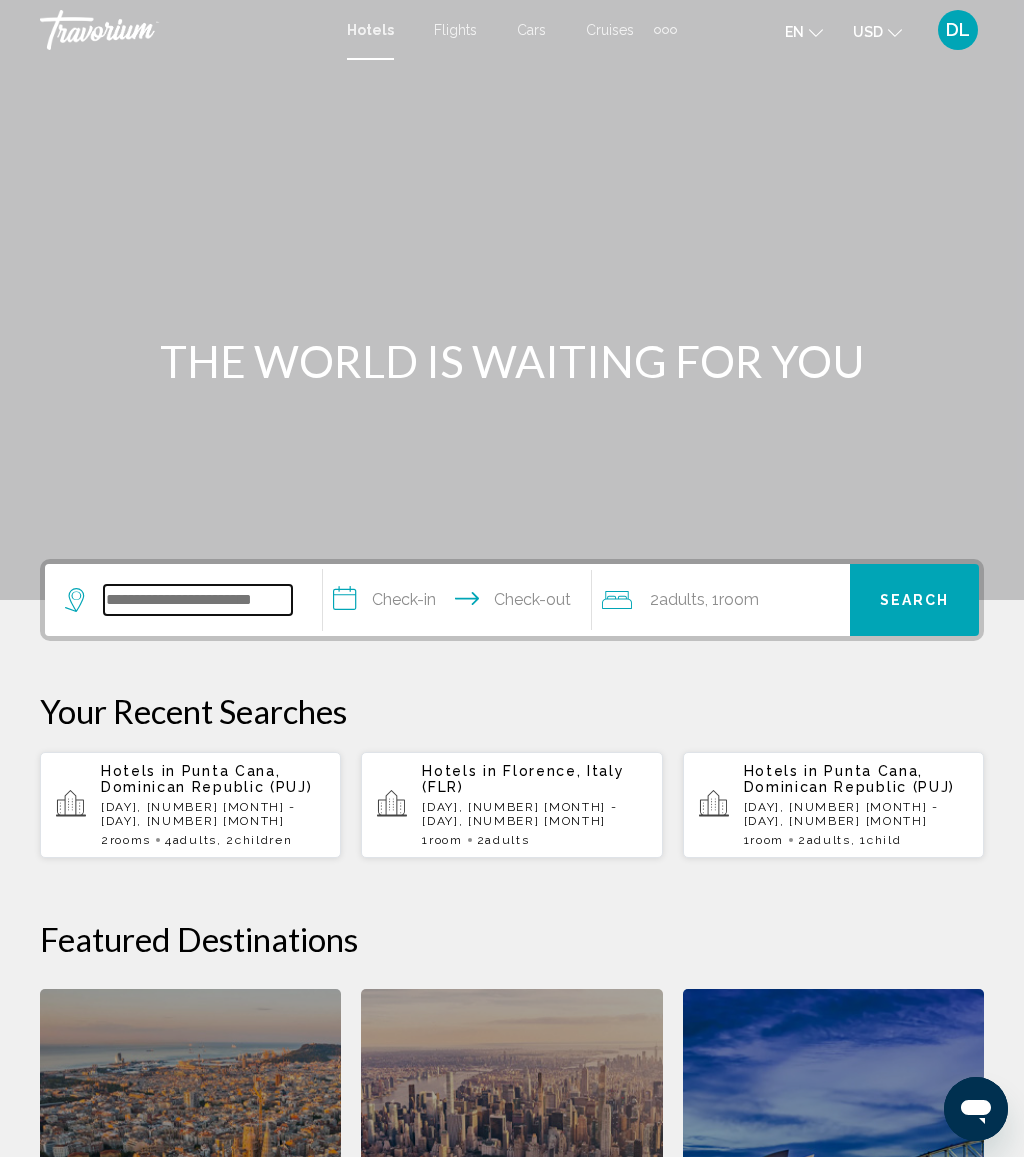 click at bounding box center [198, 600] 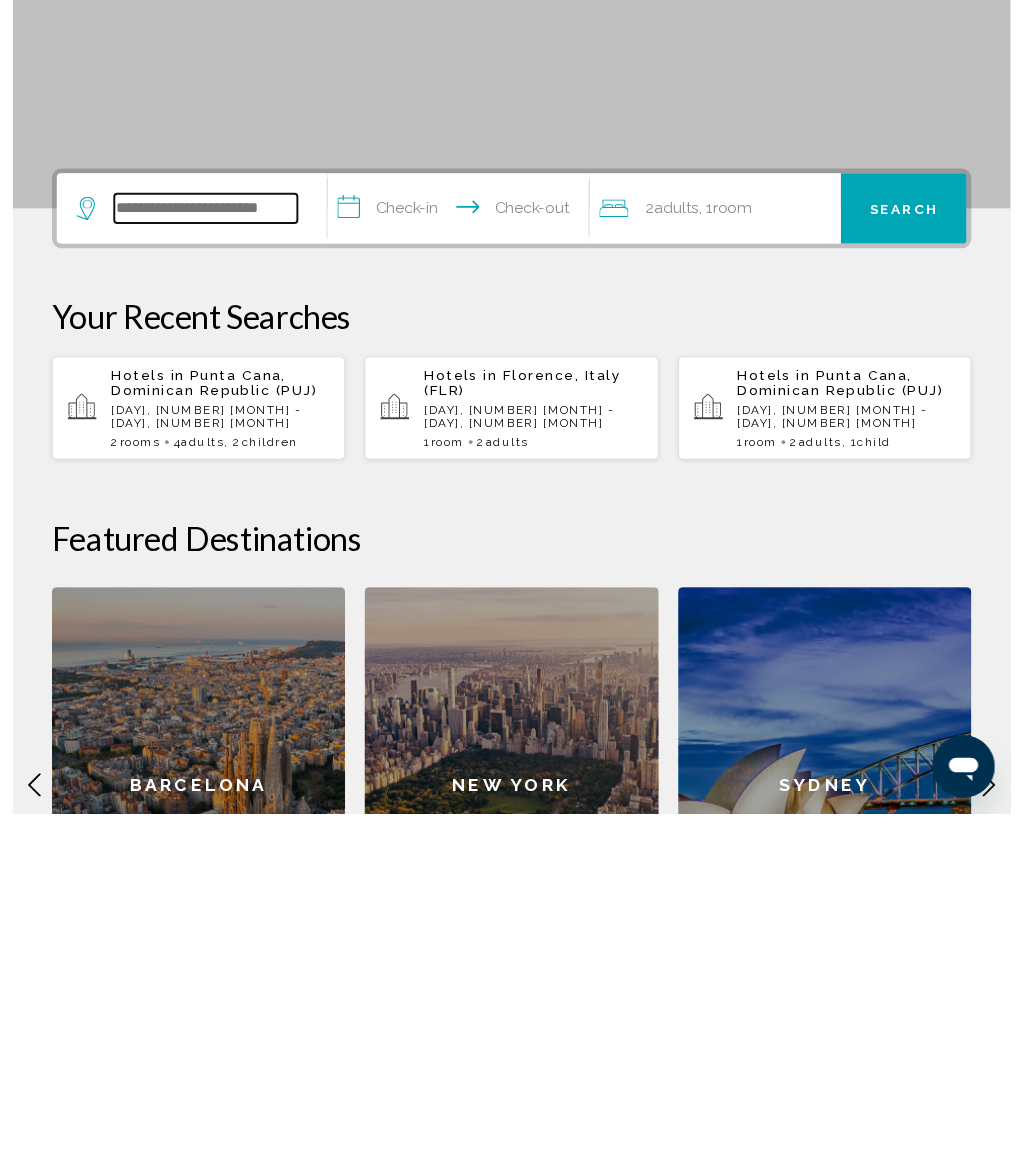 scroll, scrollTop: 141, scrollLeft: 0, axis: vertical 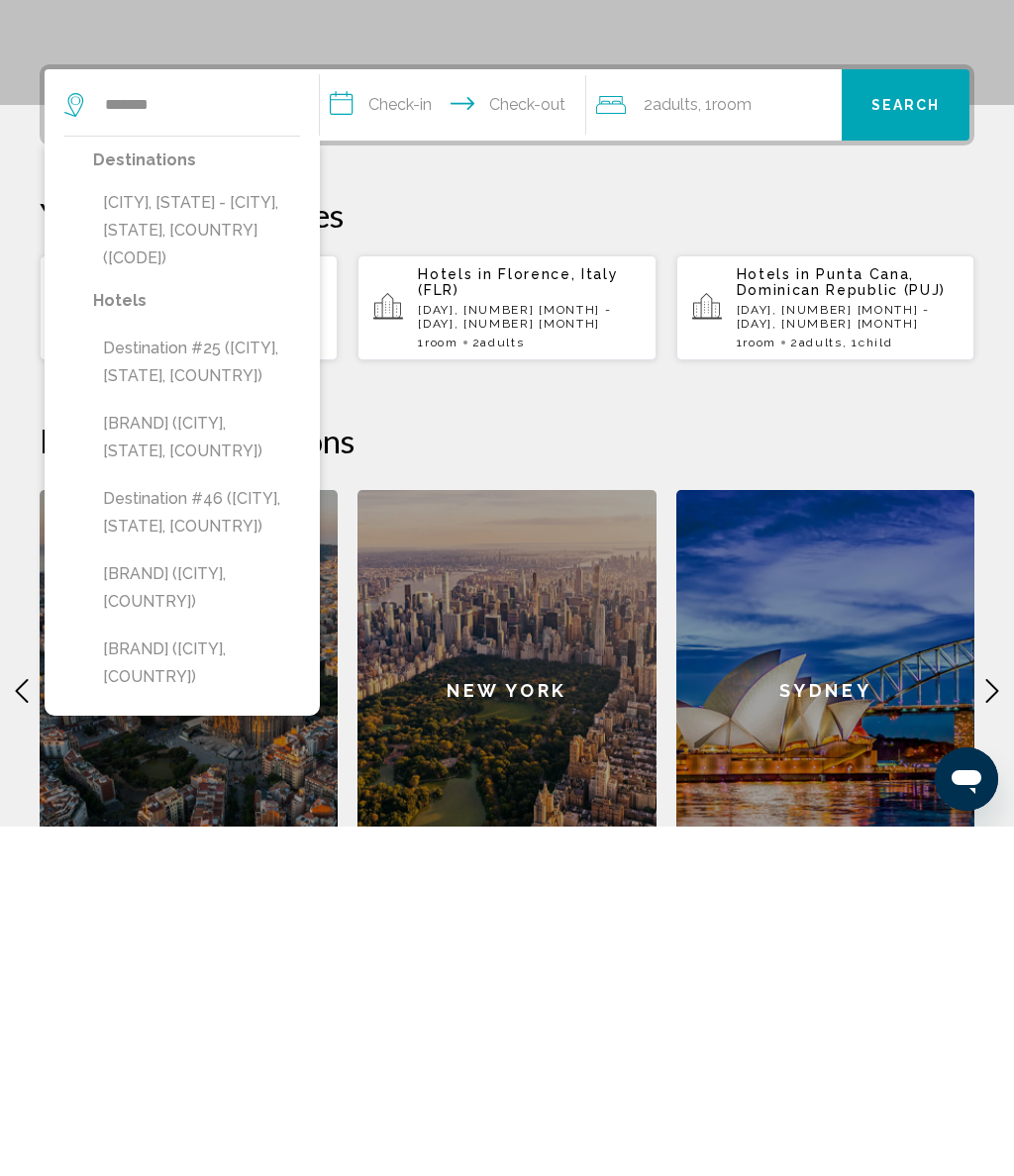 click on "[CITY], [STATE] - [CITY], [STATE], [COUNTRY] ([CODE])" at bounding box center [196, 580] 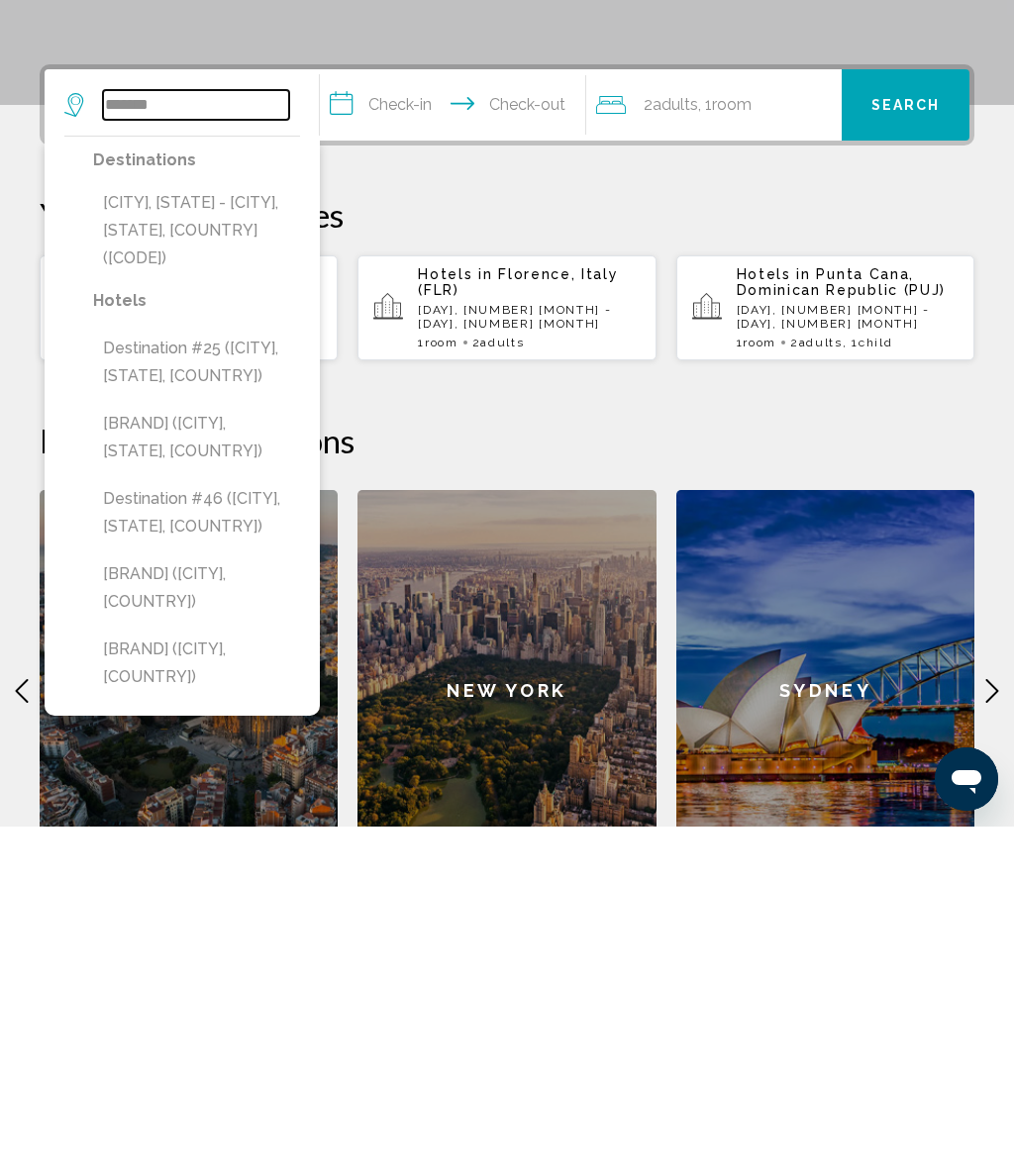 type on "**********" 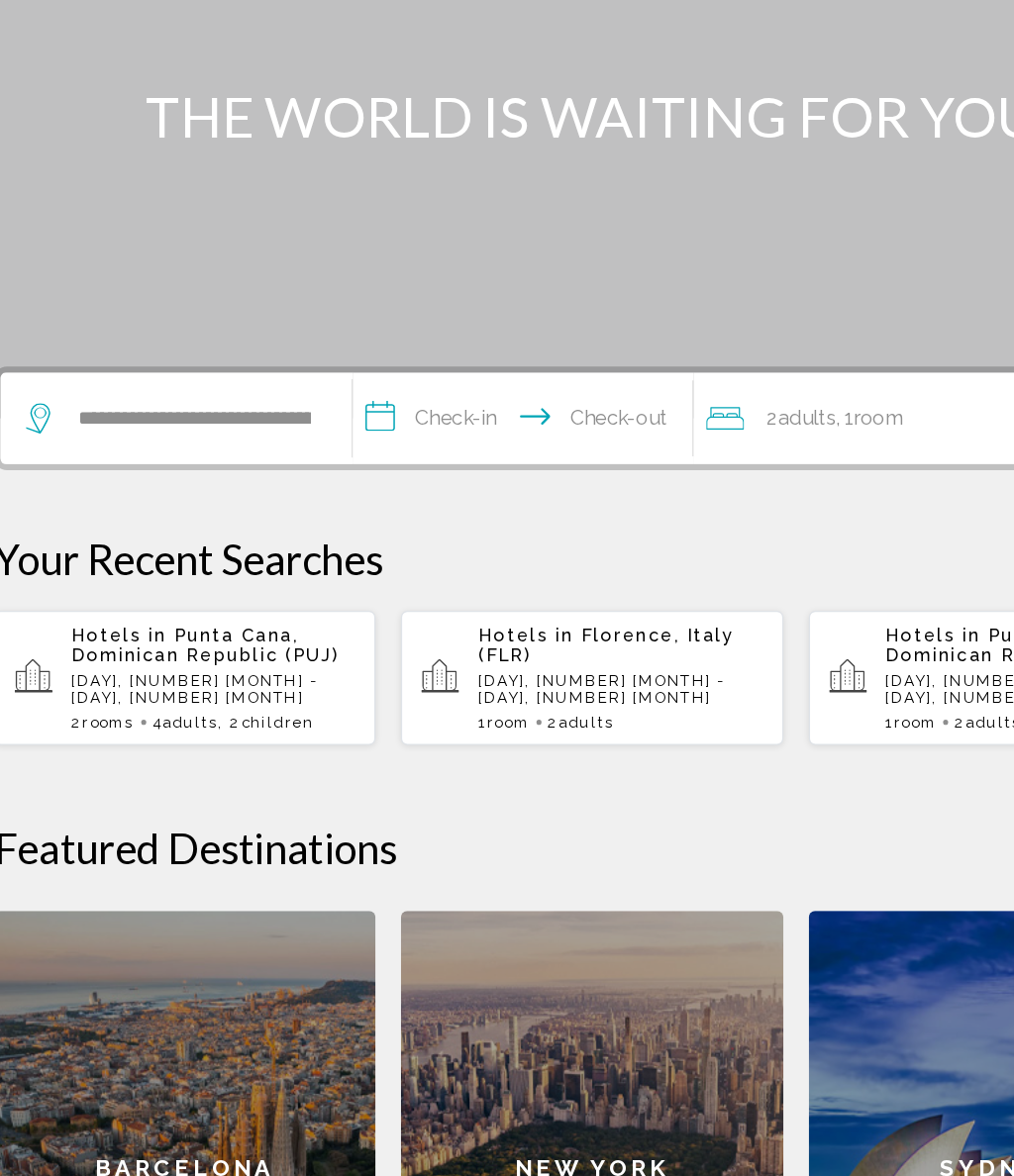click on "**********" at bounding box center (456, 457) 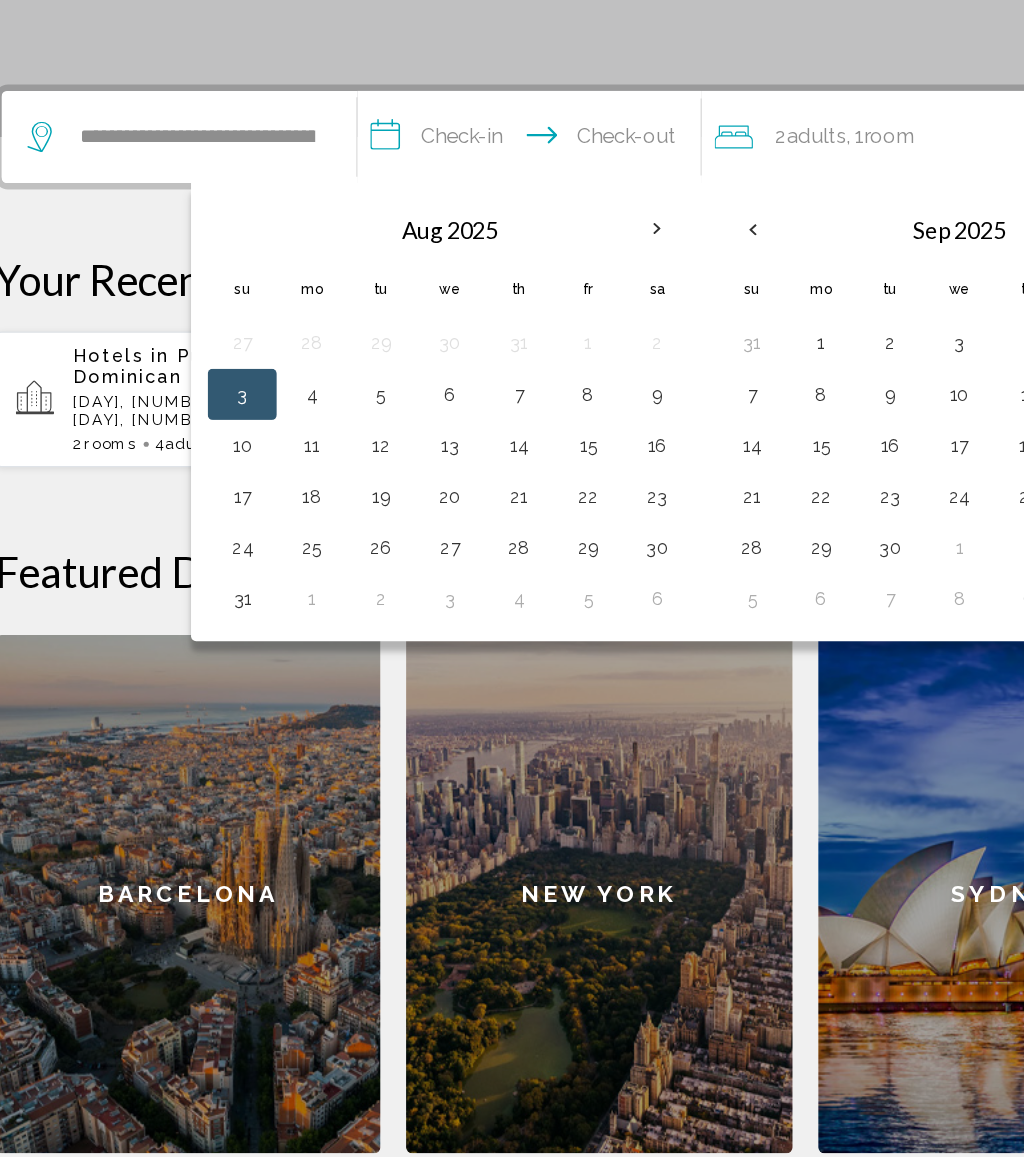 scroll, scrollTop: 241, scrollLeft: 0, axis: vertical 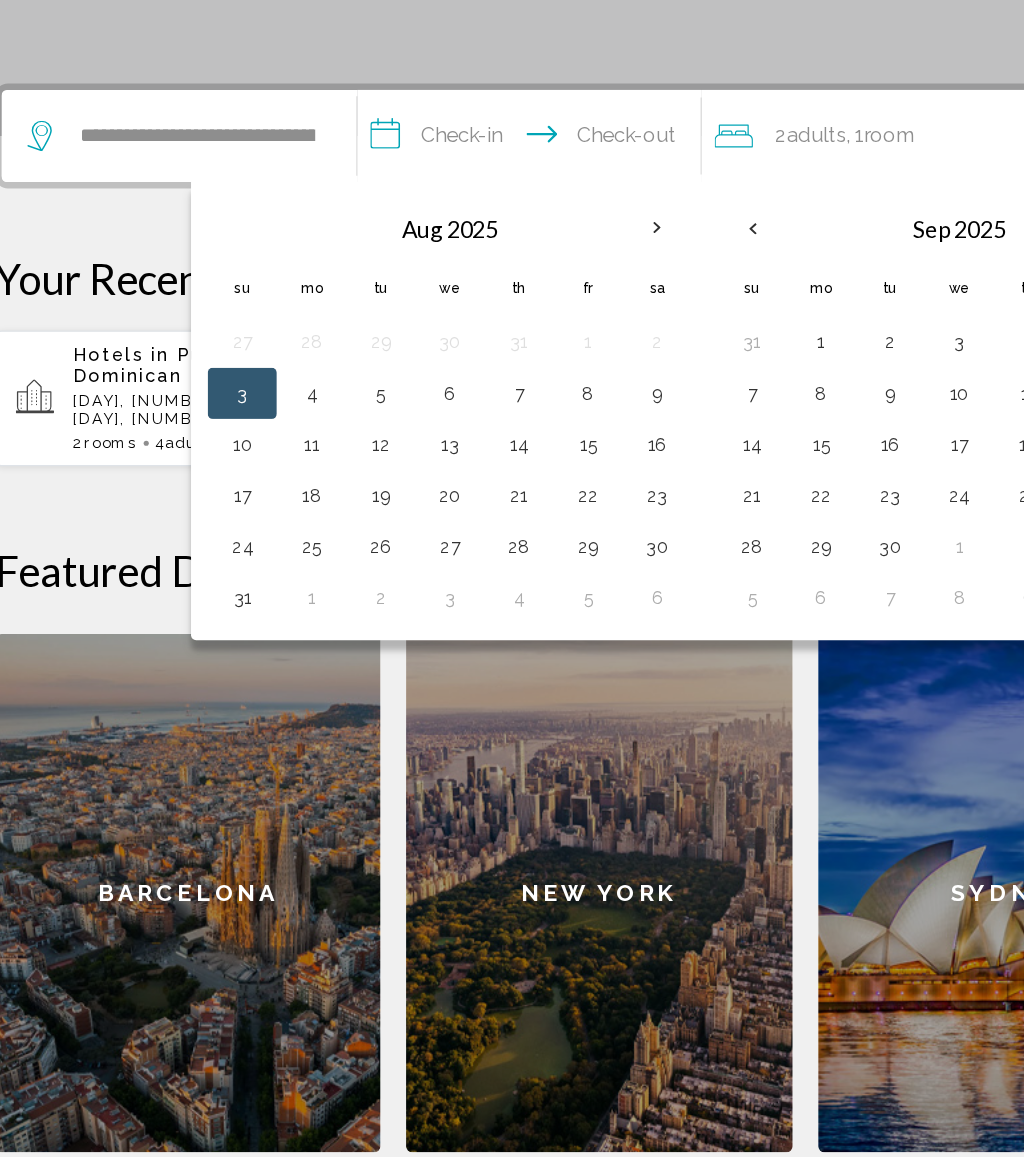click on "Sydney" 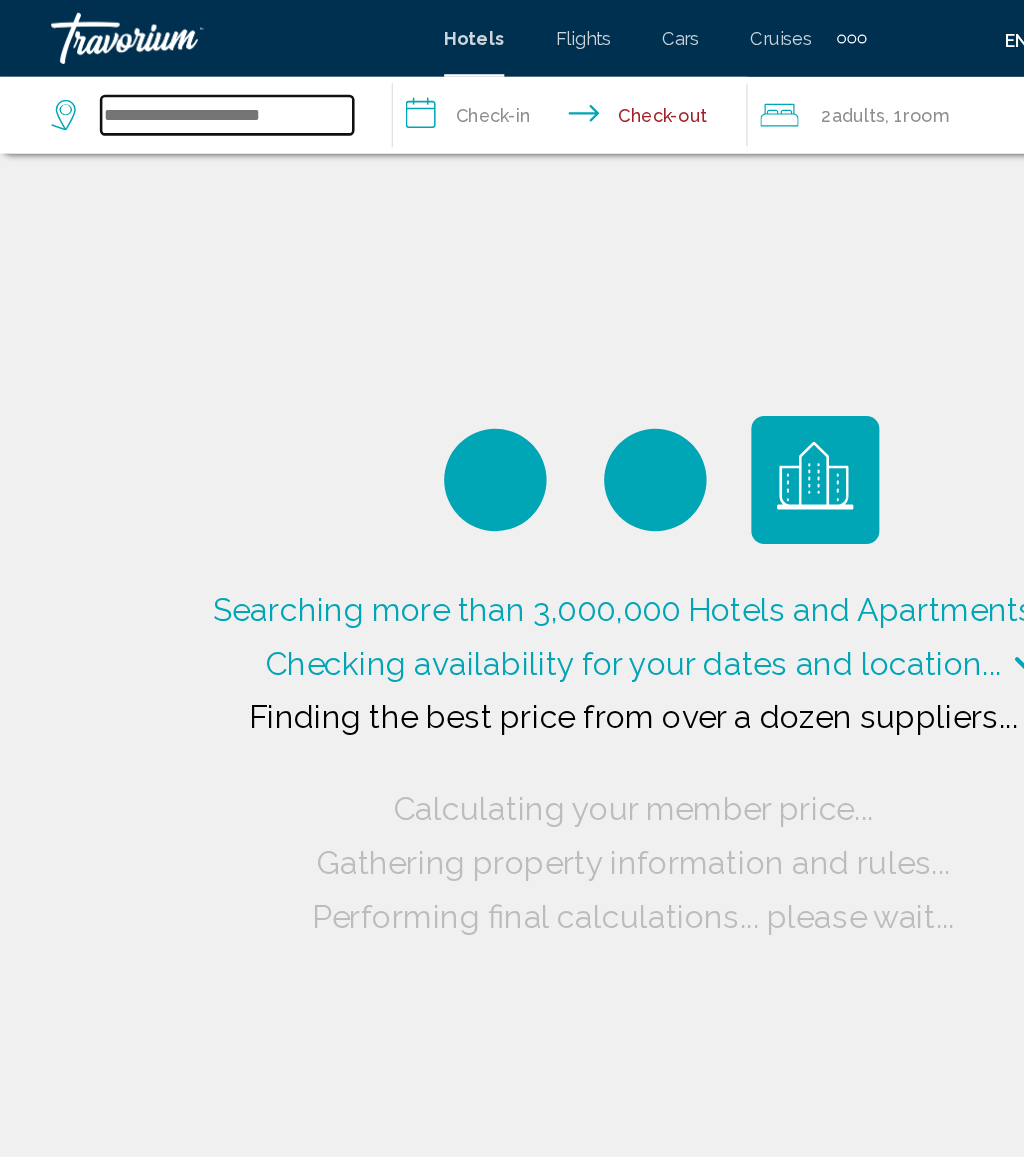 click at bounding box center (177, 90) 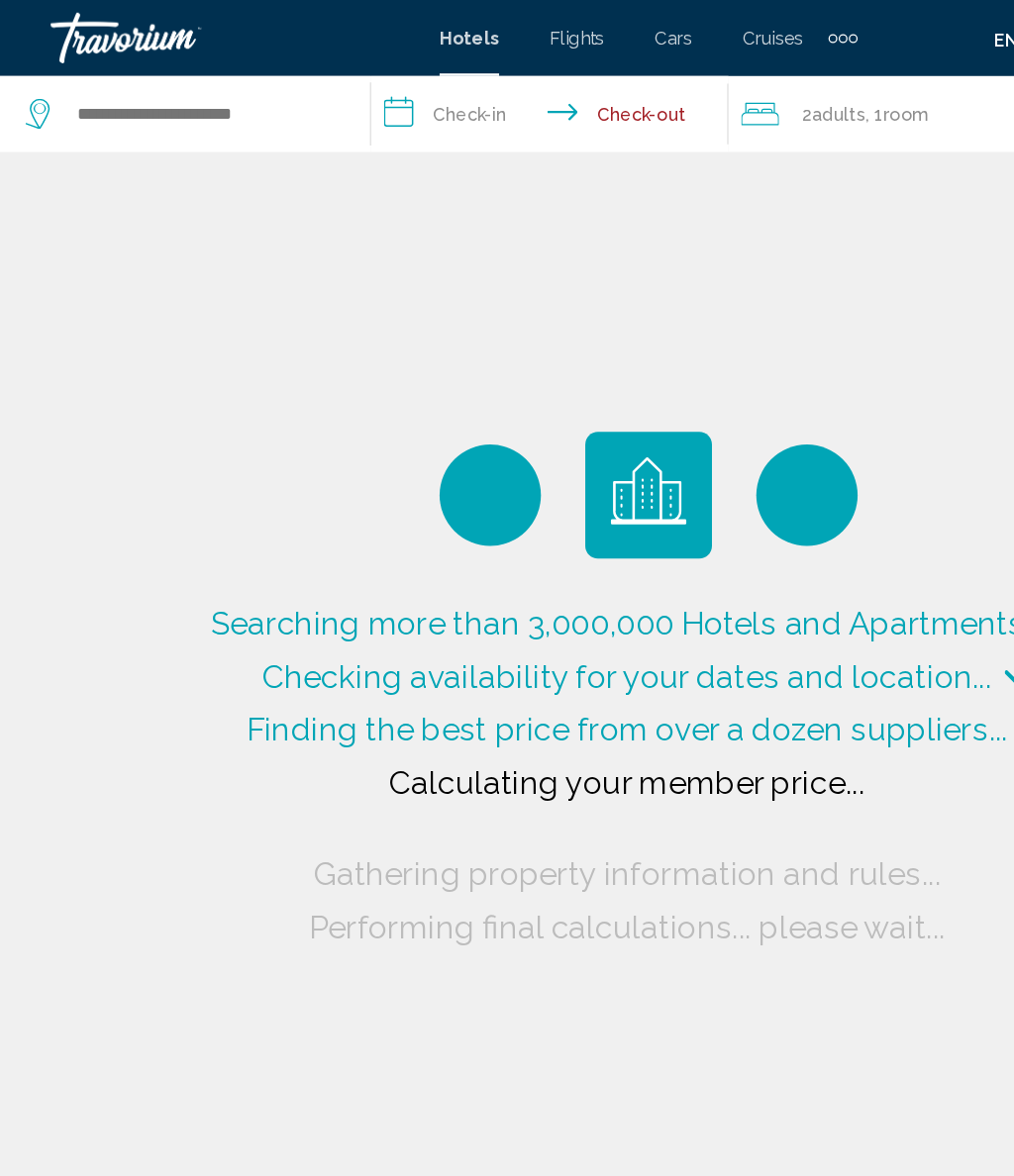 click on "Searching more than 3,000,000 Hotels and Apartments...
Checking availability for your dates and location..." 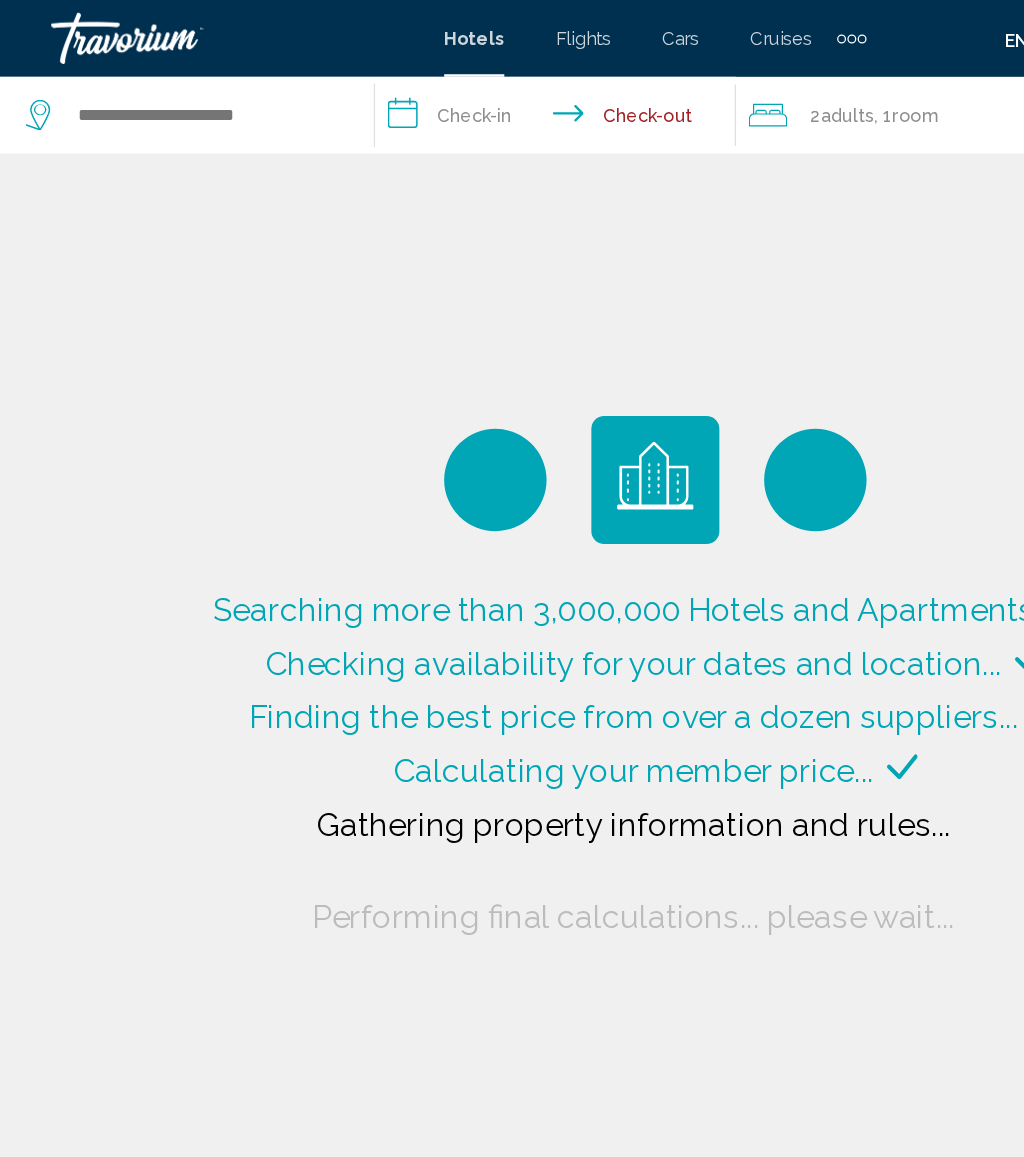 type on "**********" 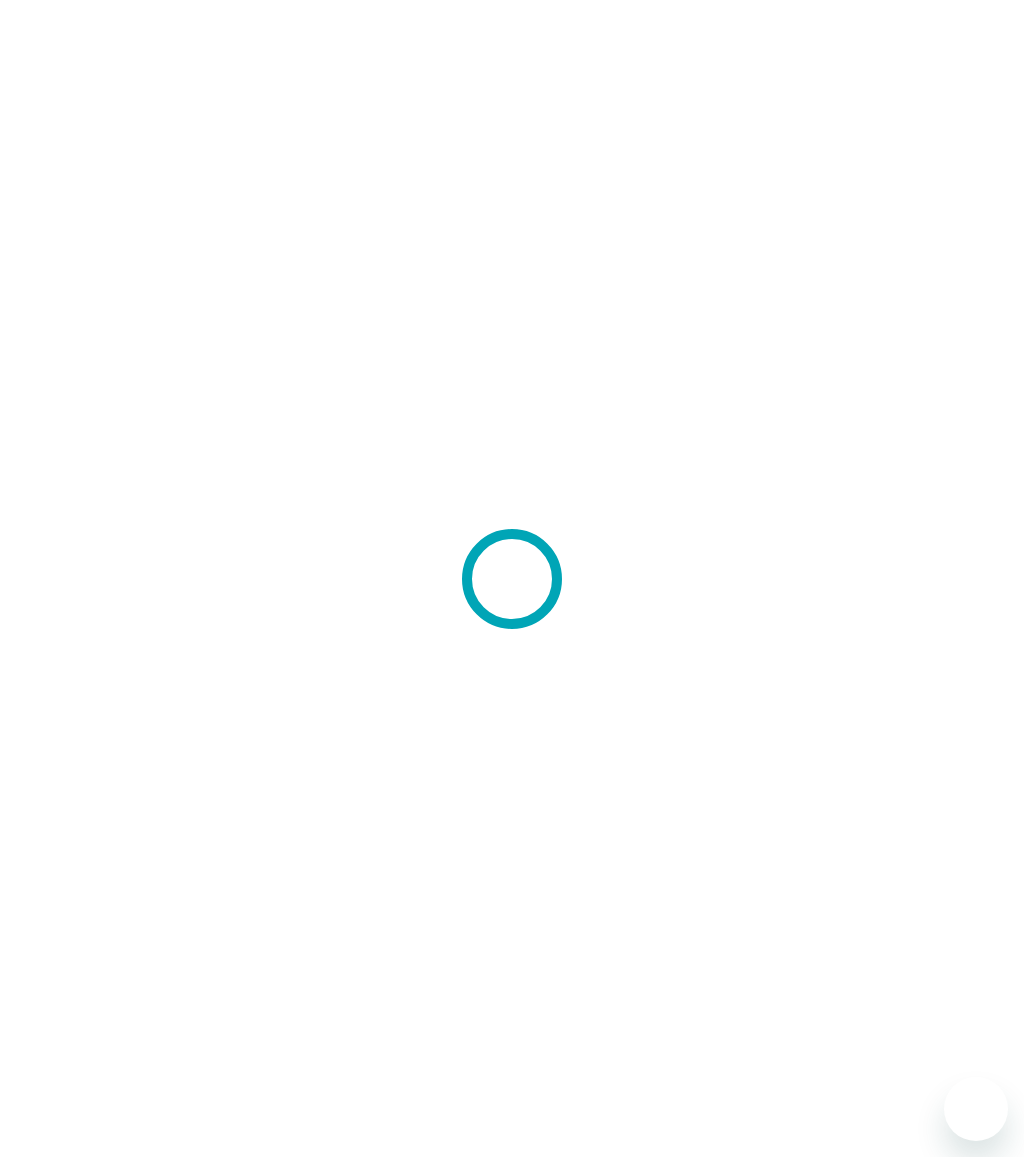 scroll, scrollTop: 0, scrollLeft: 0, axis: both 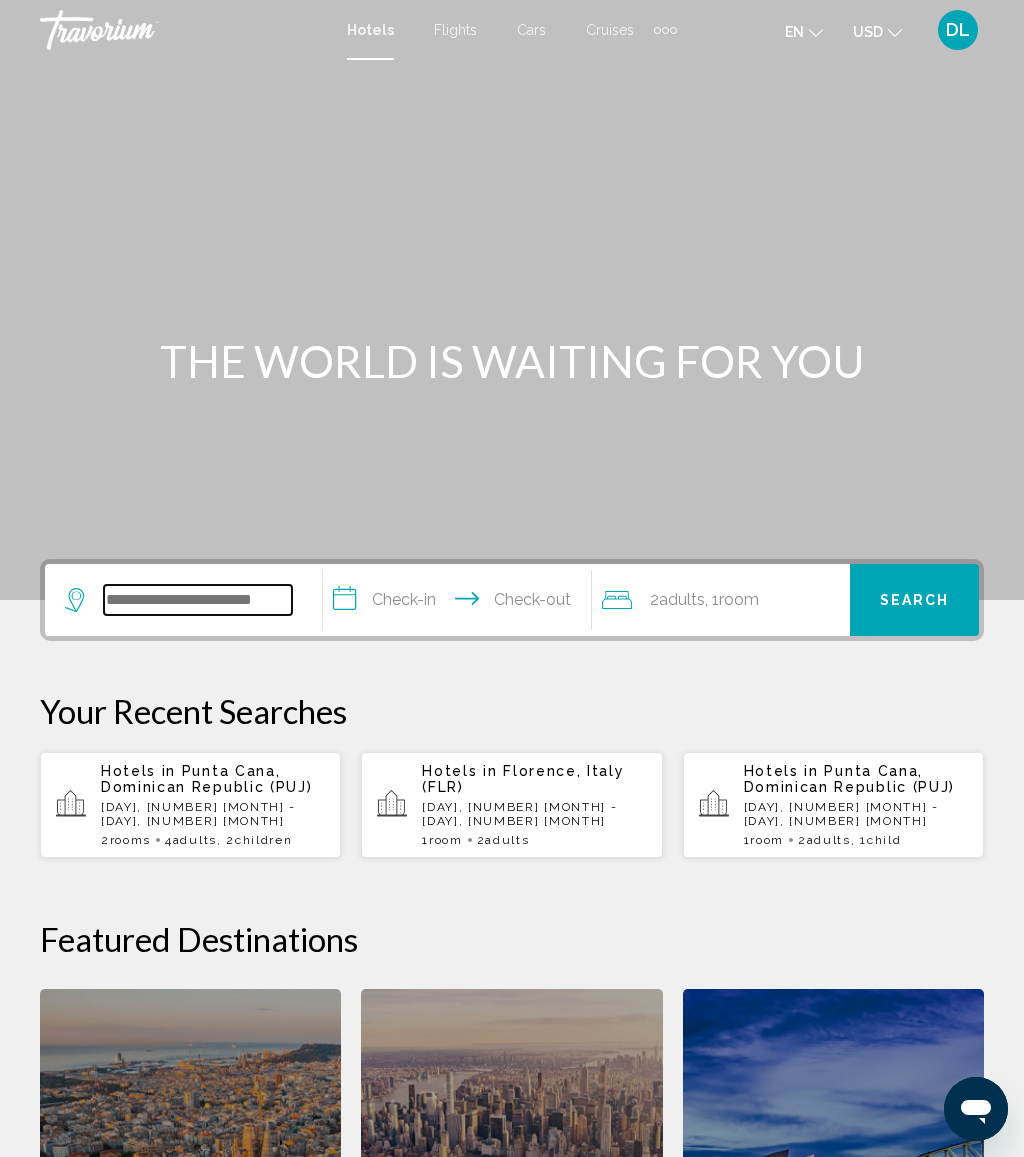 click at bounding box center [198, 600] 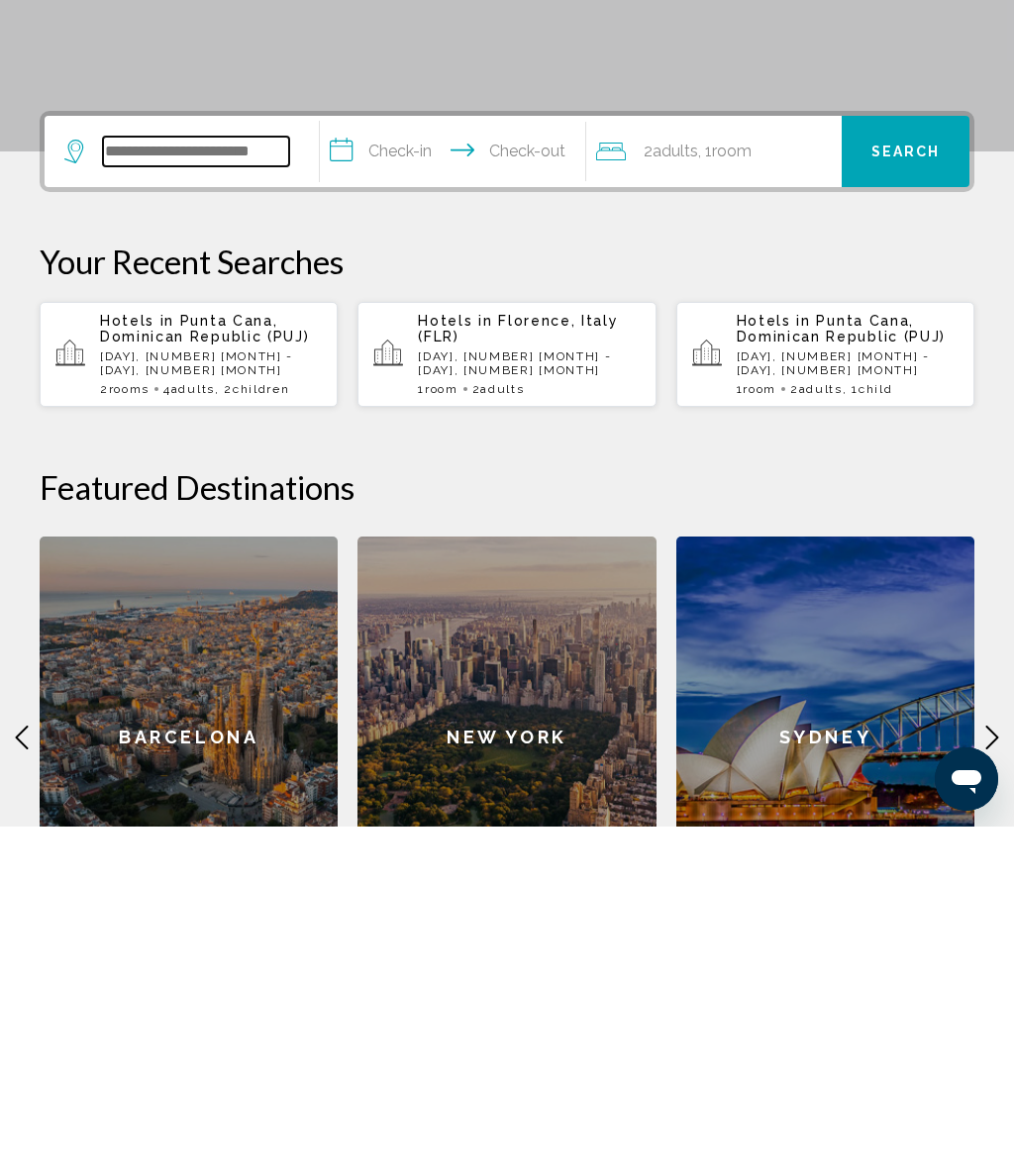 scroll, scrollTop: 140, scrollLeft: 0, axis: vertical 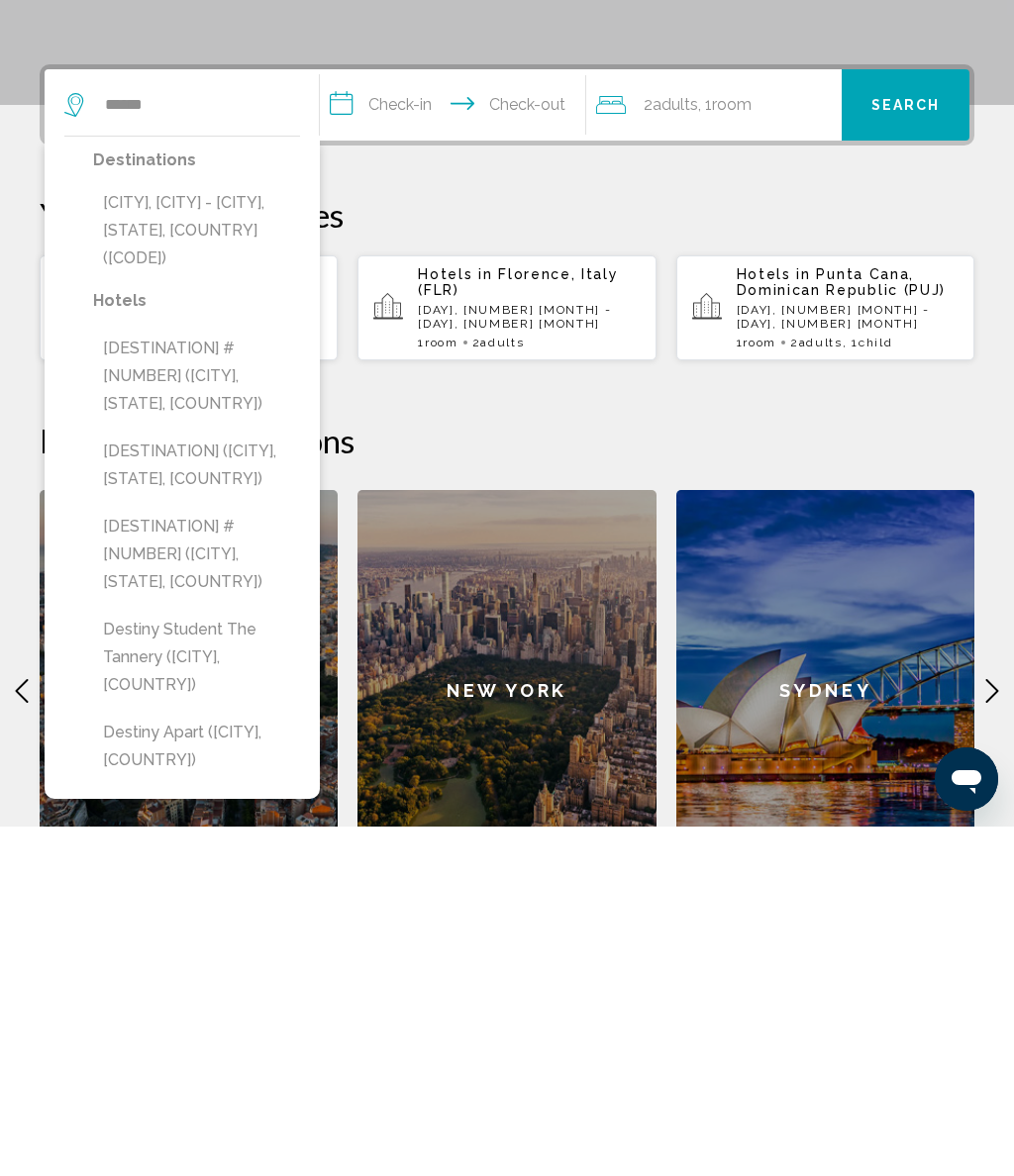 click on "[CITY], [STATE] - [CITY], [STATE], [COUNTRY] ([CODE])" at bounding box center (196, 580) 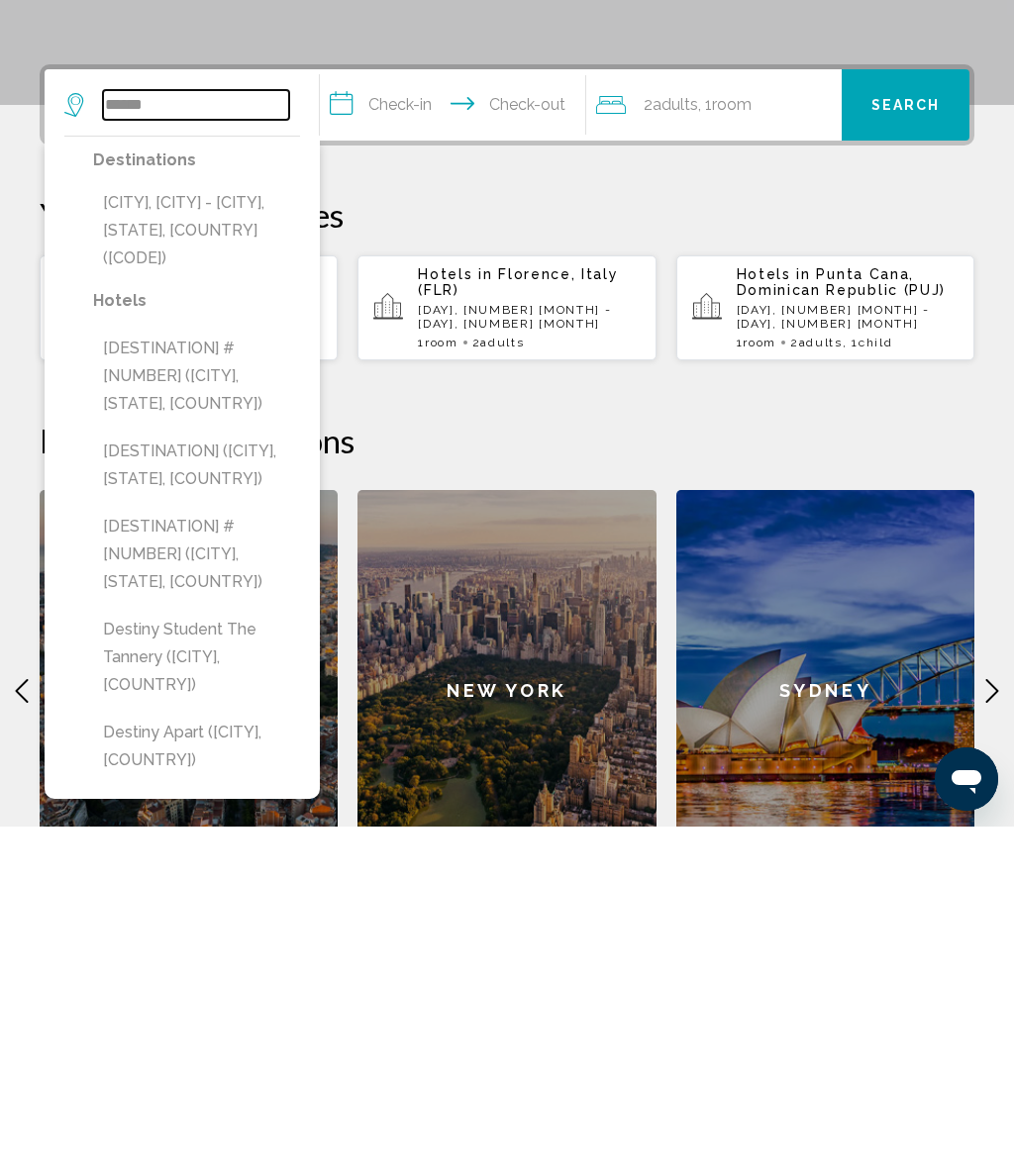 type on "**********" 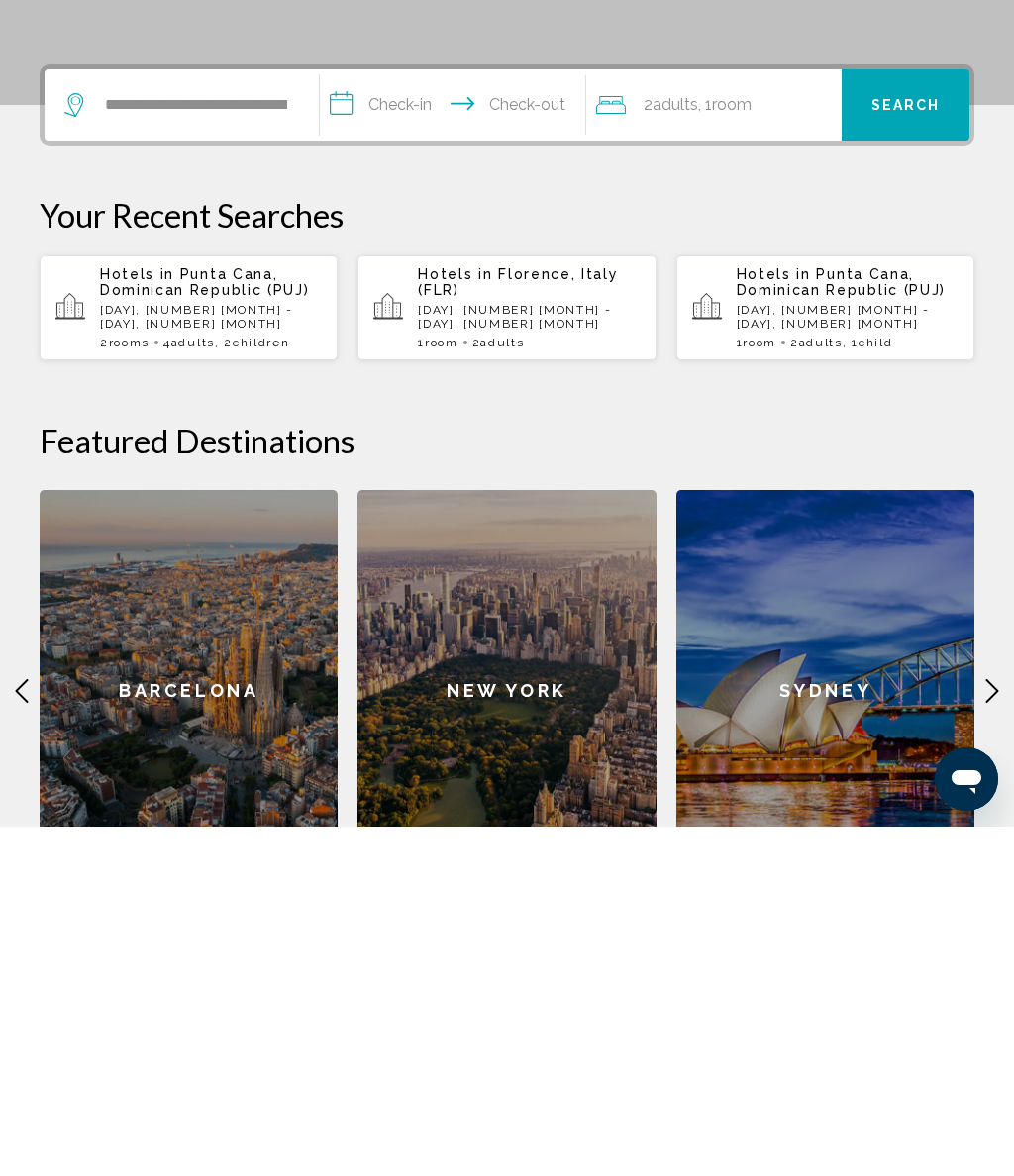click on "**********" at bounding box center [456, 457] 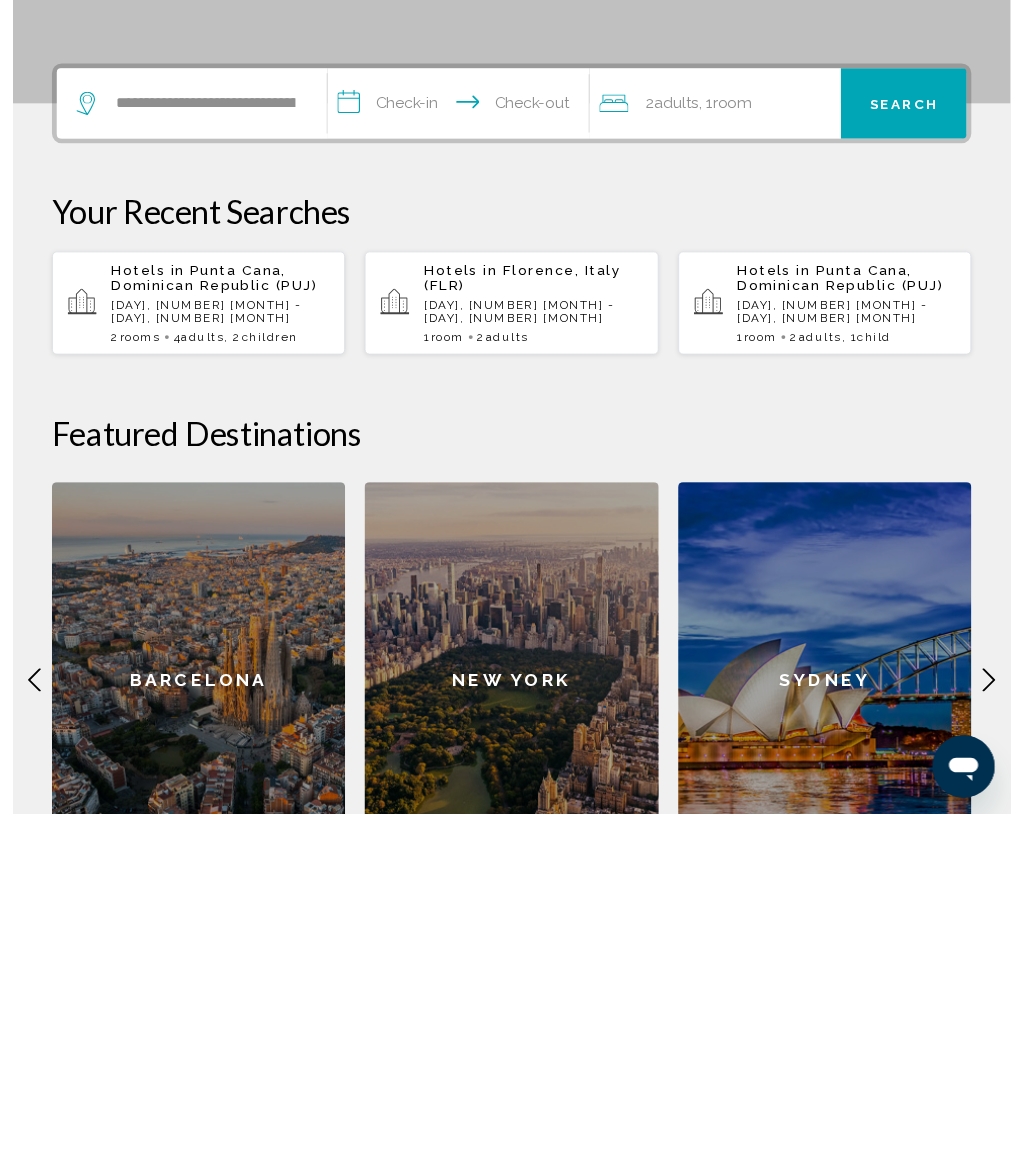 scroll, scrollTop: 494, scrollLeft: 0, axis: vertical 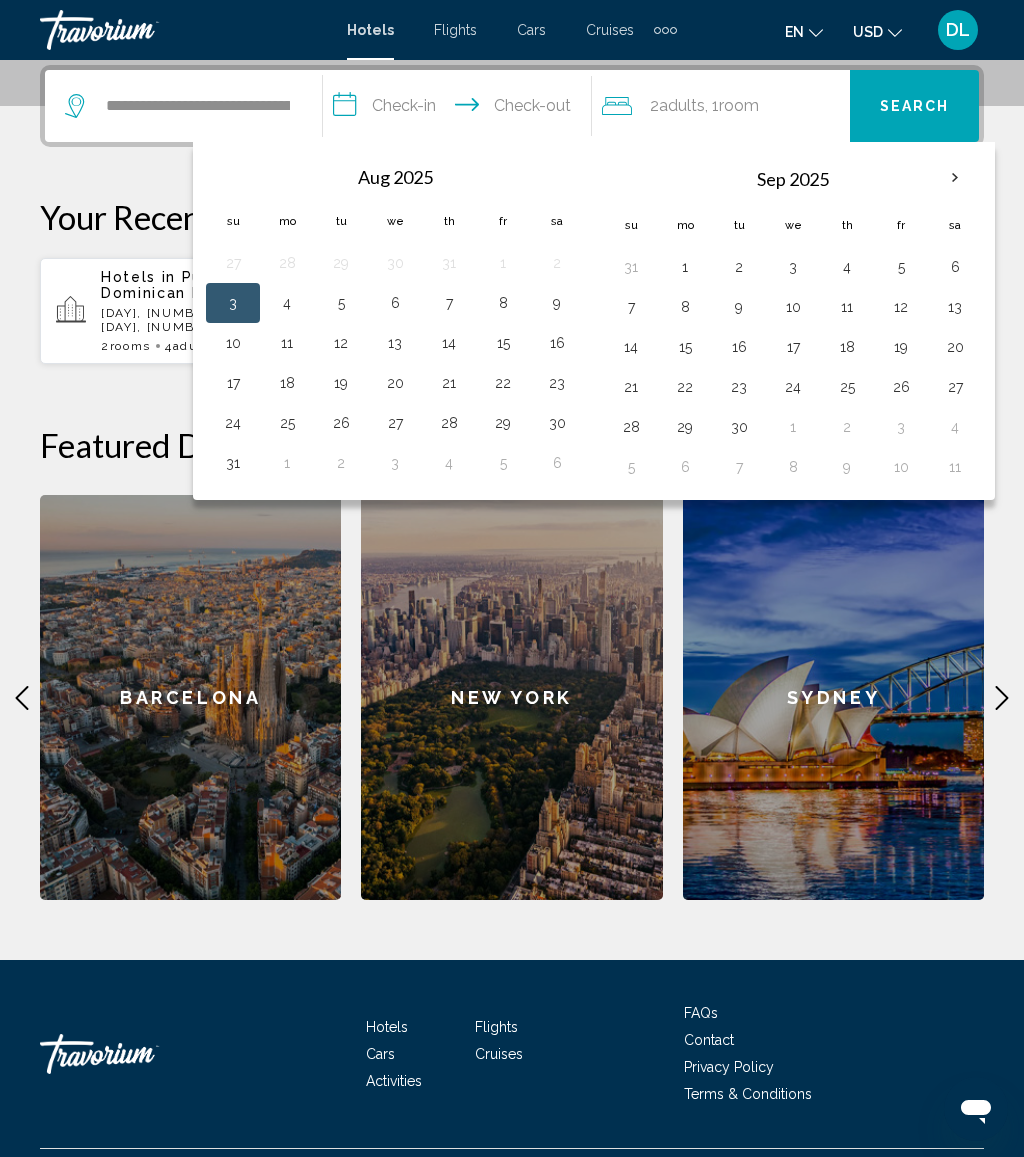 click on "18" at bounding box center (847, 347) 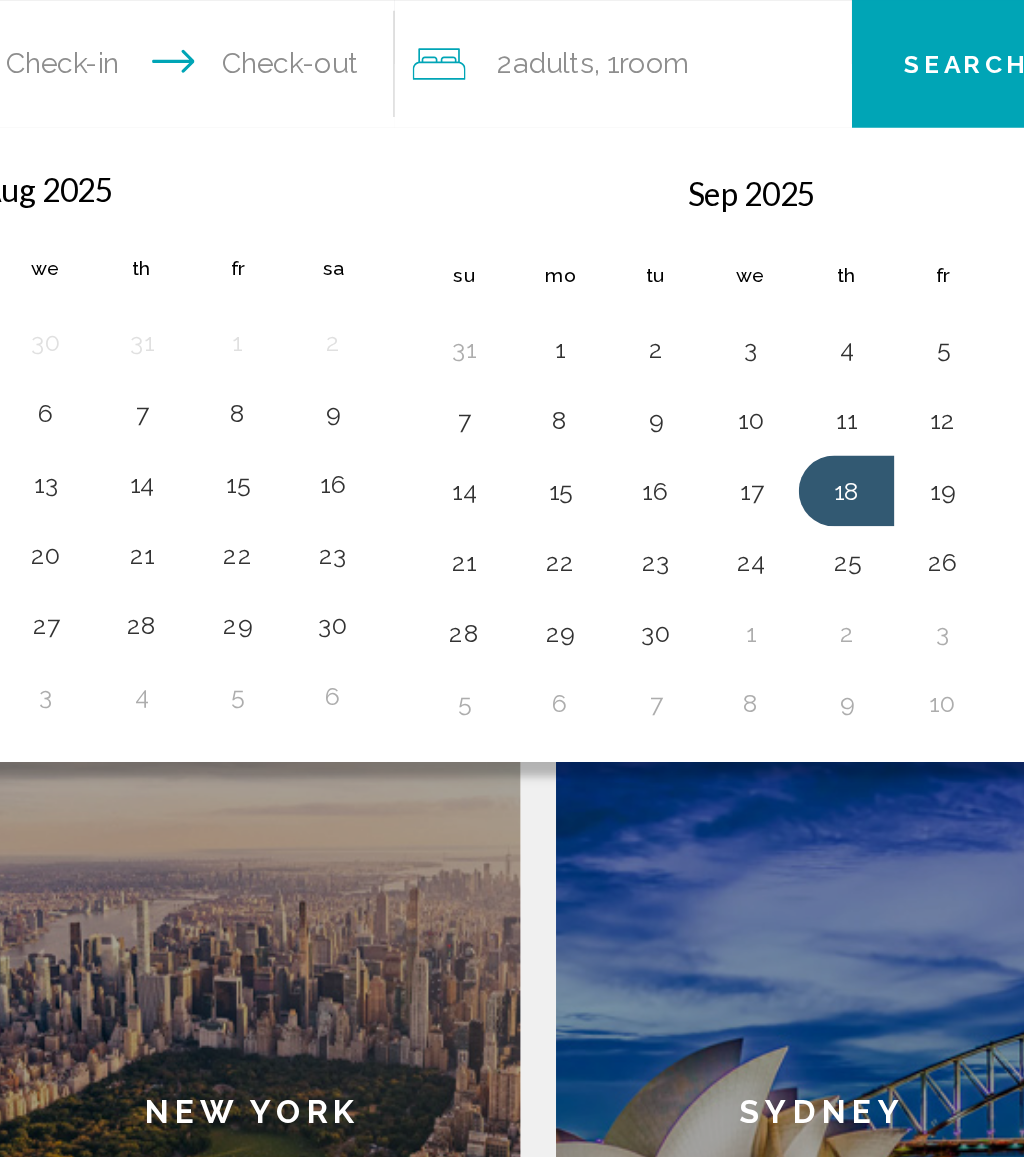 click on "22" at bounding box center (685, 387) 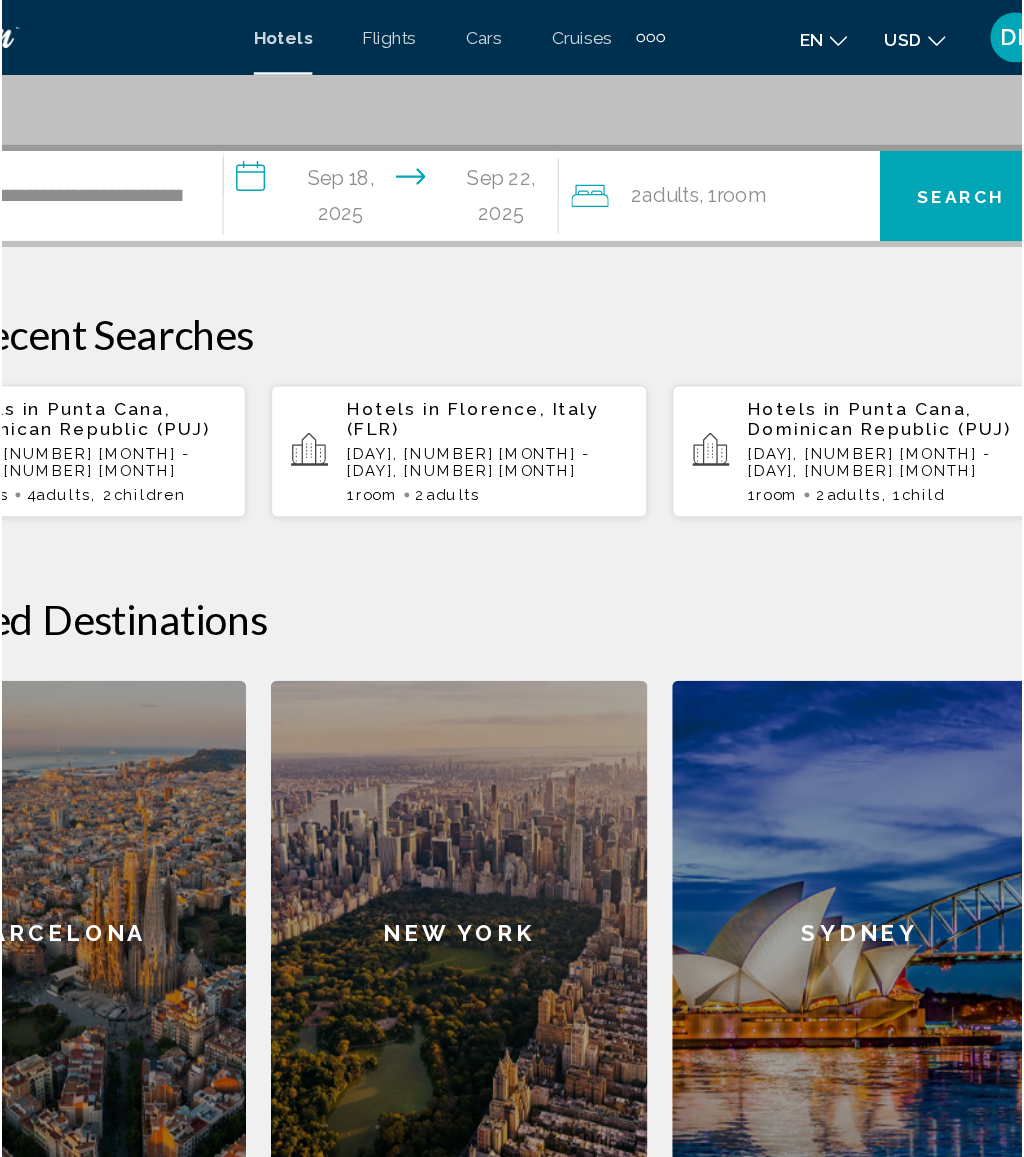 scroll, scrollTop: 443, scrollLeft: 0, axis: vertical 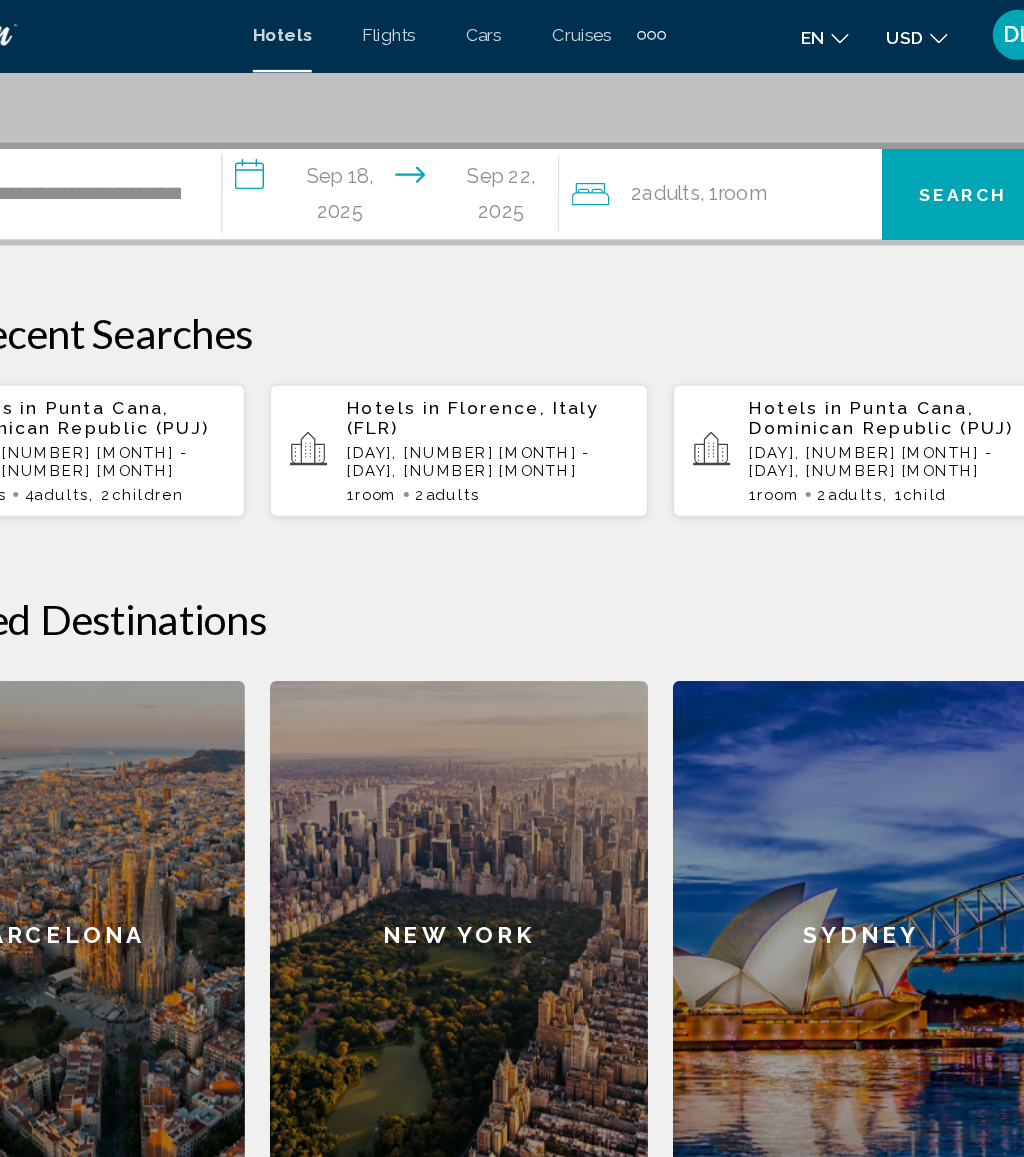 click on "Search" at bounding box center [915, 158] 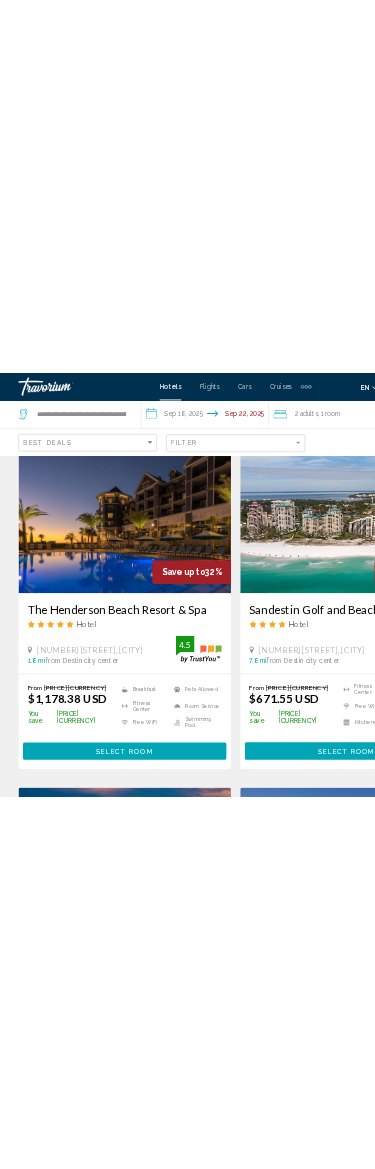 scroll, scrollTop: 0, scrollLeft: 0, axis: both 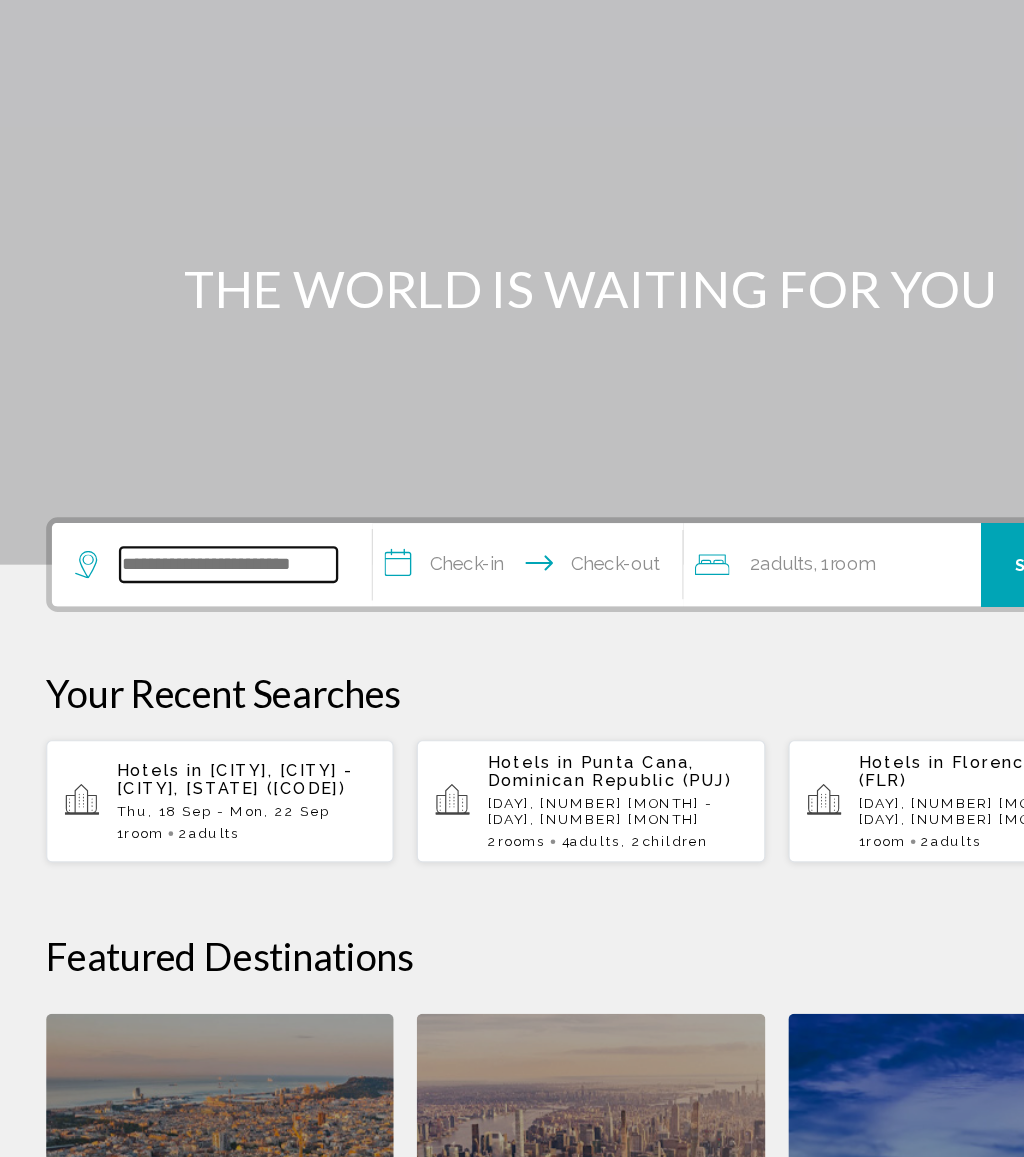 click at bounding box center (198, 600) 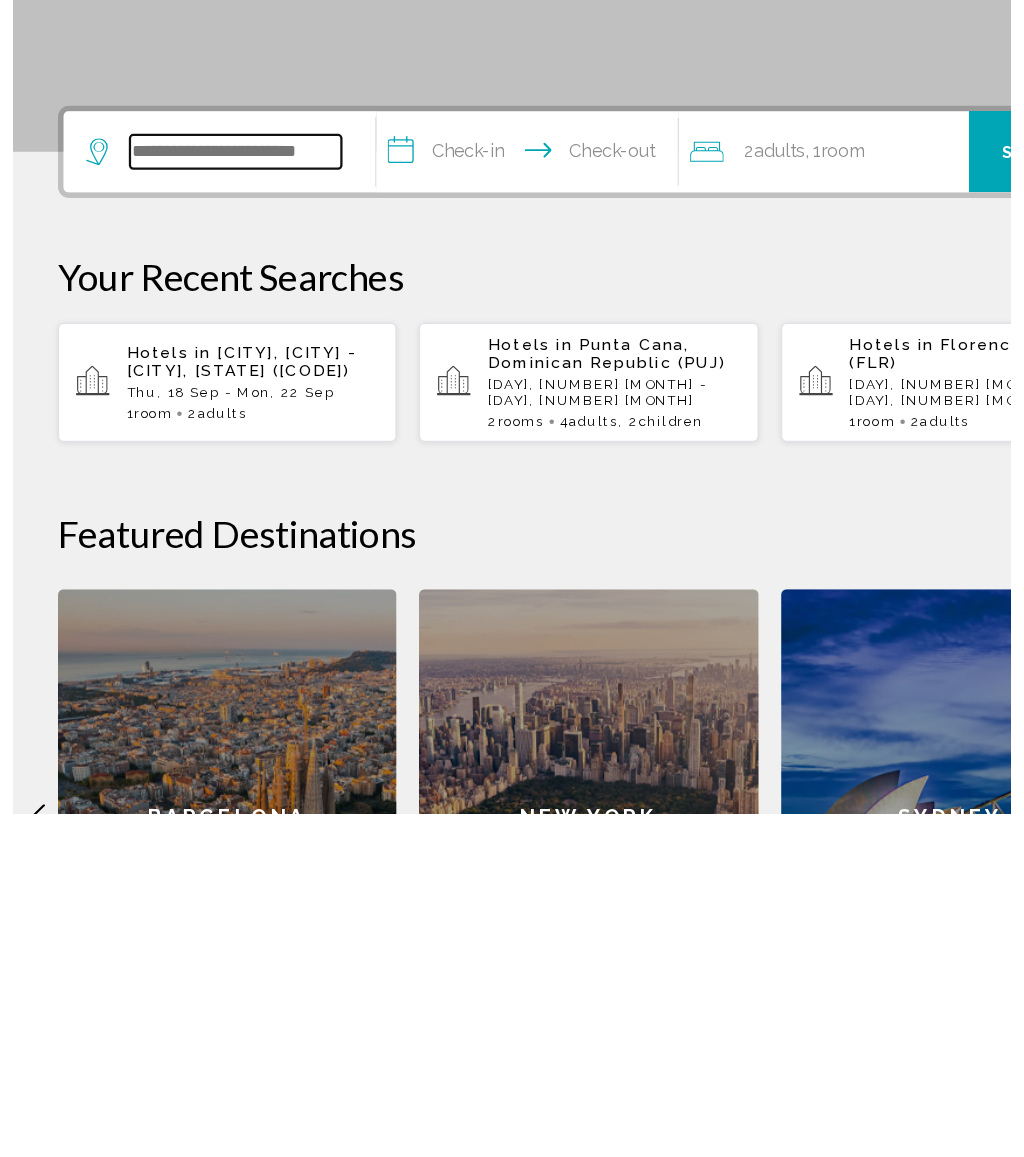 scroll, scrollTop: 29, scrollLeft: 0, axis: vertical 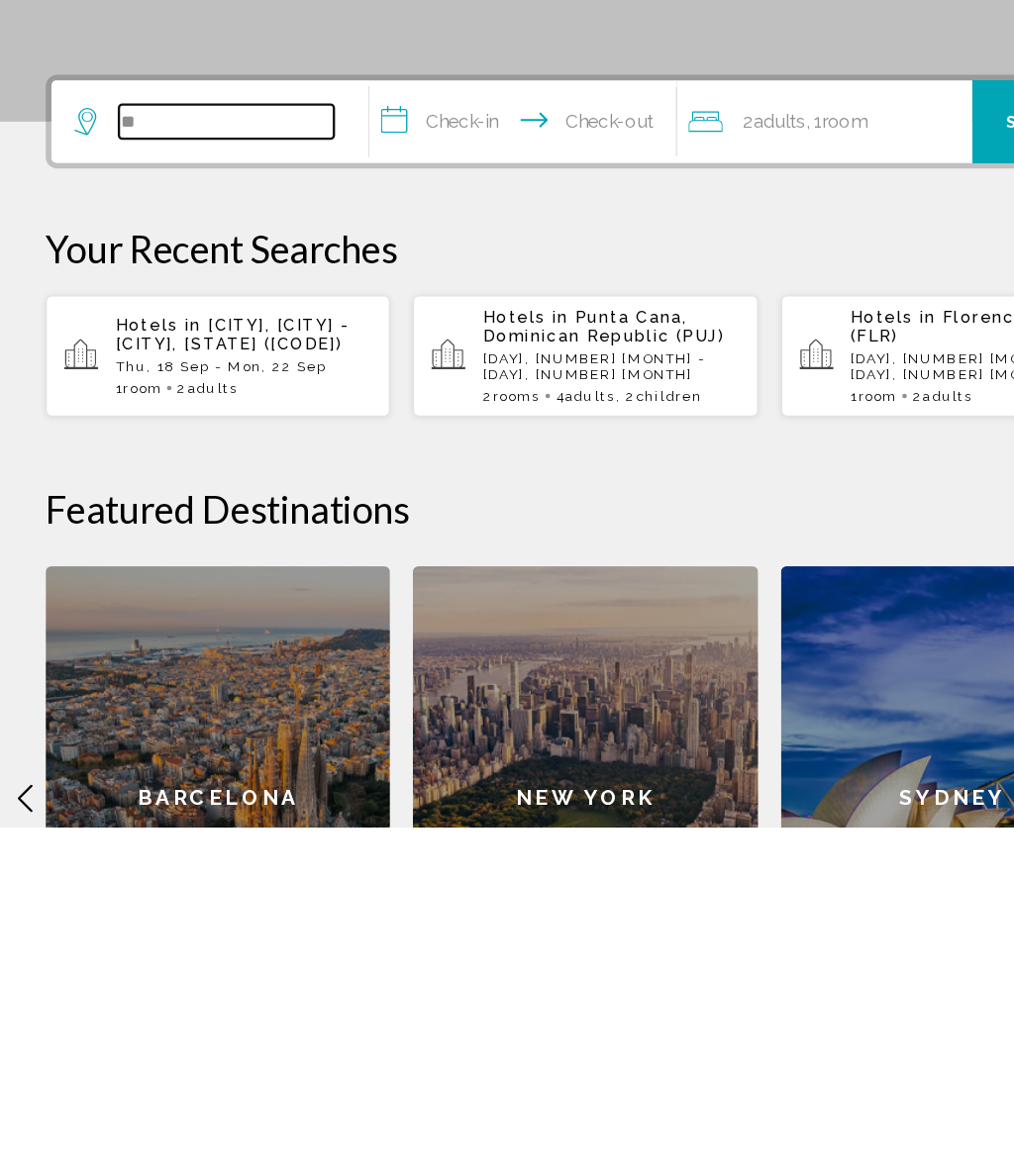 type on "*" 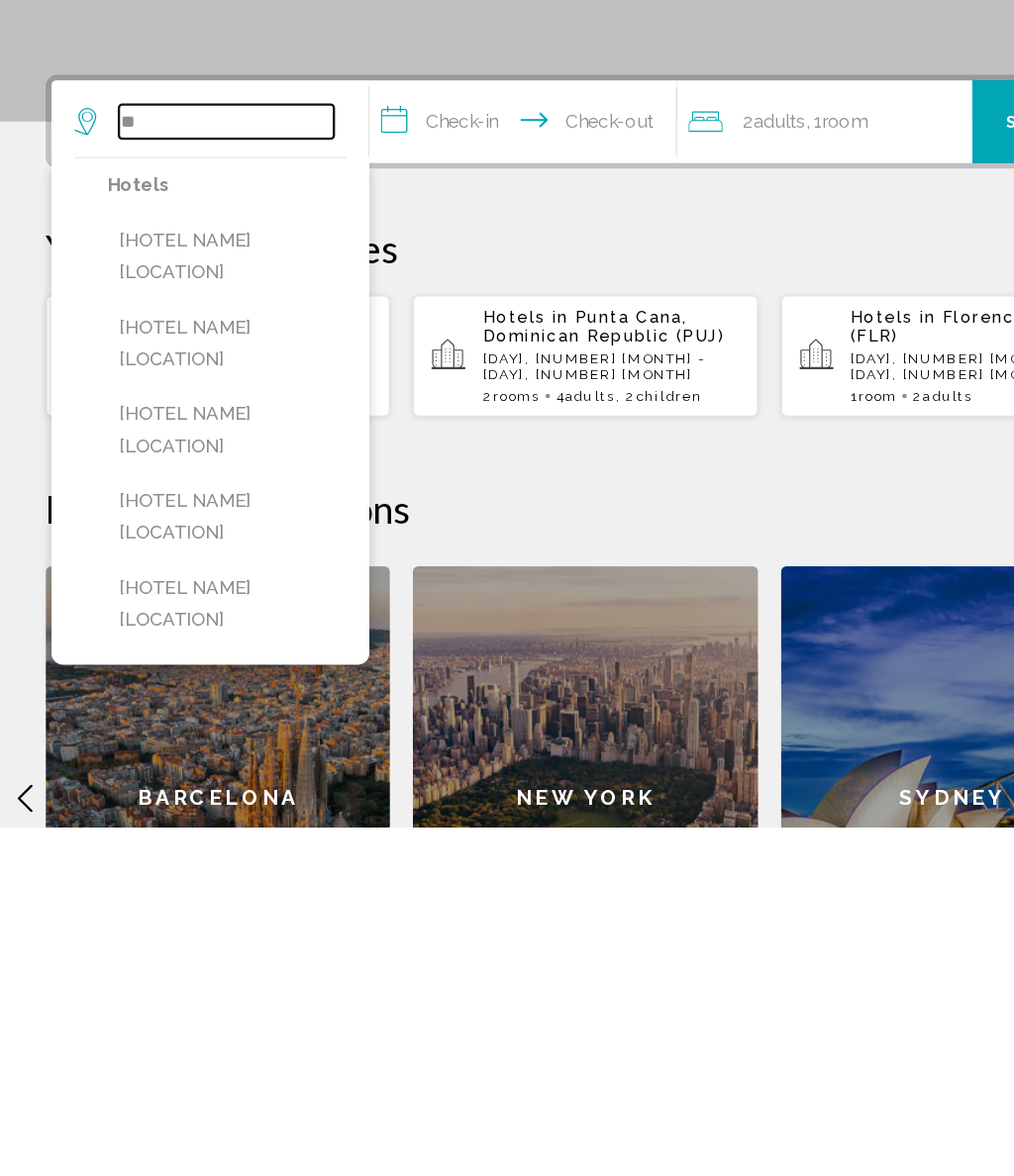 type on "*" 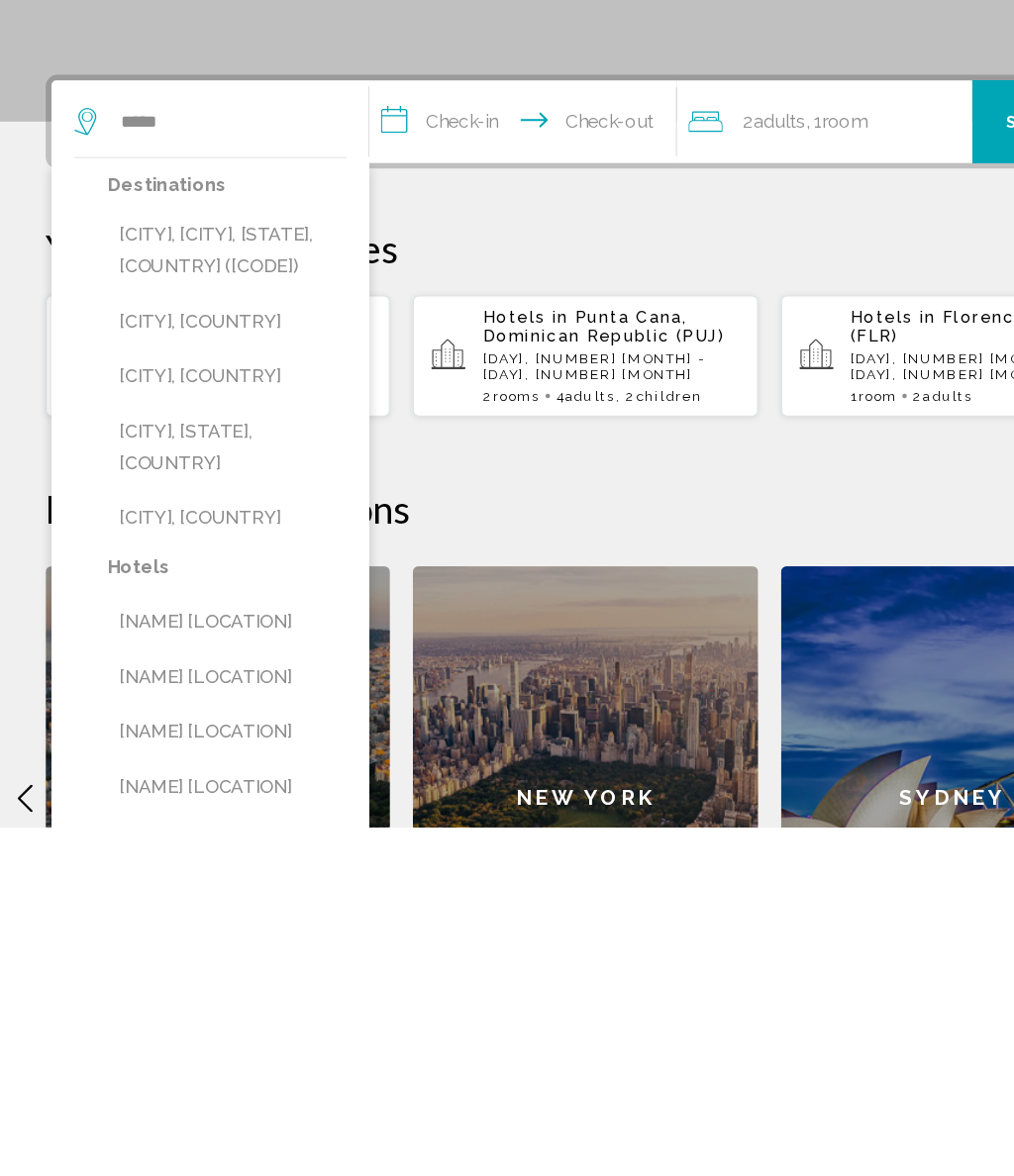 click on "[CITY], [CITY], [STATE], [COUNTRY] ([CODE])" at bounding box center (196, 677) 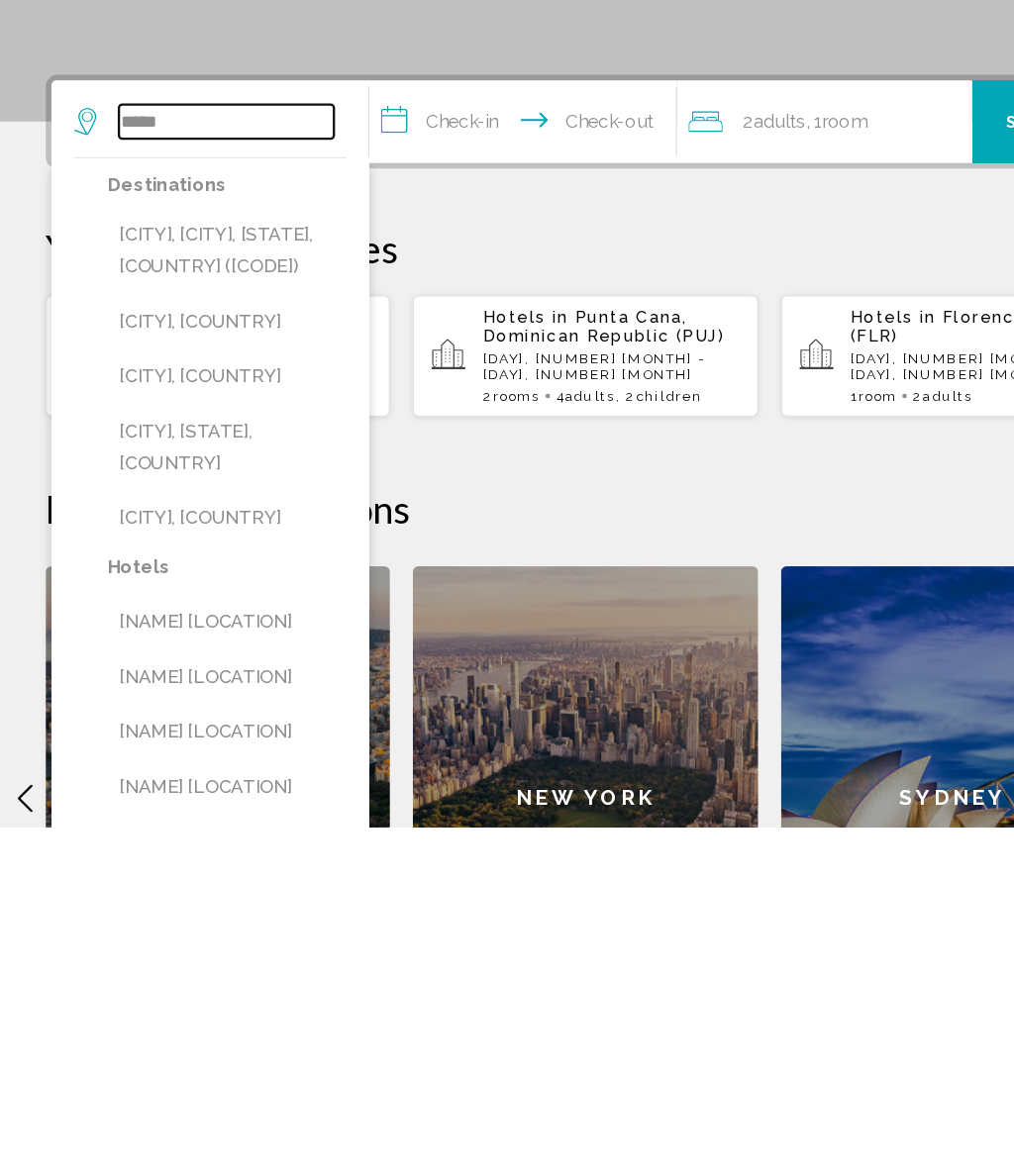type on "**********" 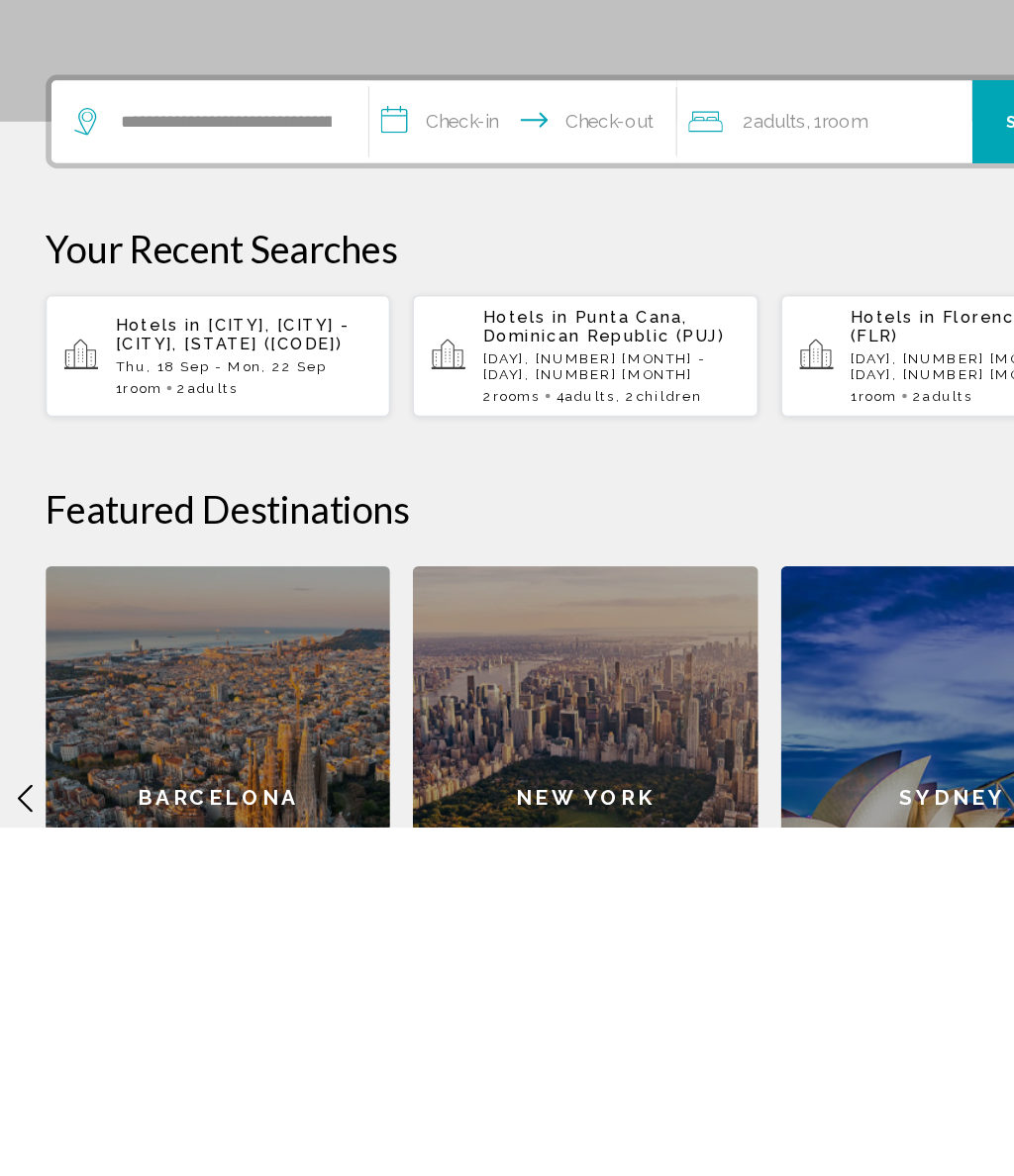click on "**********" at bounding box center (456, 568) 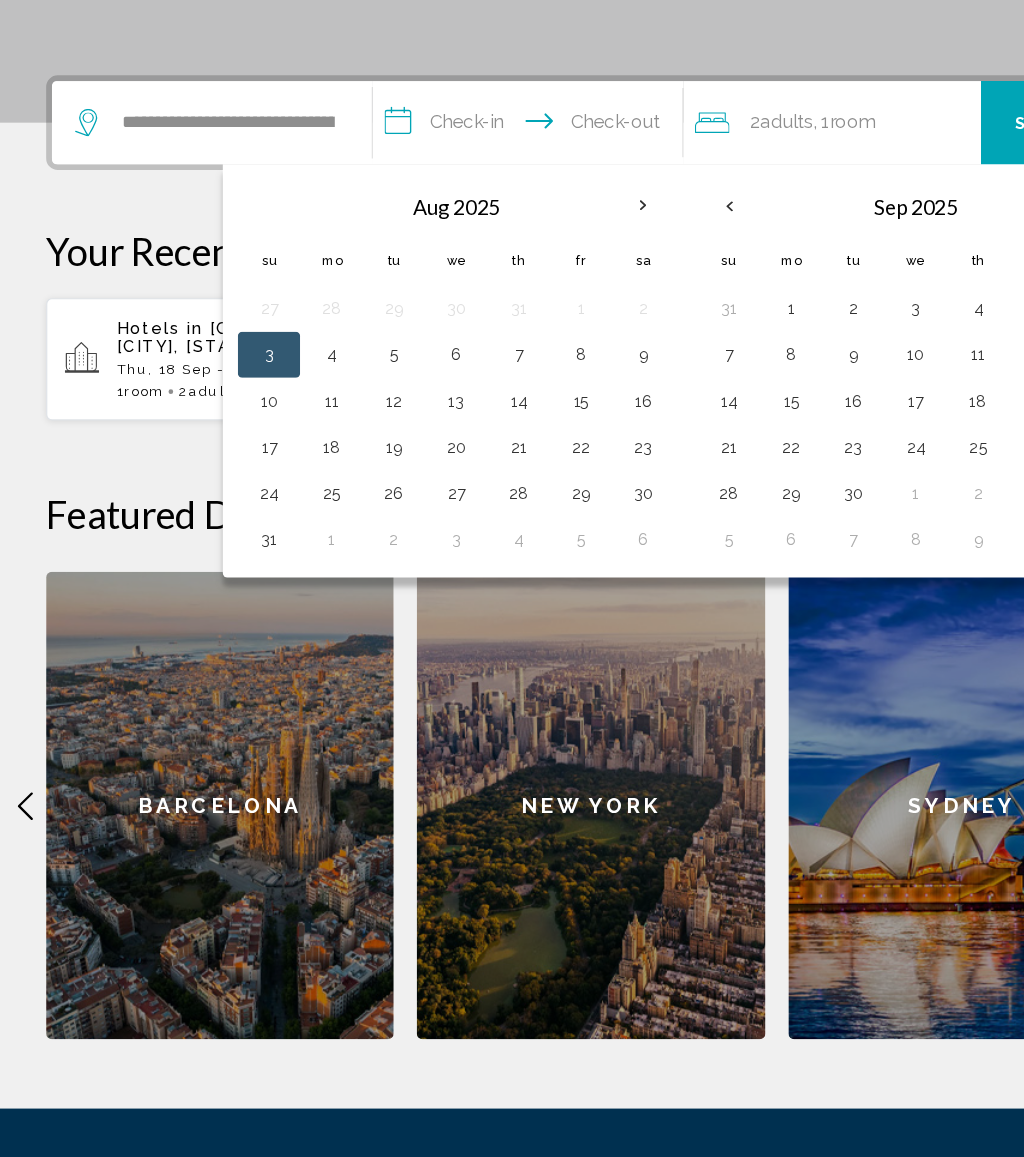 scroll, scrollTop: 338, scrollLeft: 0, axis: vertical 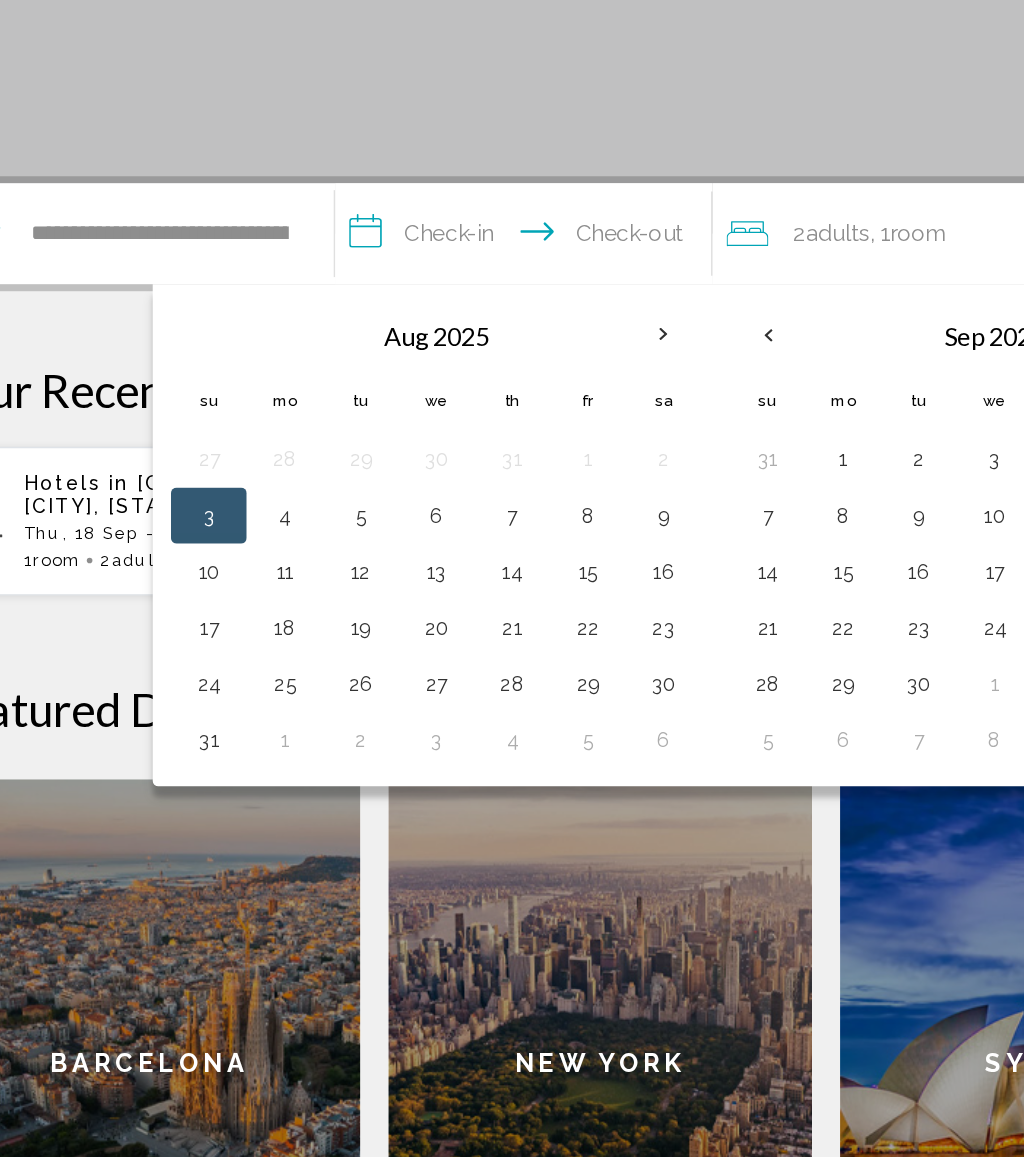 click on "7" at bounding box center [449, 463] 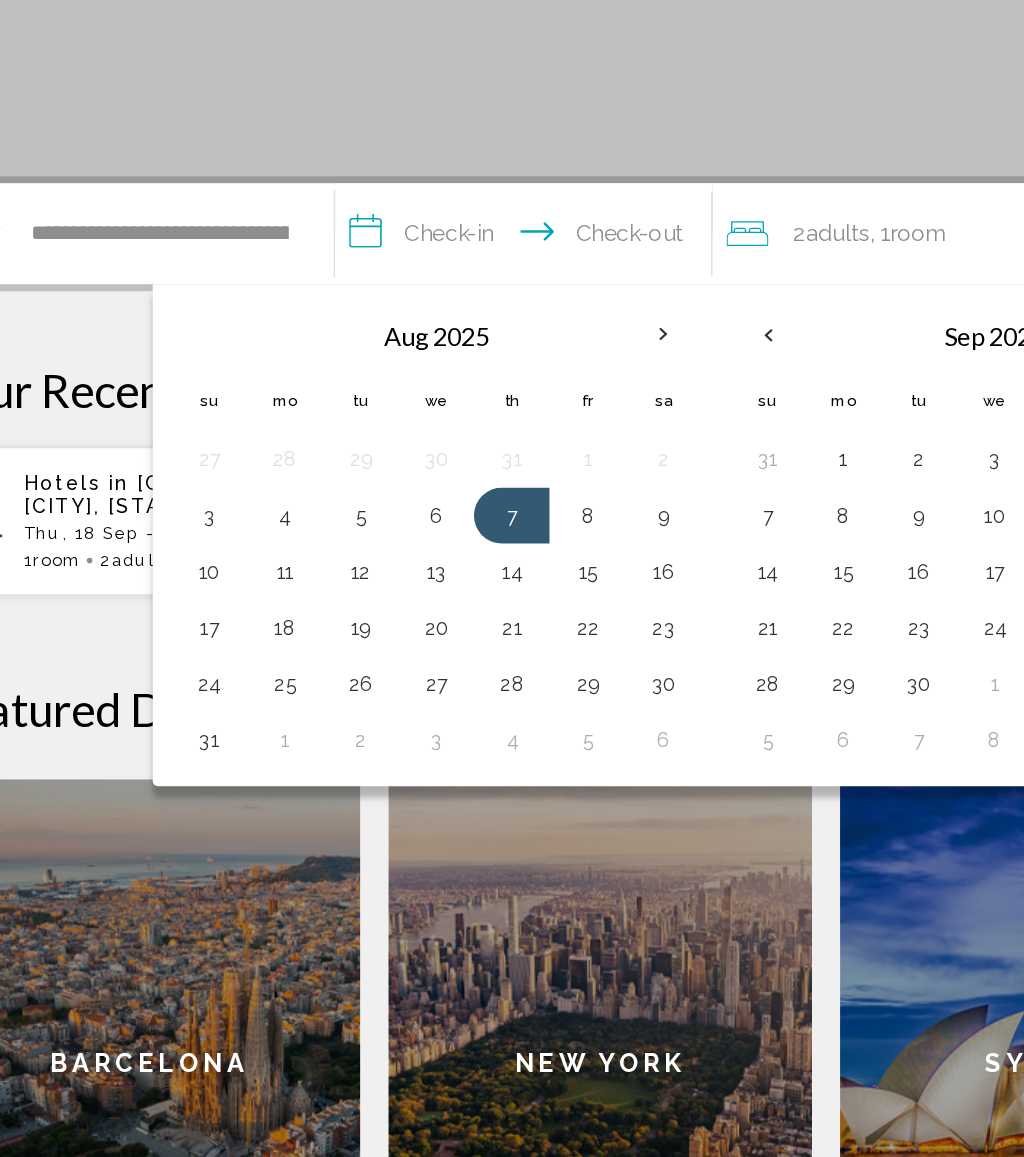 click on "14" at bounding box center (449, 503) 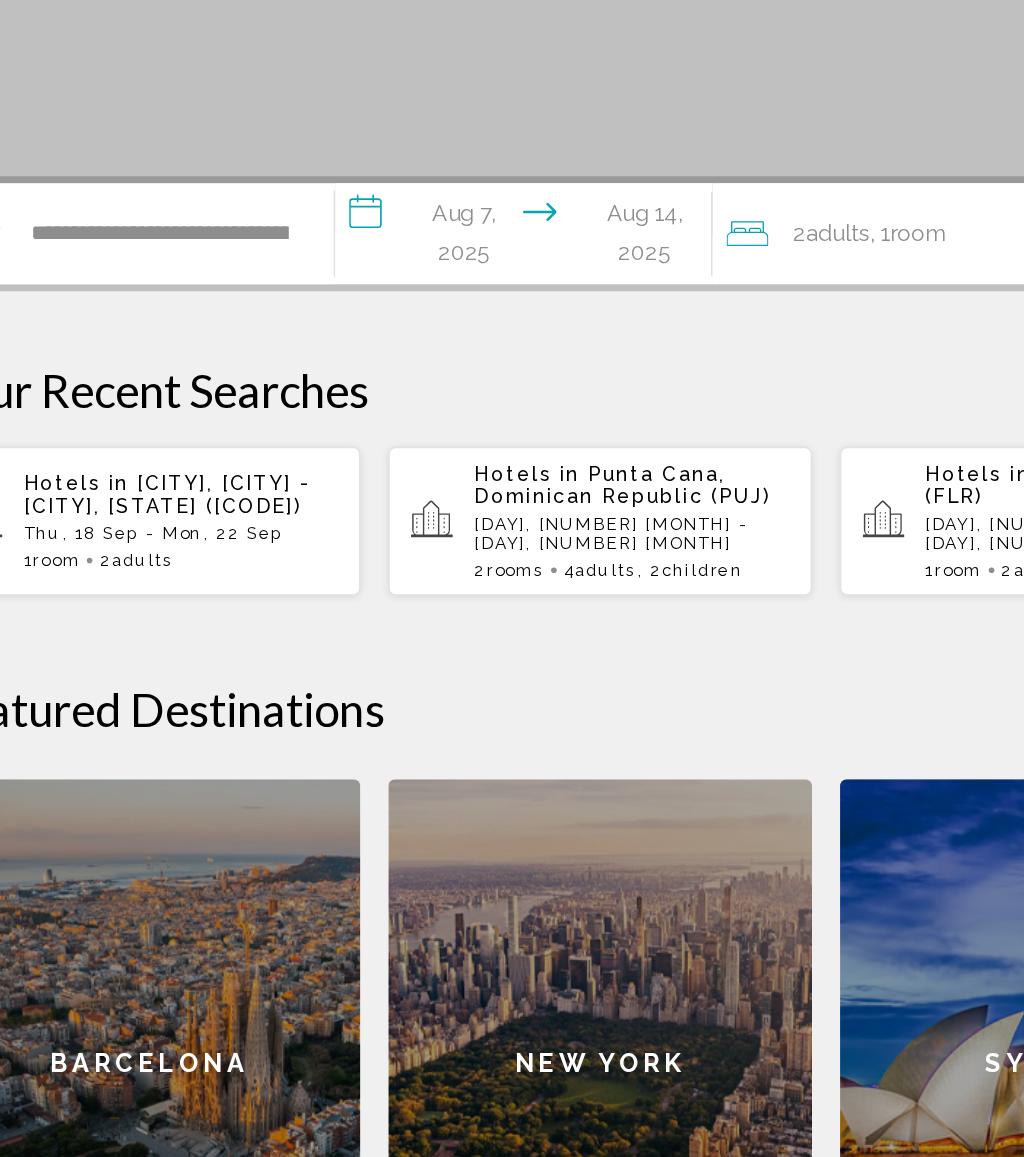 click on "**********" at bounding box center (461, 265) 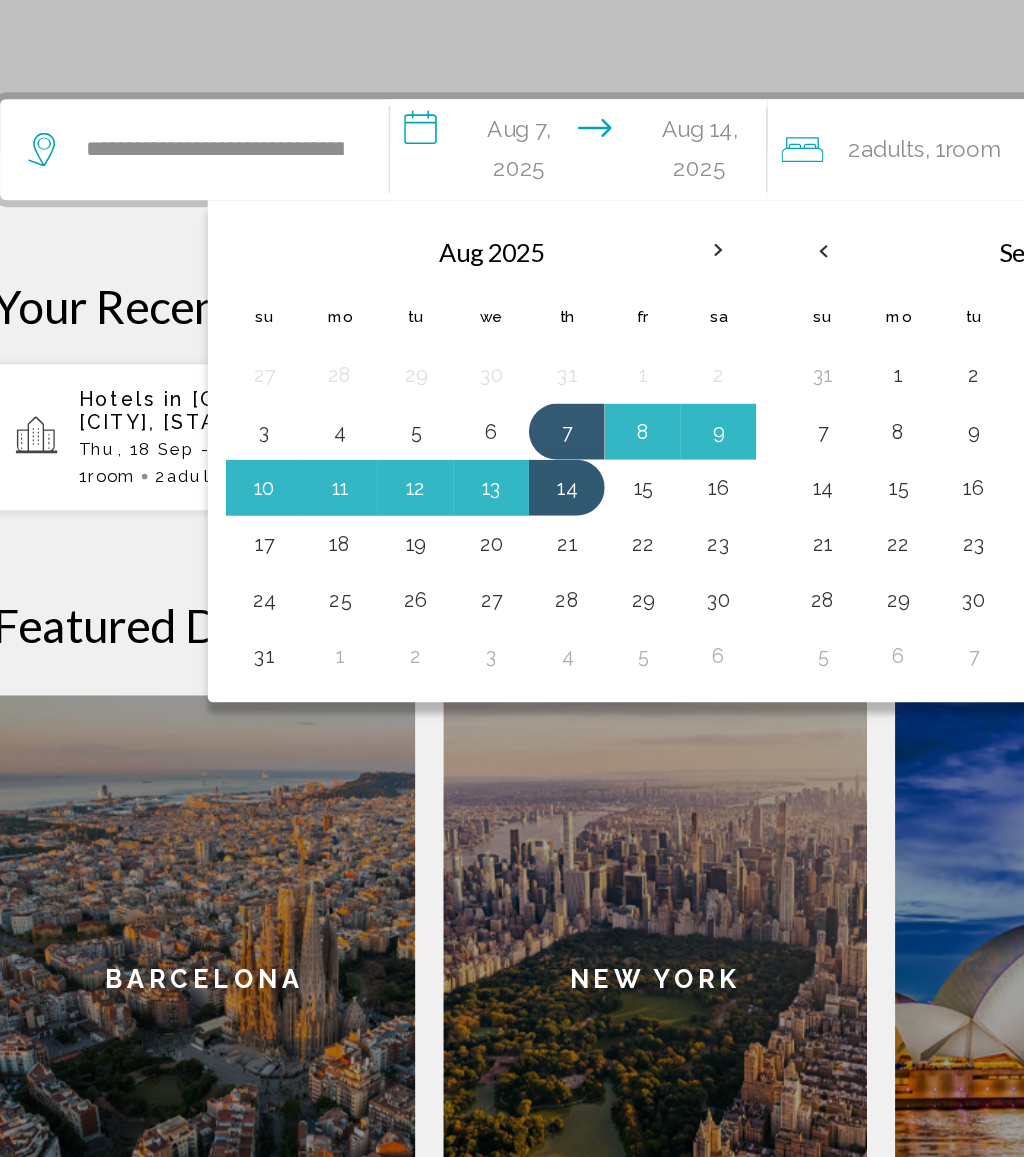 click on "14" at bounding box center (449, 503) 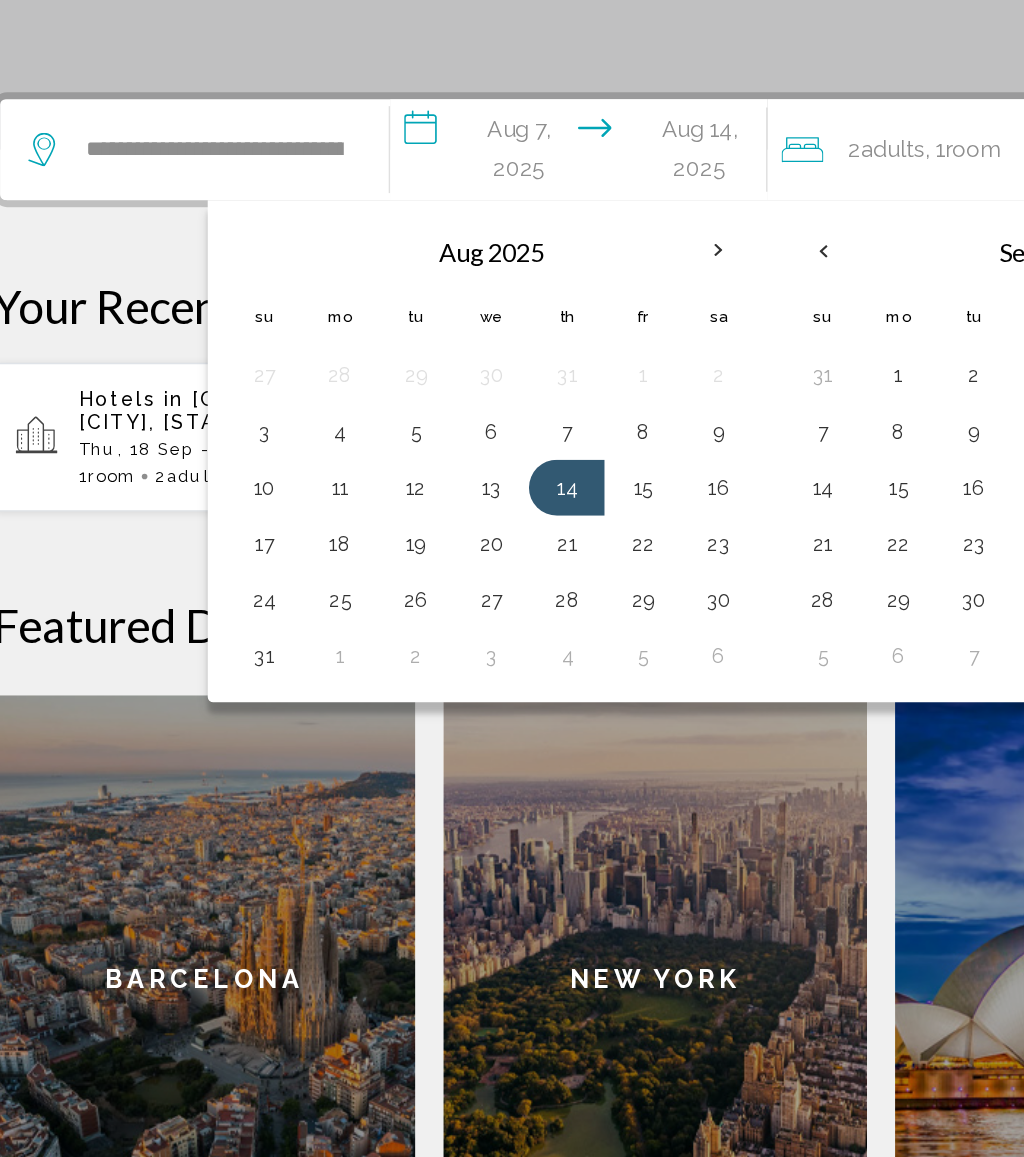 click on "17" at bounding box center (233, 543) 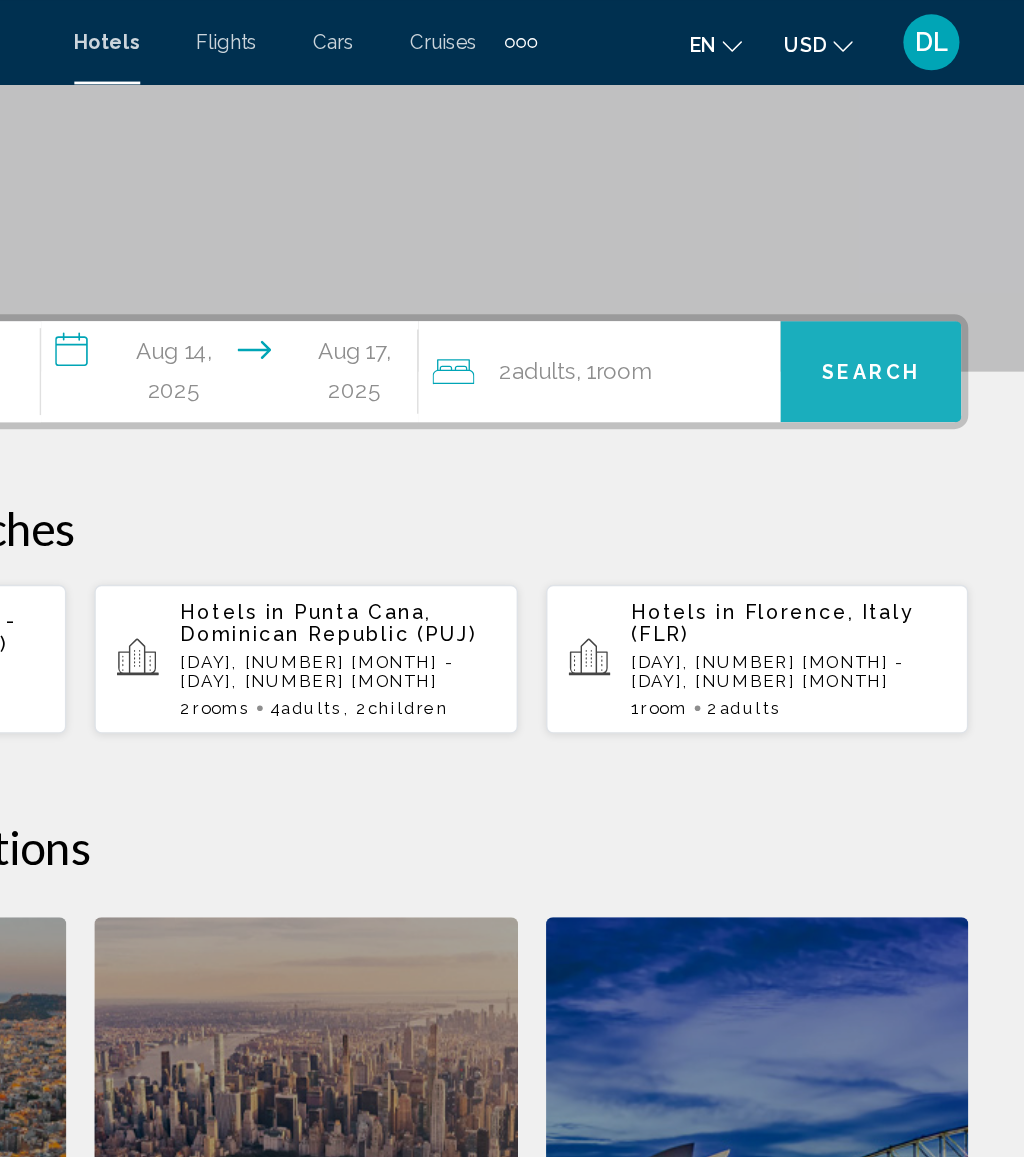 scroll, scrollTop: 335, scrollLeft: 0, axis: vertical 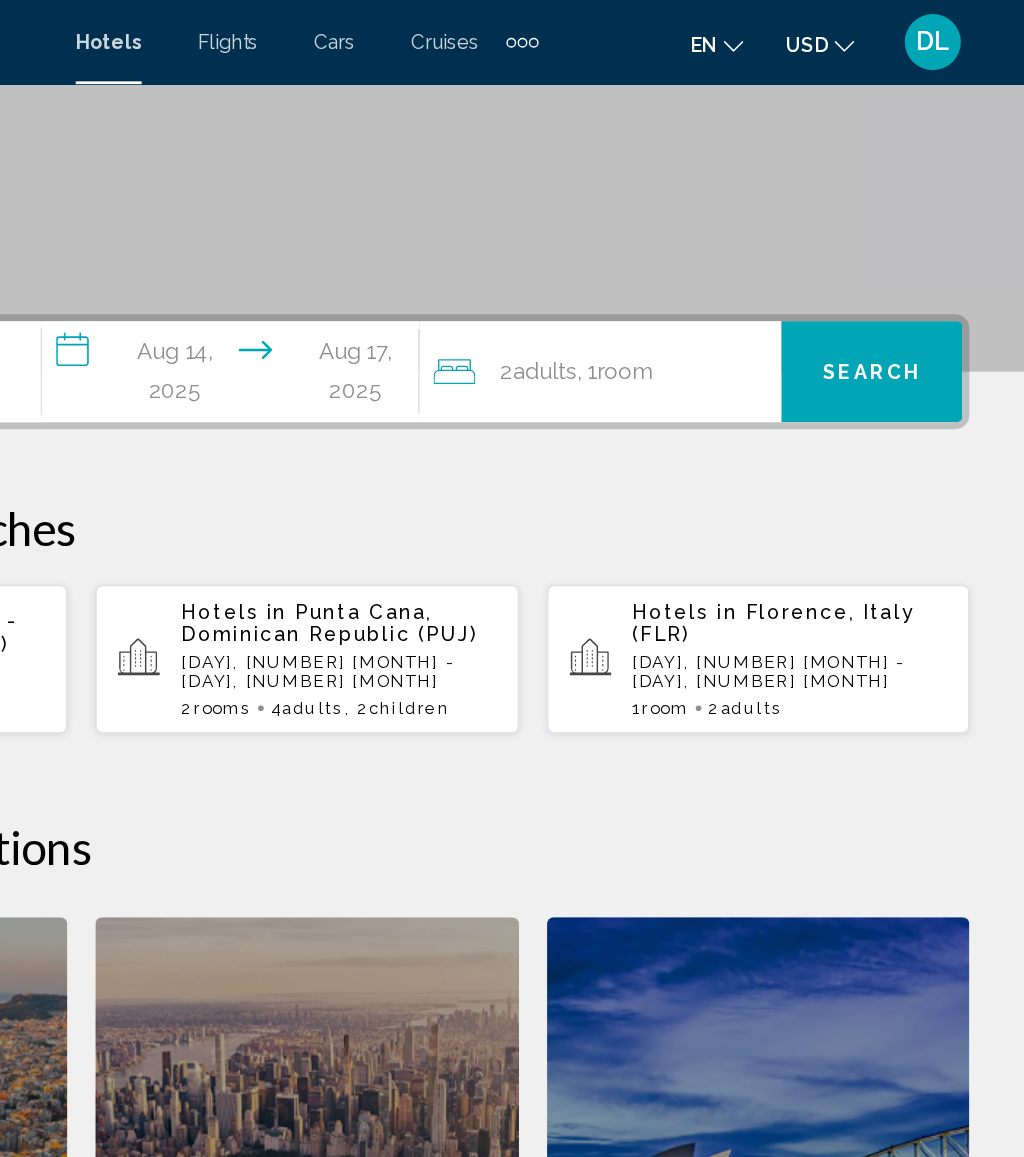 click on "Search" at bounding box center (915, 266) 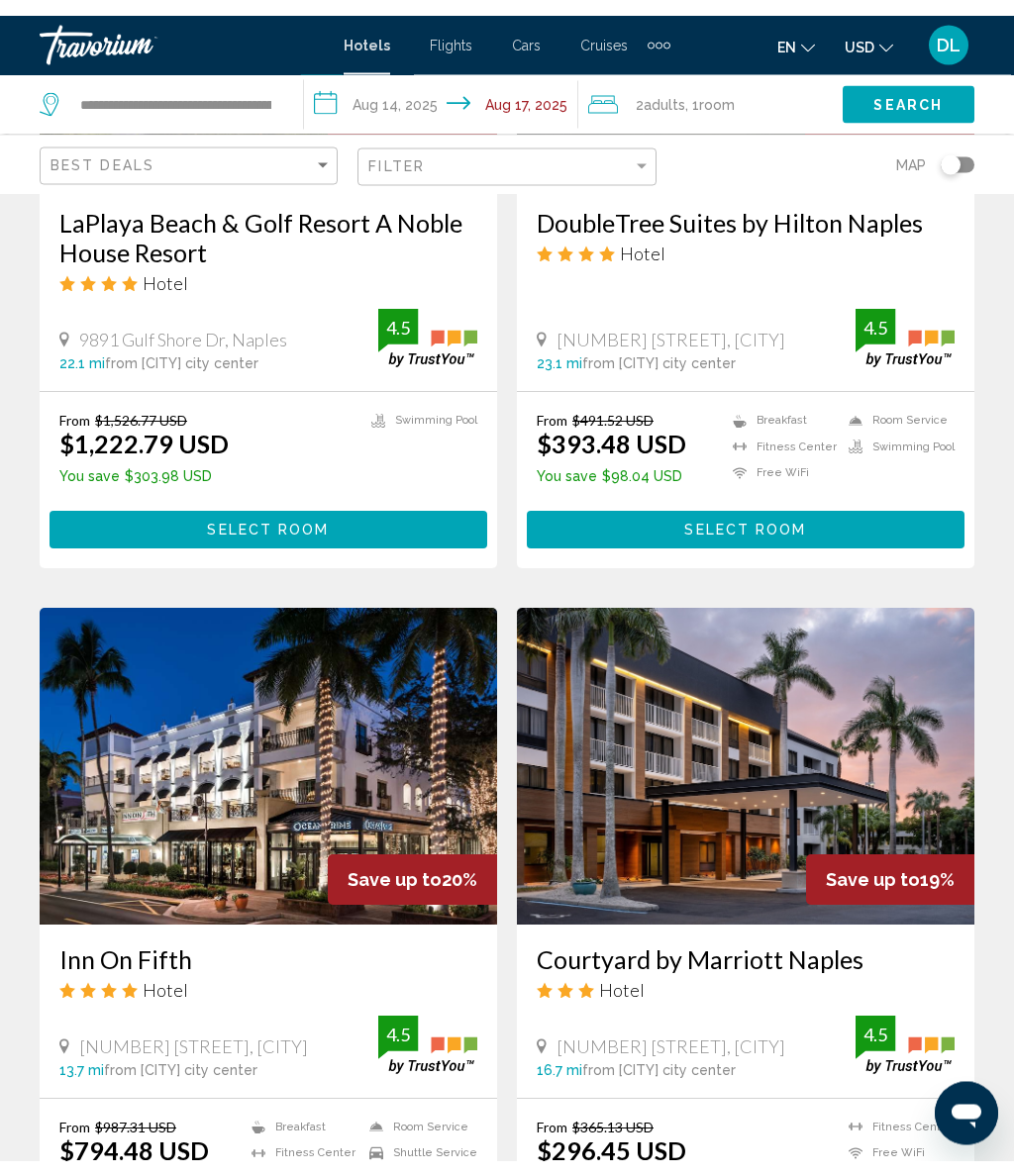 scroll, scrollTop: 1106, scrollLeft: 0, axis: vertical 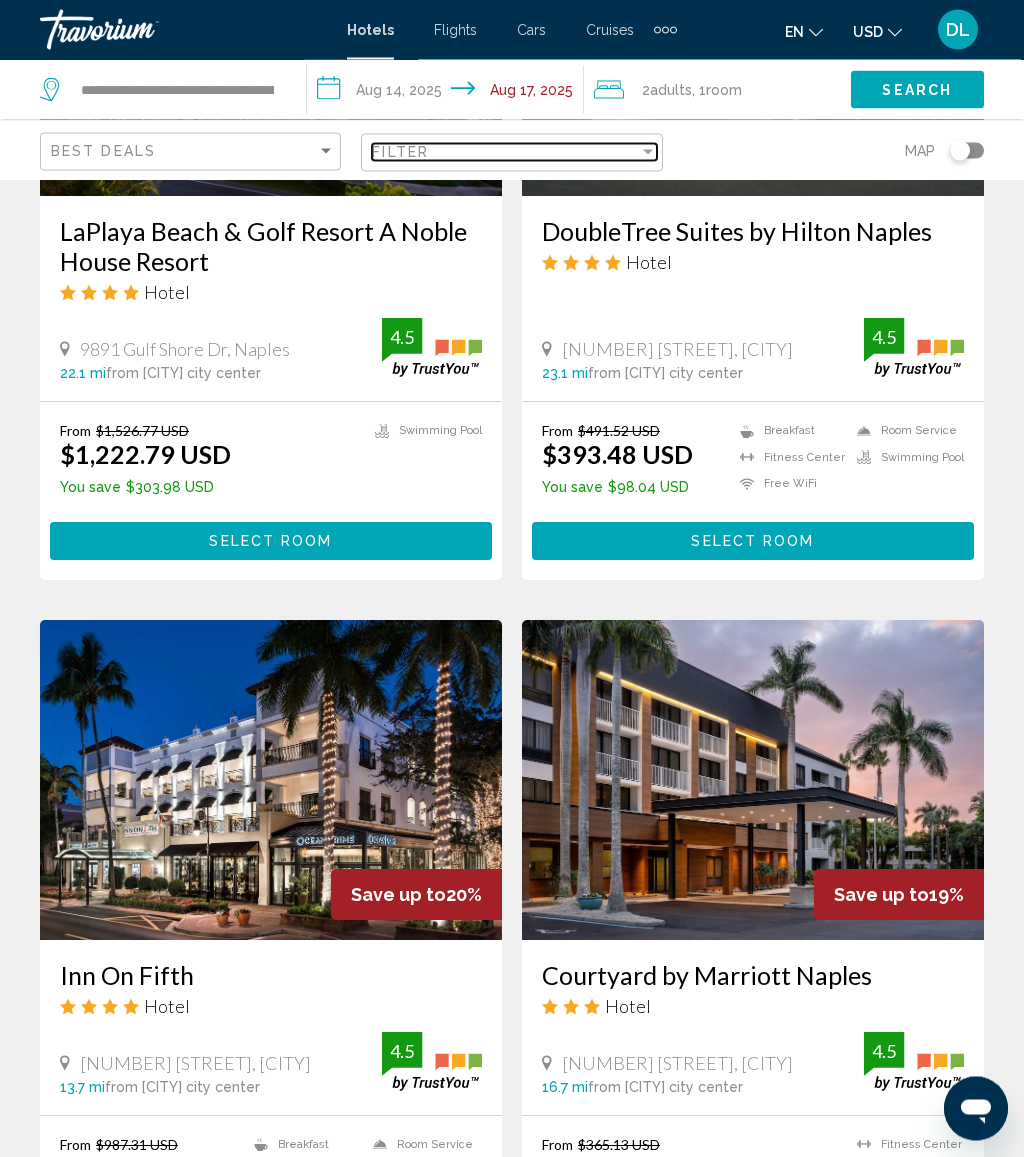 click on "Filter" at bounding box center (505, 152) 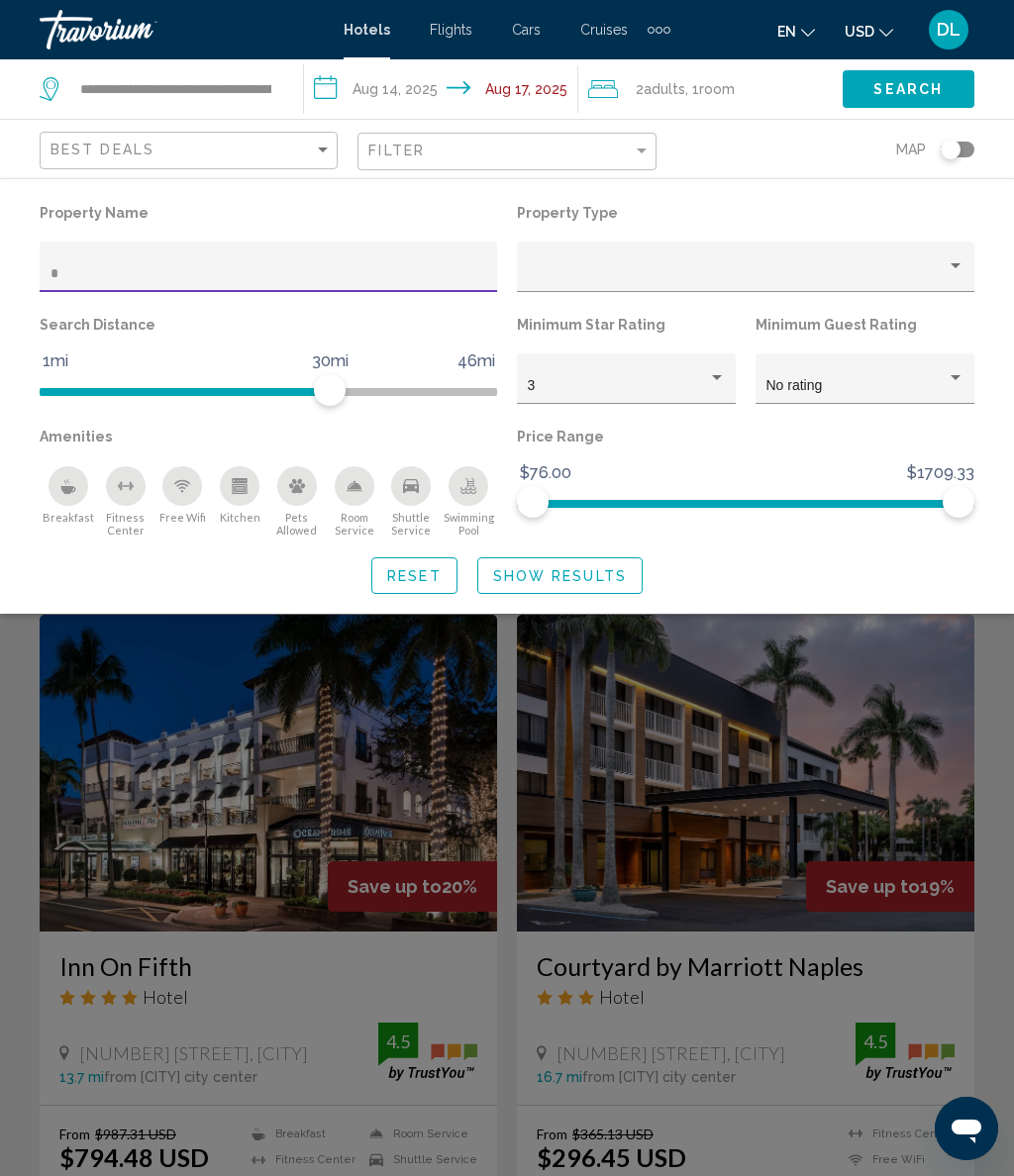 type on "**" 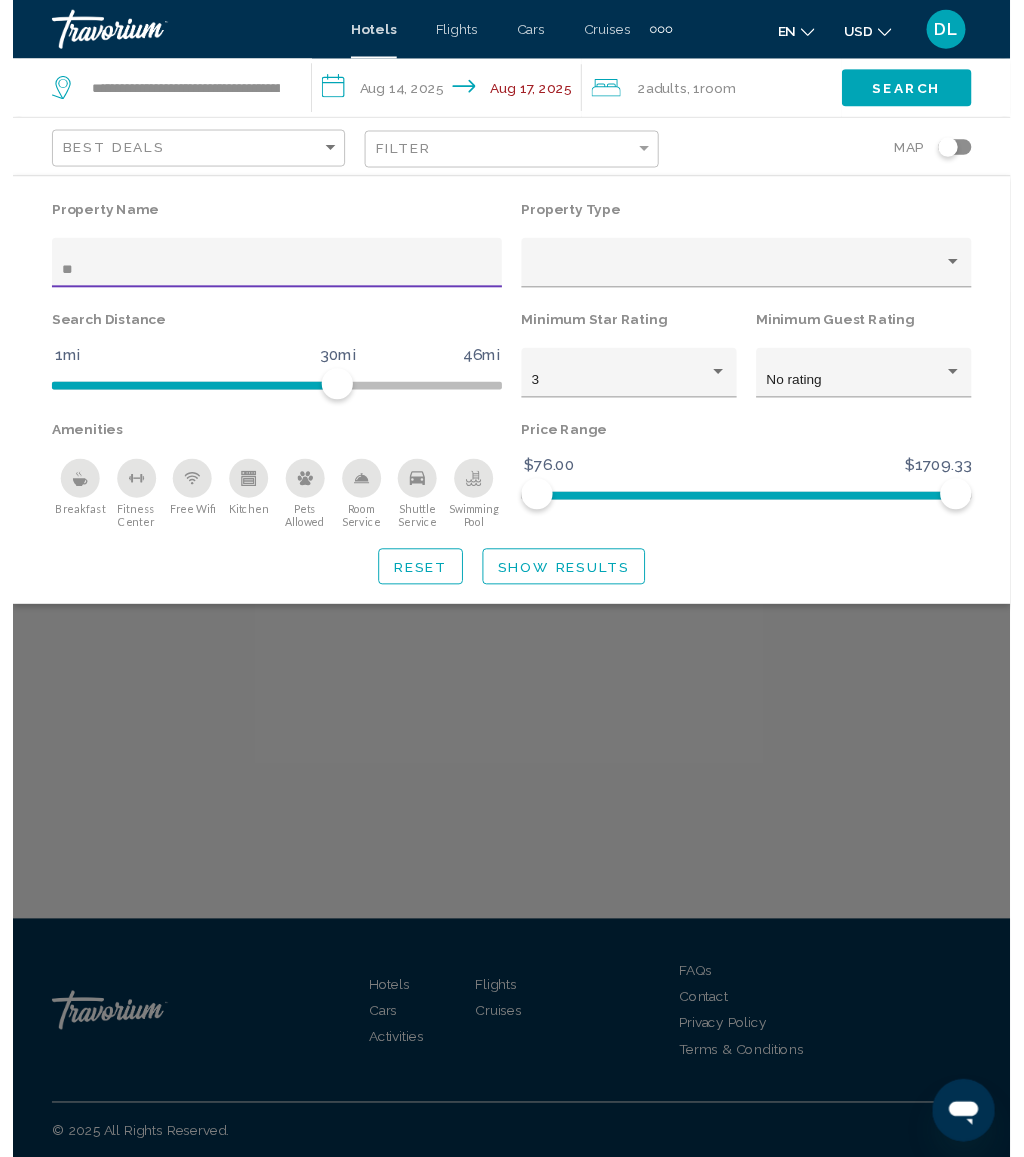 scroll, scrollTop: 0, scrollLeft: 0, axis: both 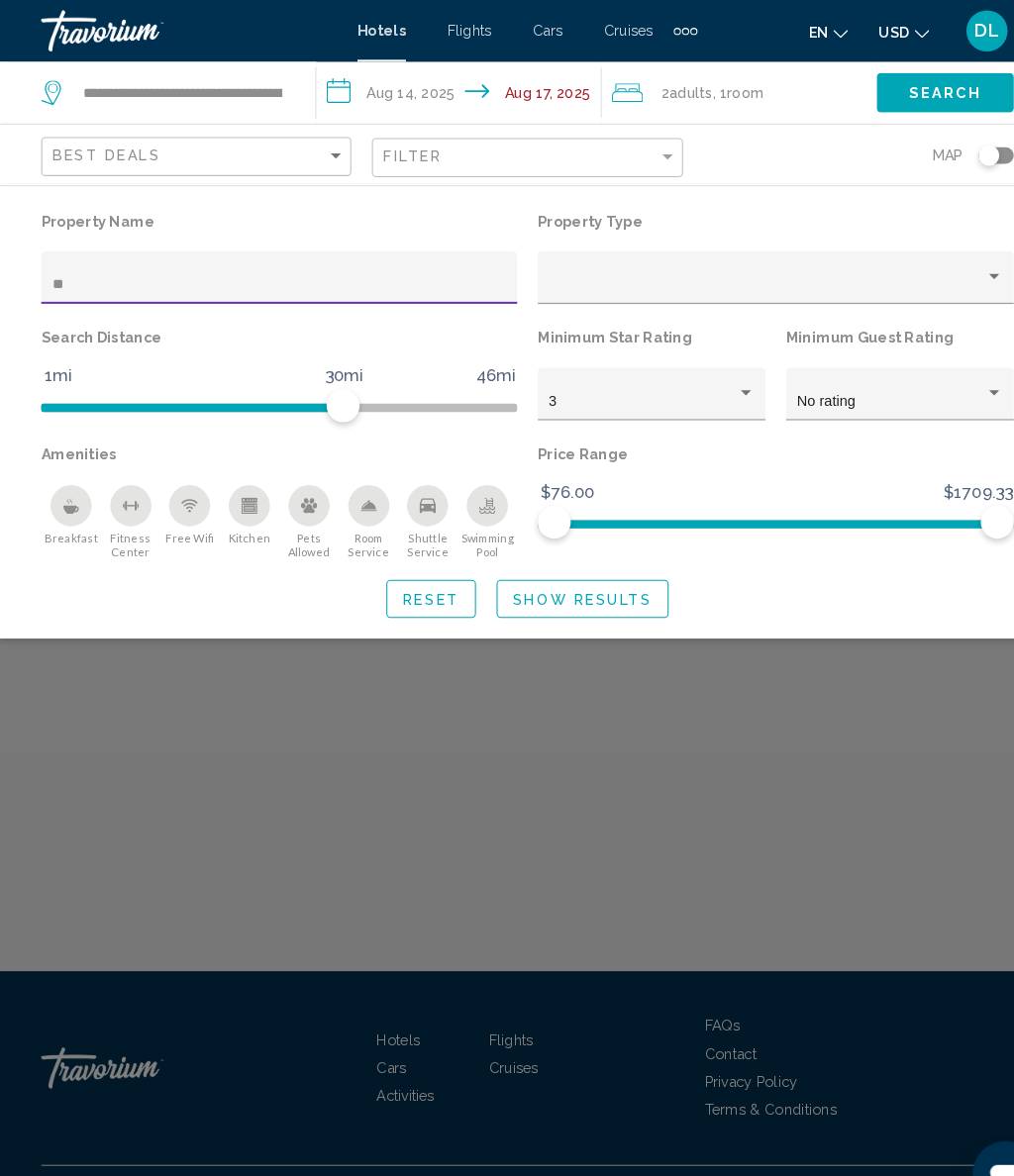 click on "Show Results" 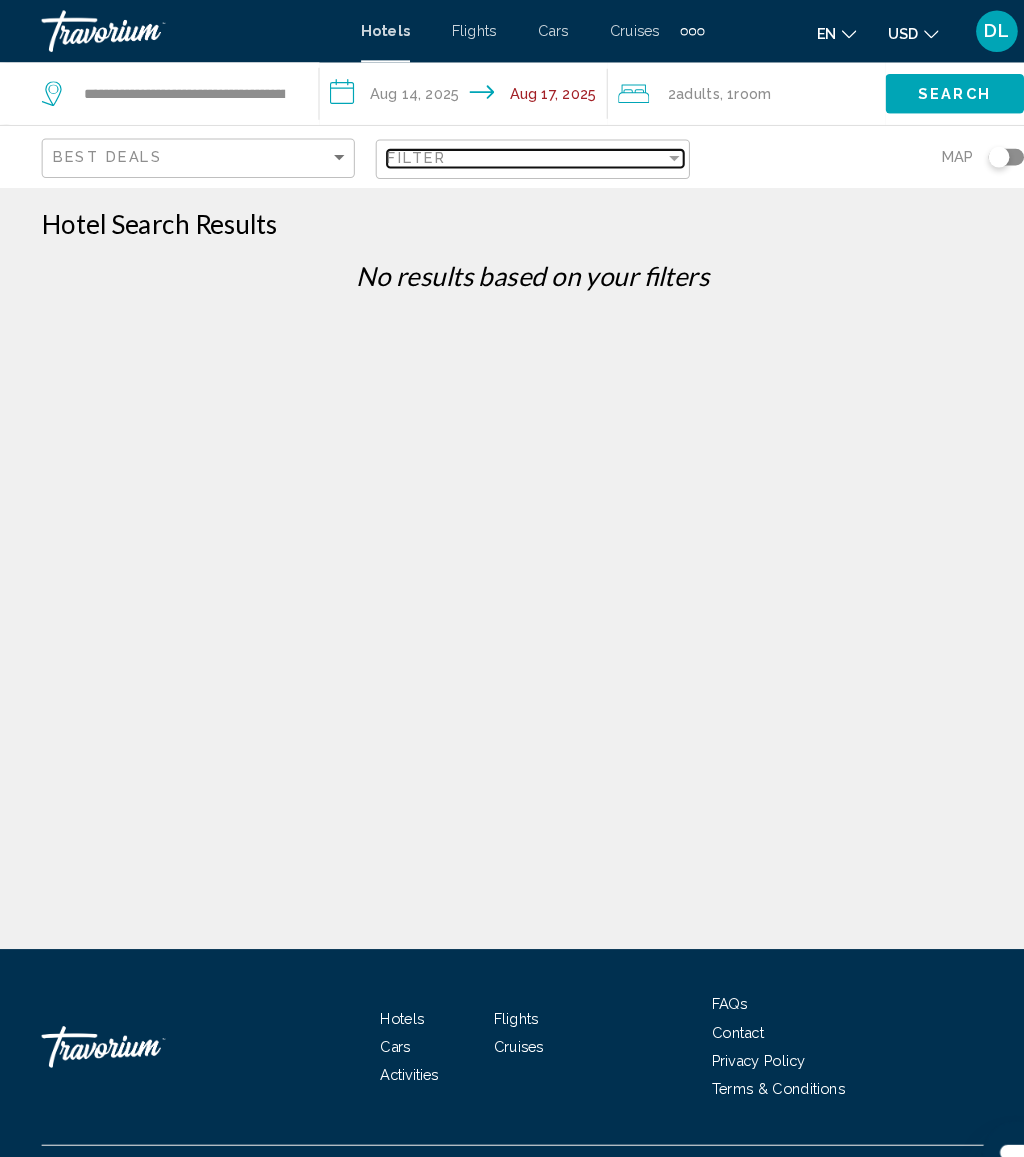 click on "Filter" at bounding box center (505, 152) 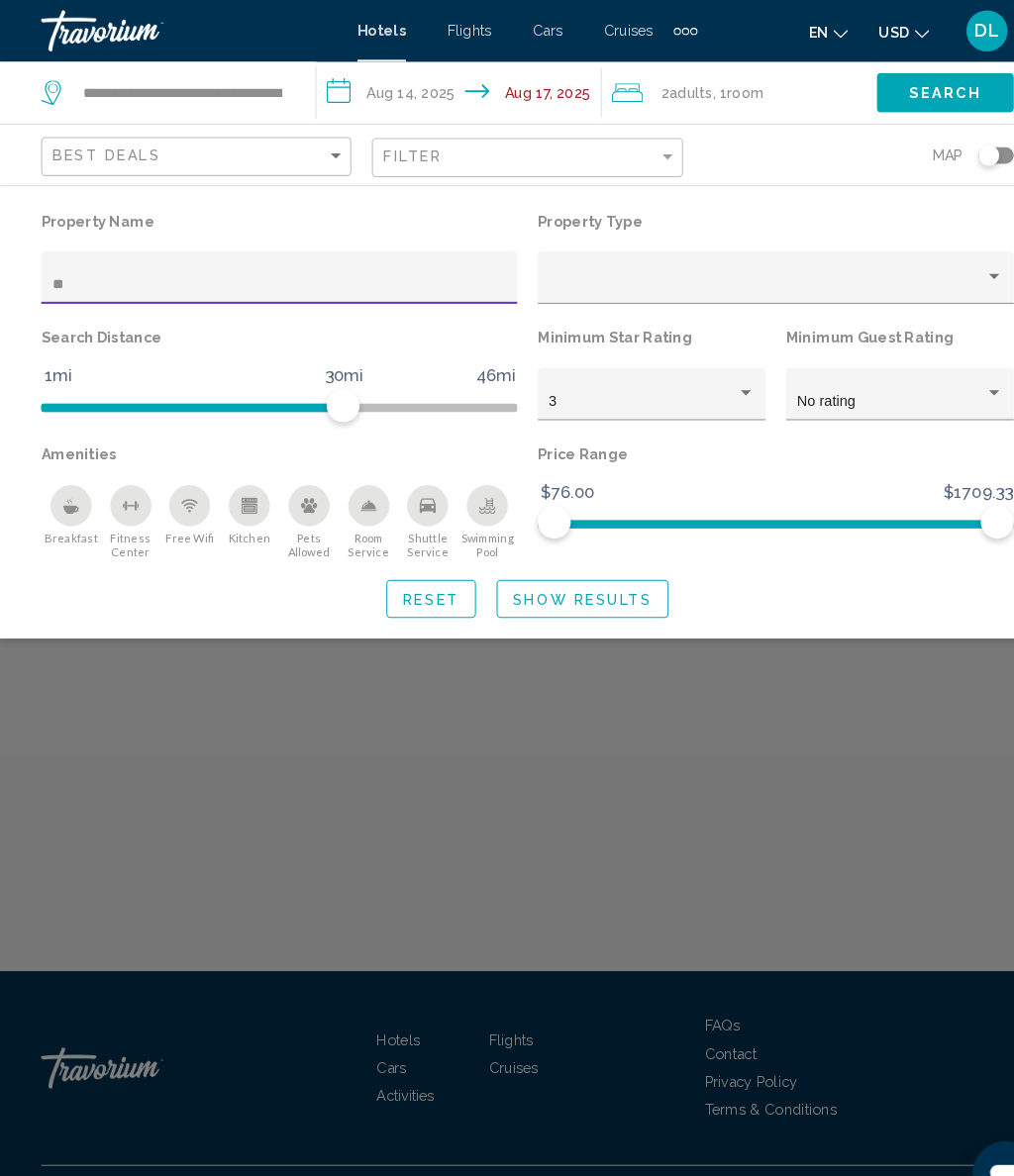 type on "*" 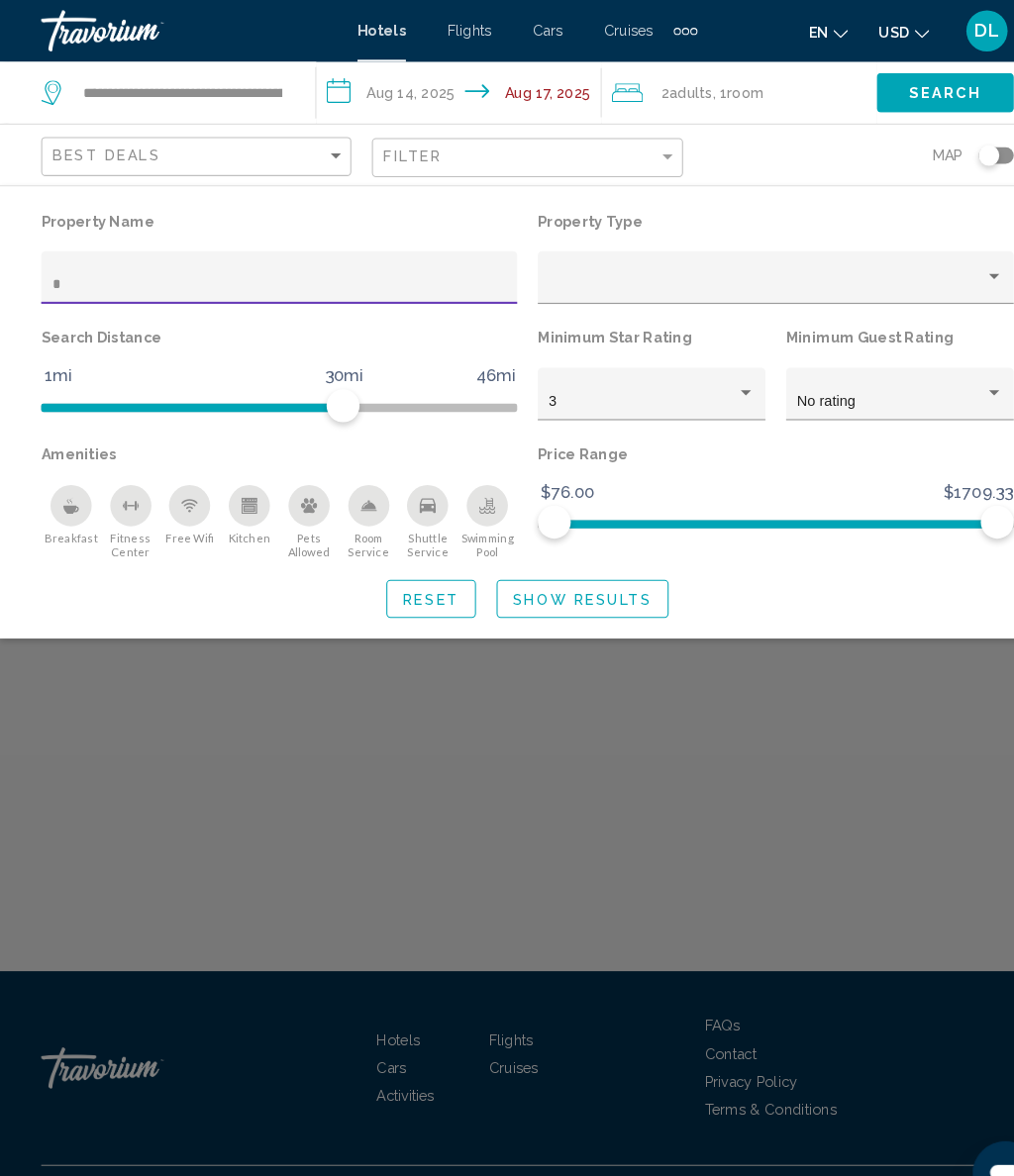 type 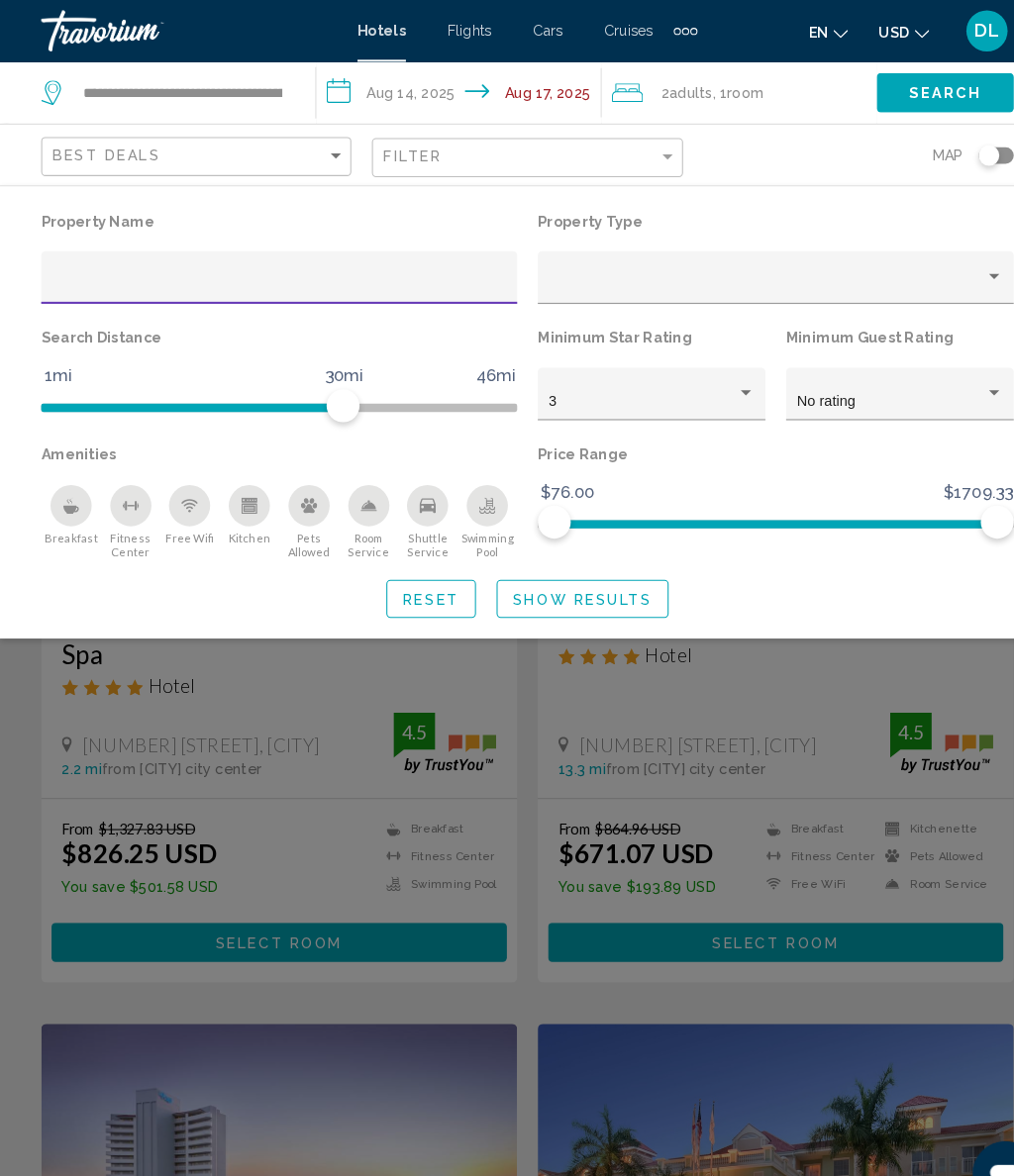 click on "**********" at bounding box center (445, 92) 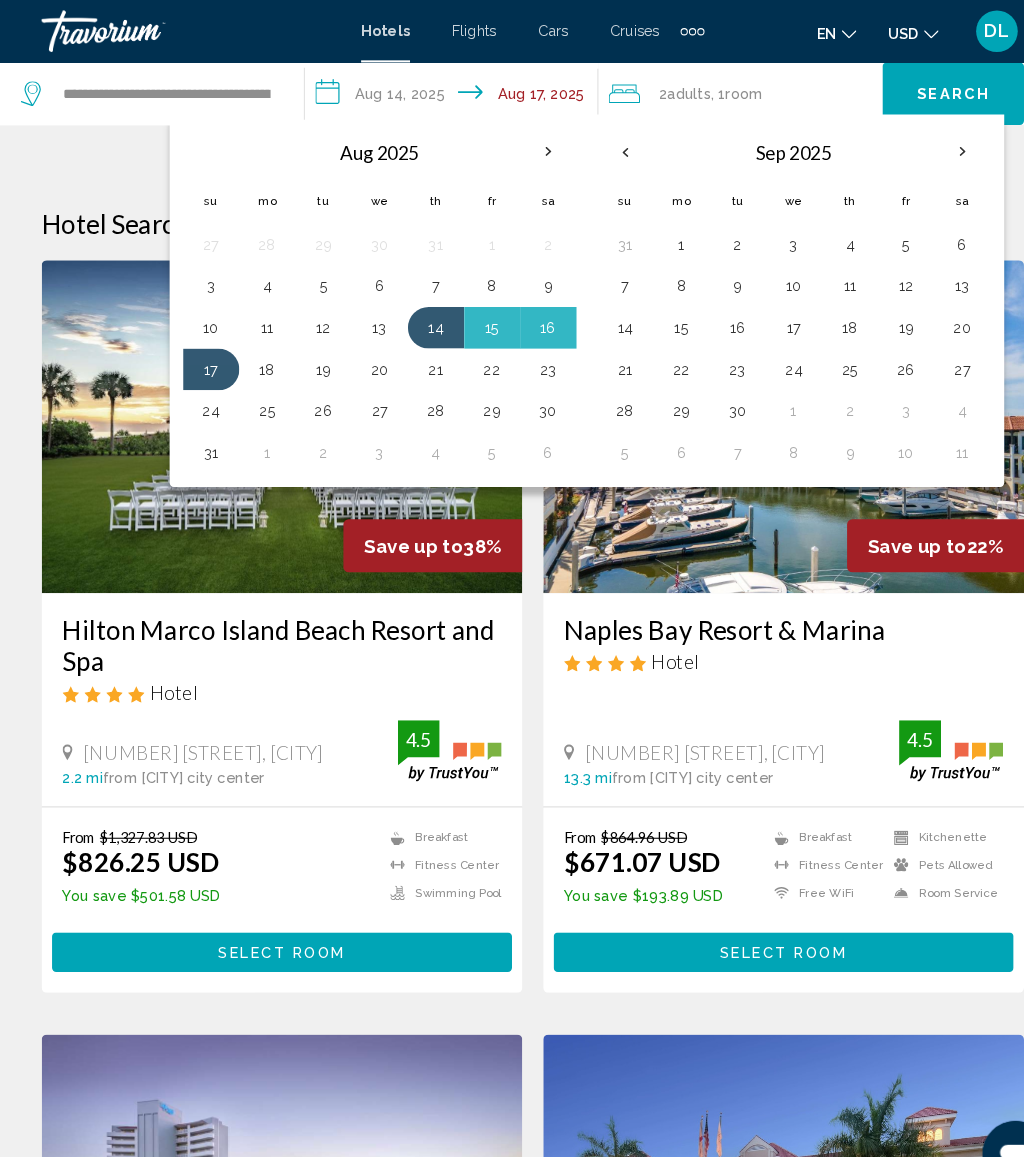 click on "20" at bounding box center [365, 355] 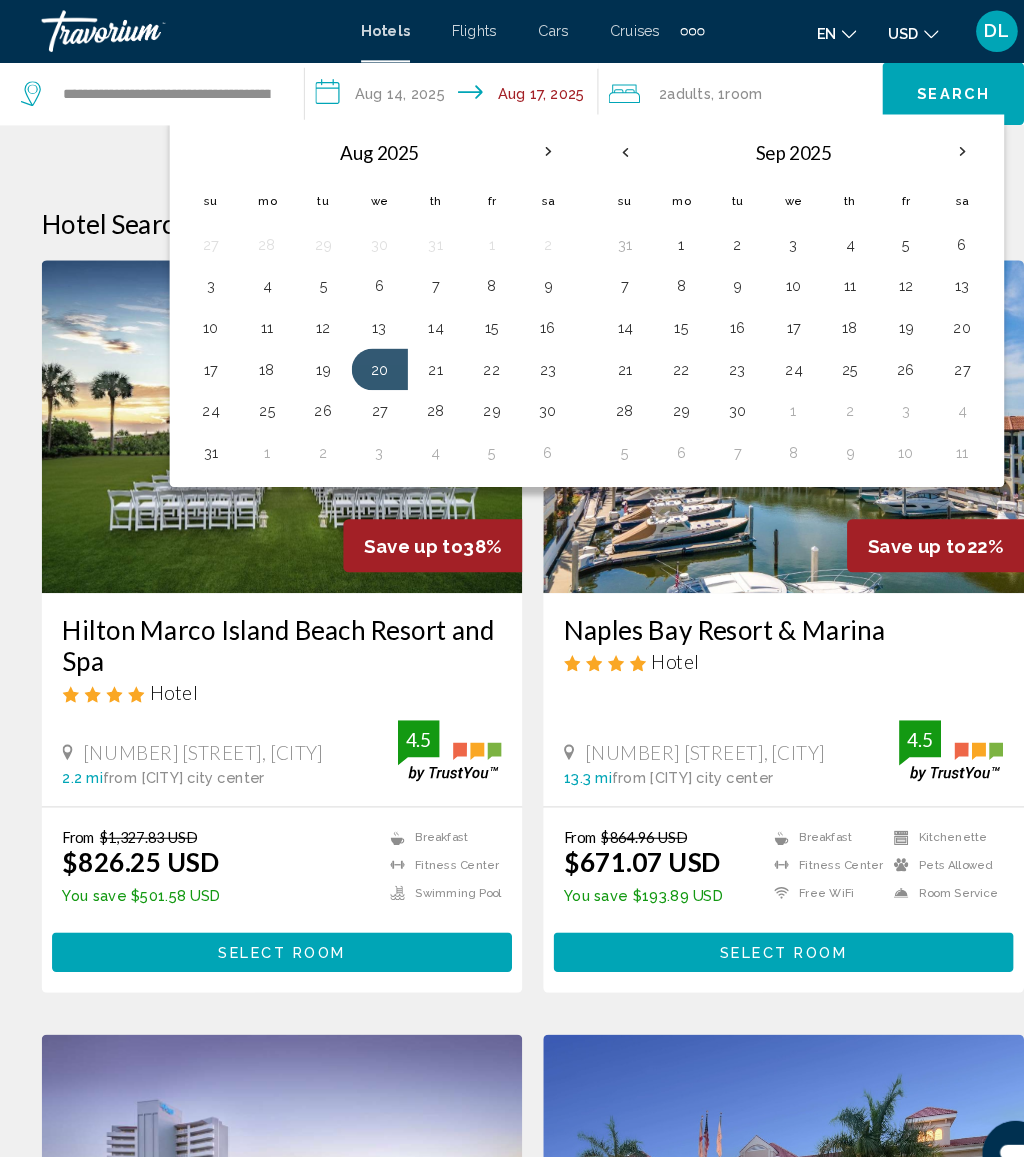 click on "23" at bounding box center [527, 355] 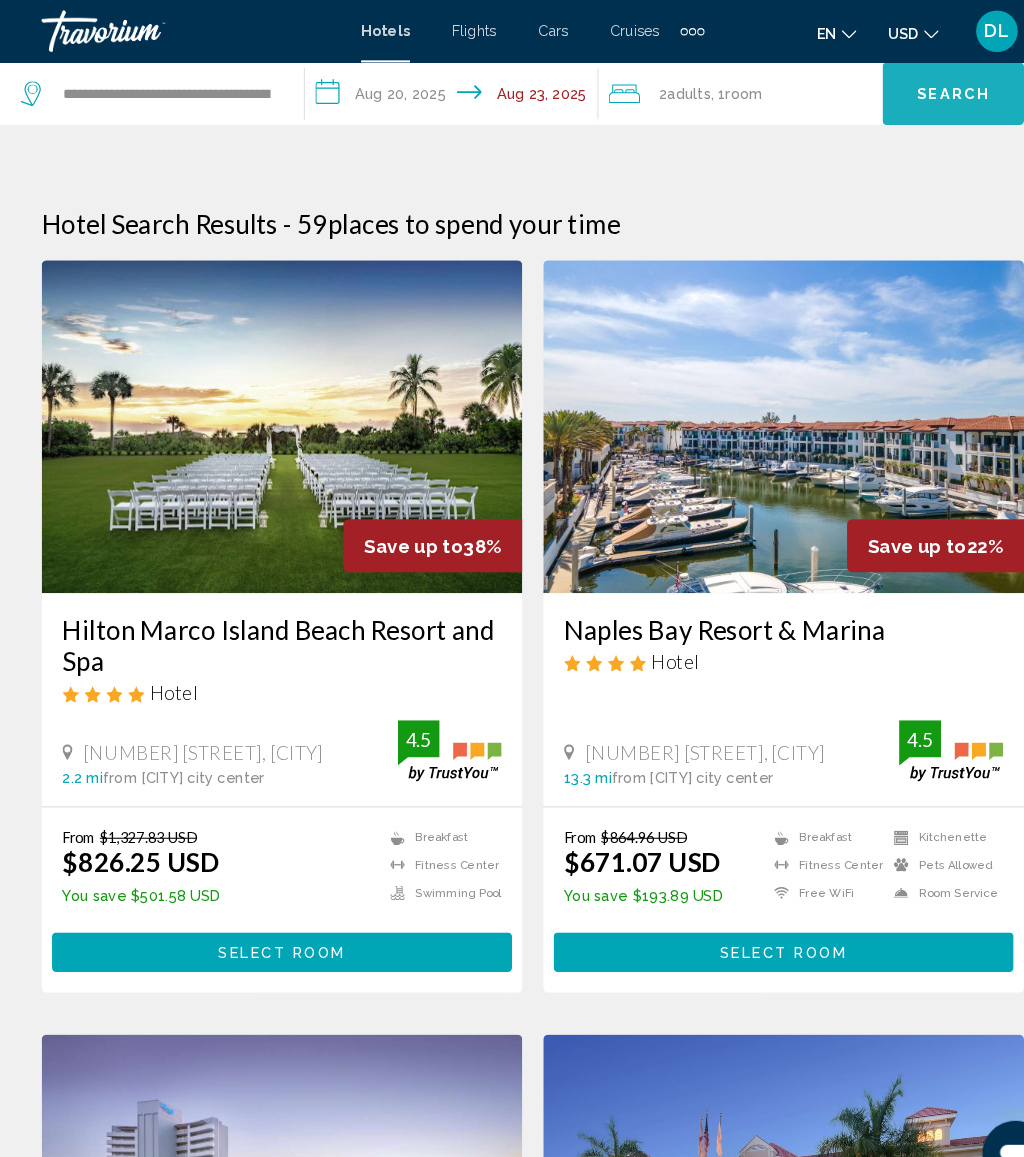 click on "Search" 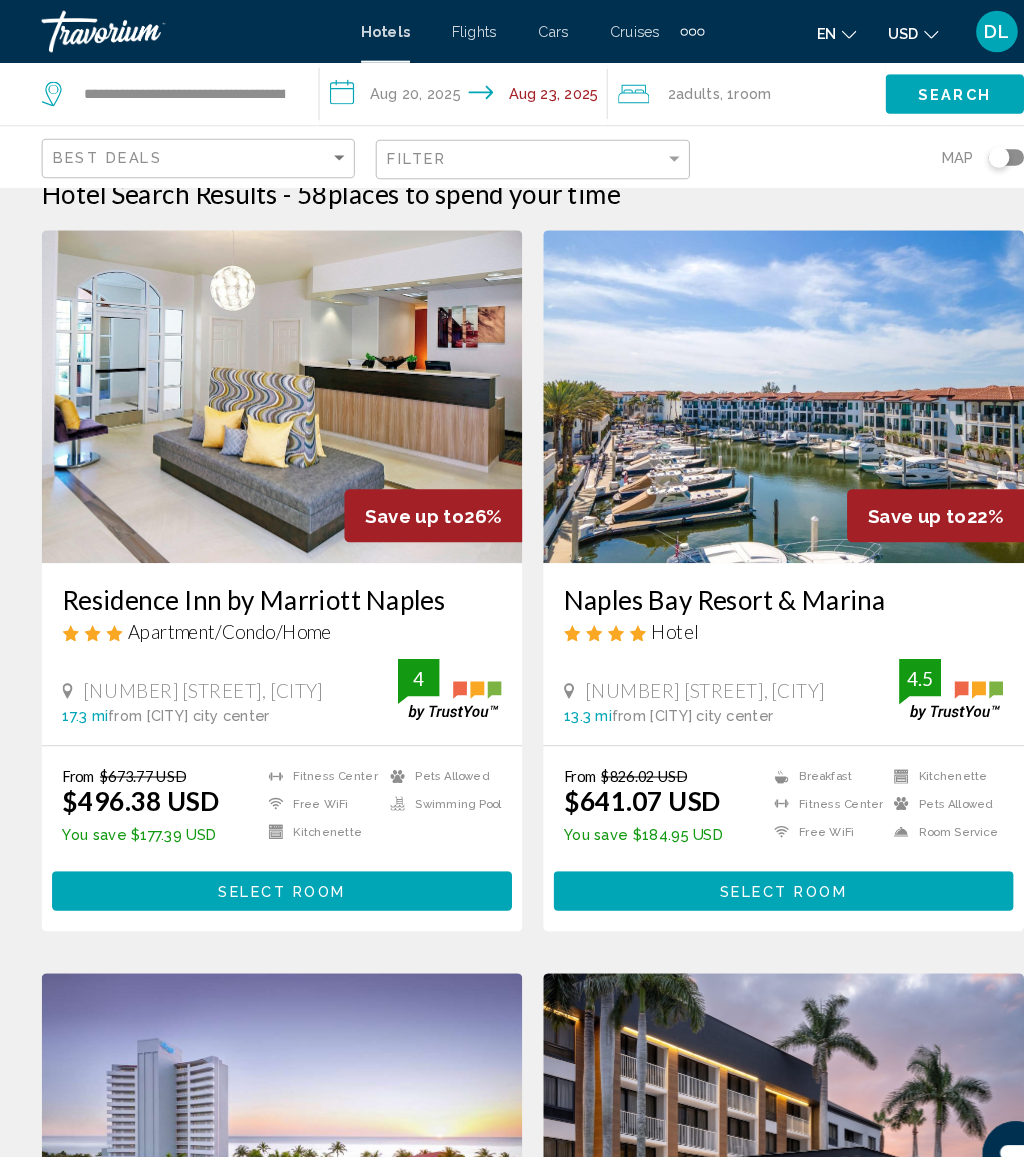 scroll, scrollTop: 0, scrollLeft: 0, axis: both 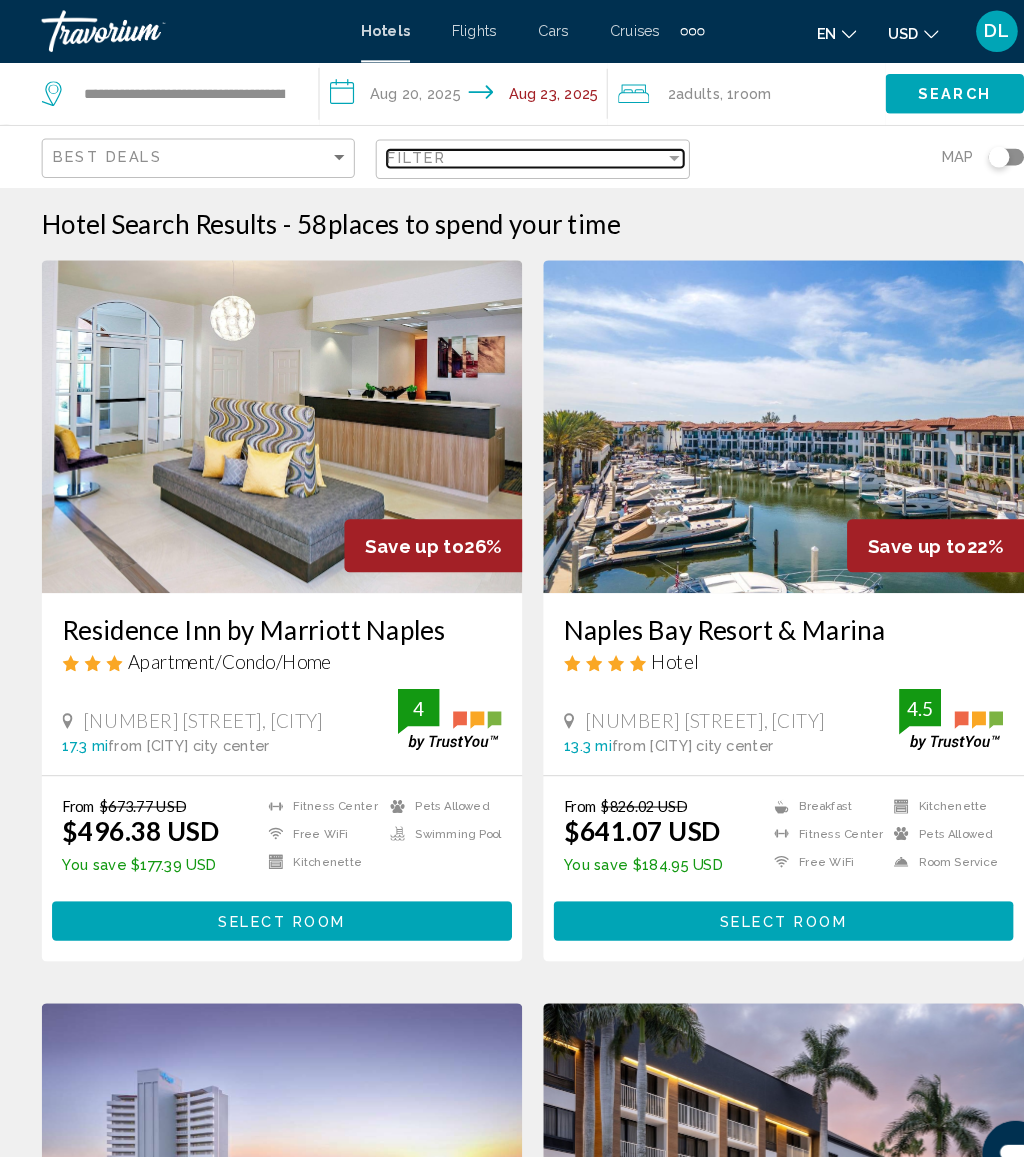 click on "Filter" at bounding box center (505, 152) 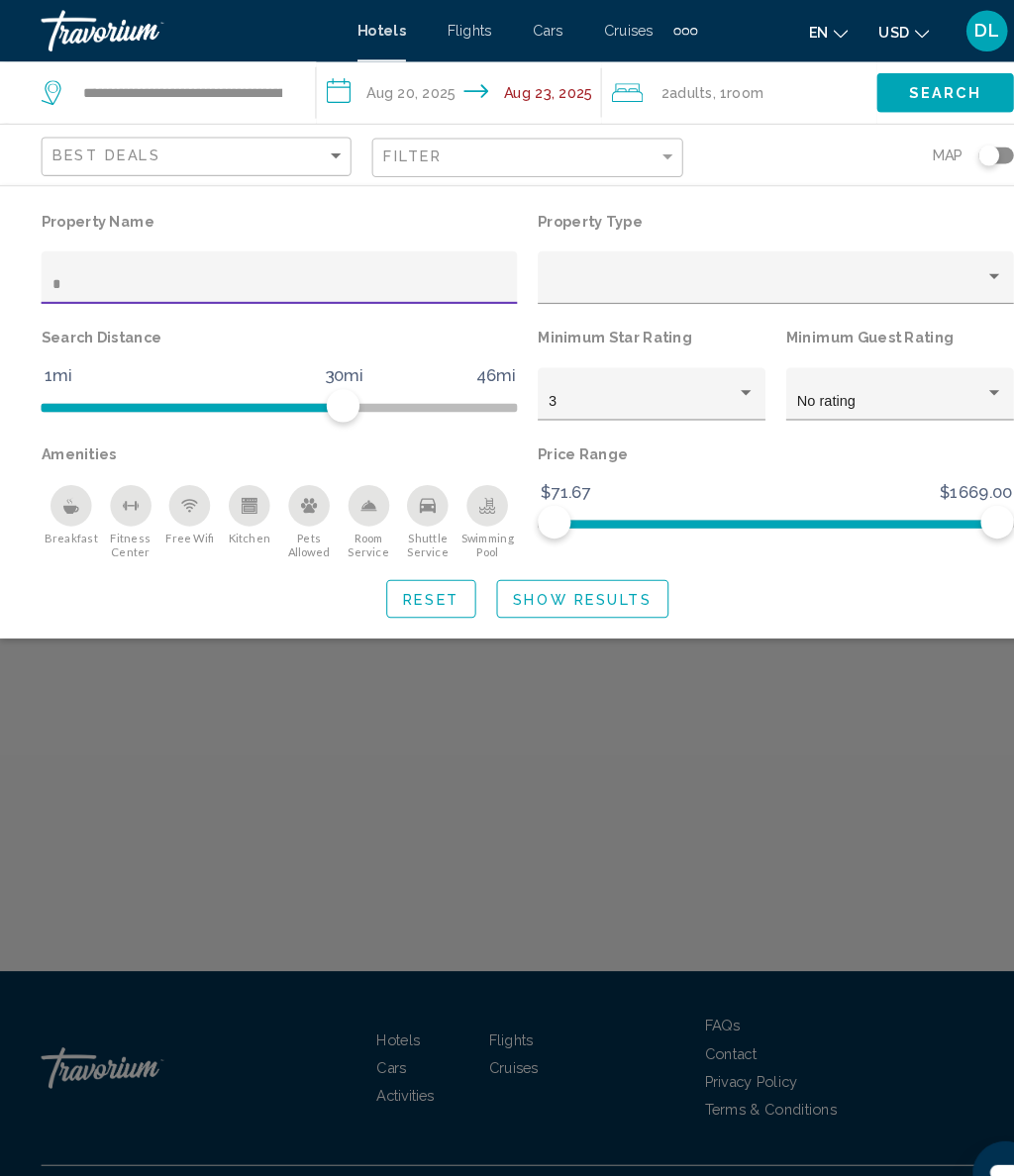 type on "**" 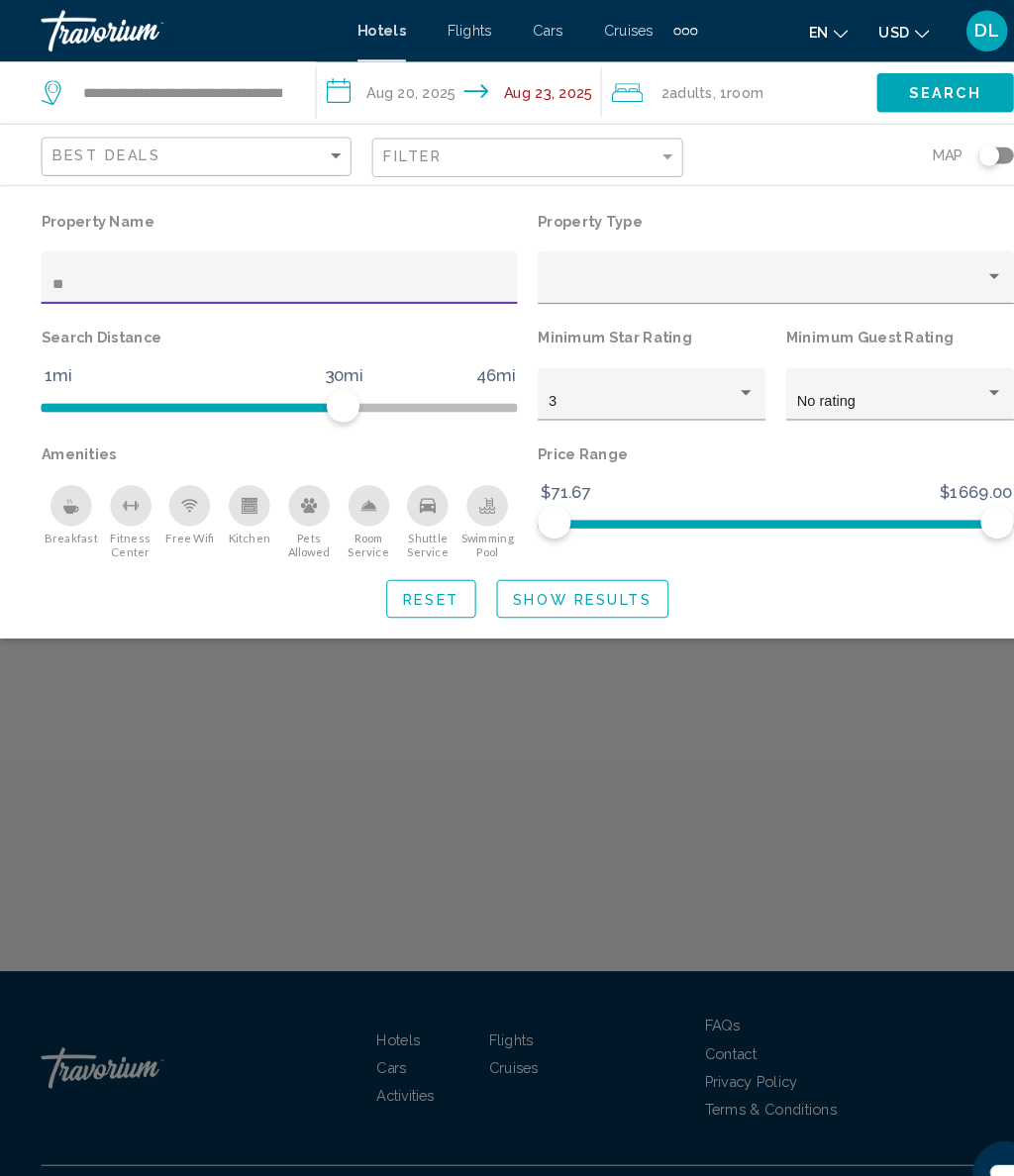 click on "Show Results" 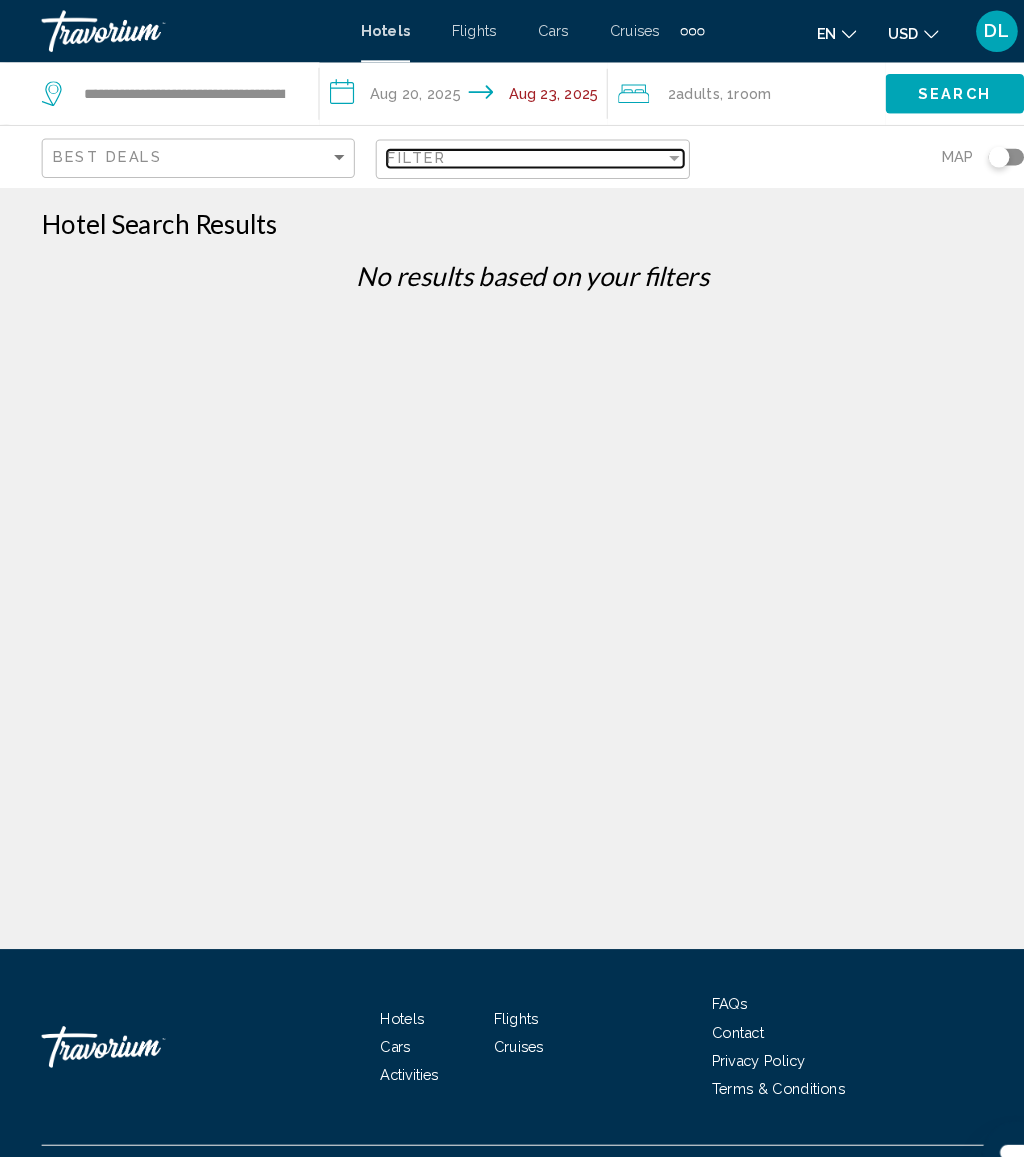 click on "Filter" at bounding box center [505, 152] 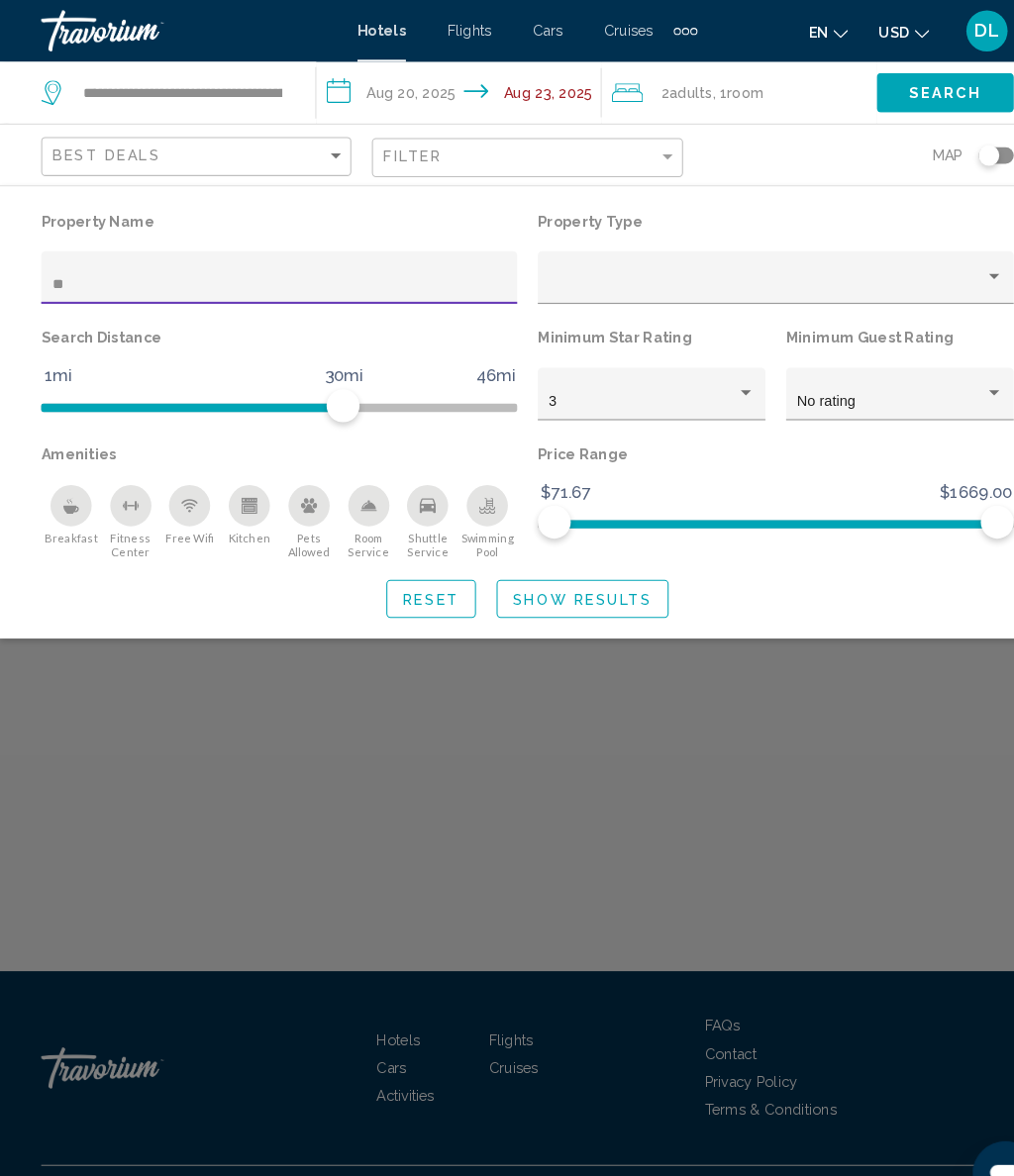 type on "*" 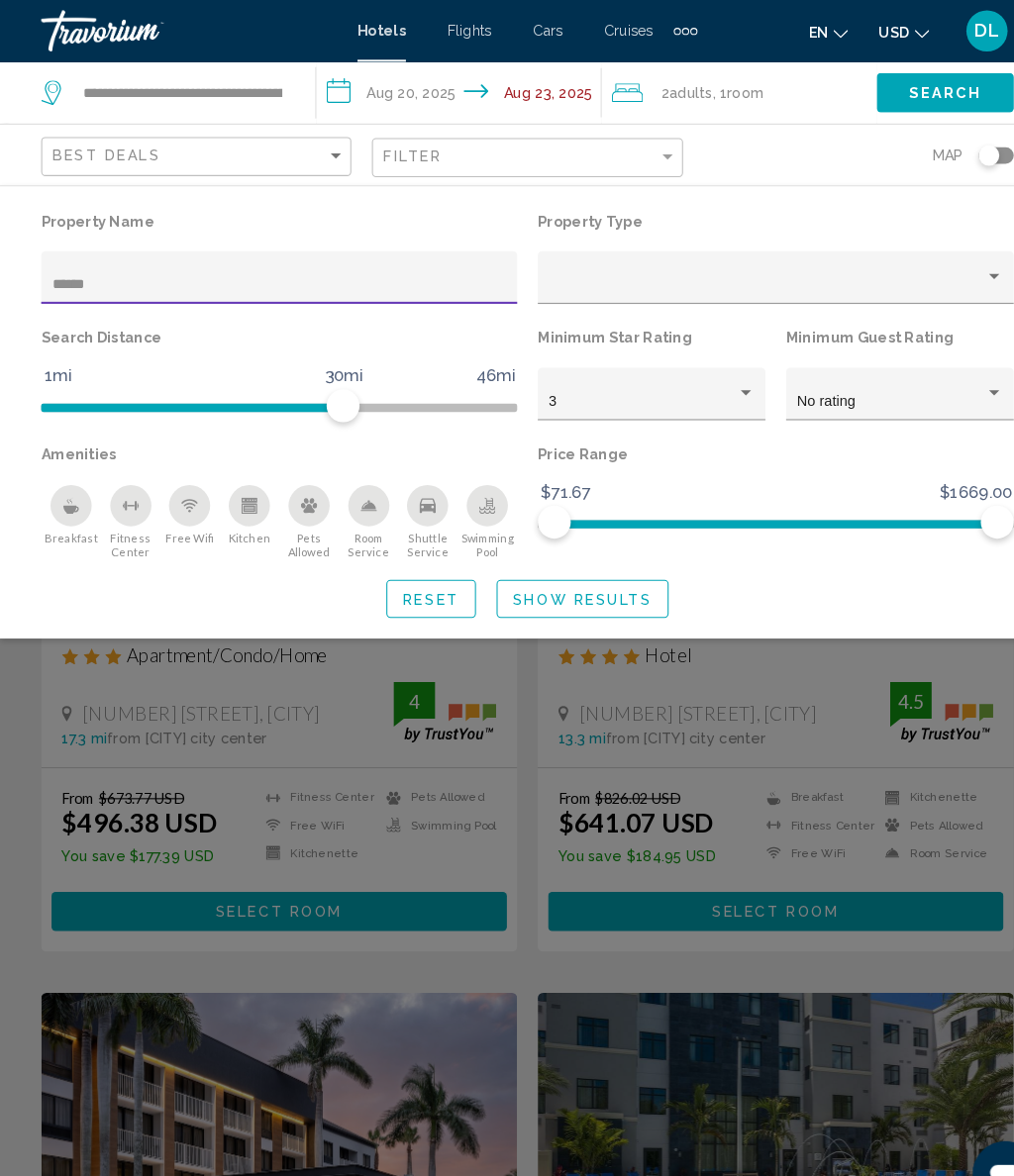 type on "*******" 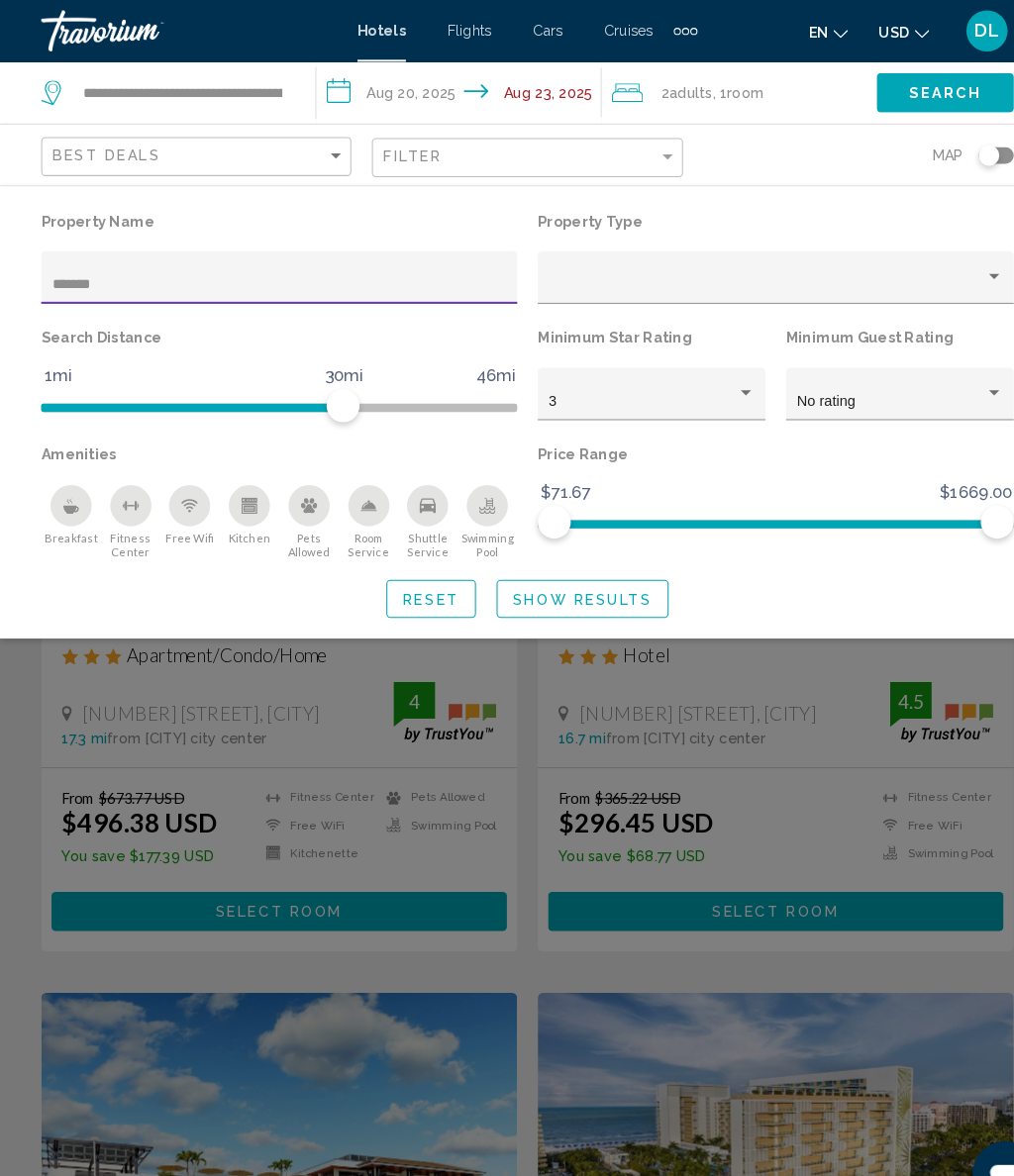click on "Show Results" 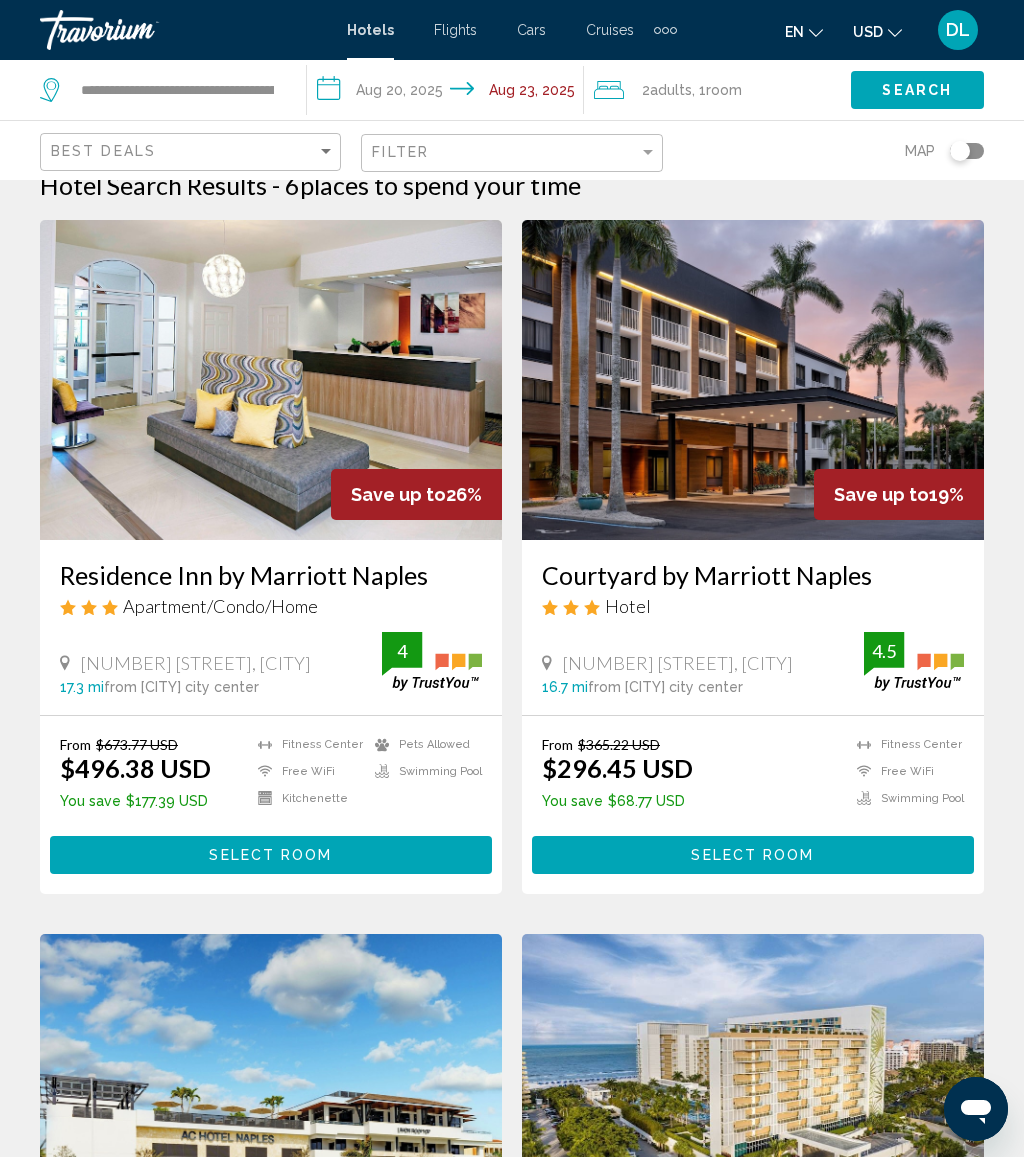 scroll, scrollTop: 0, scrollLeft: 0, axis: both 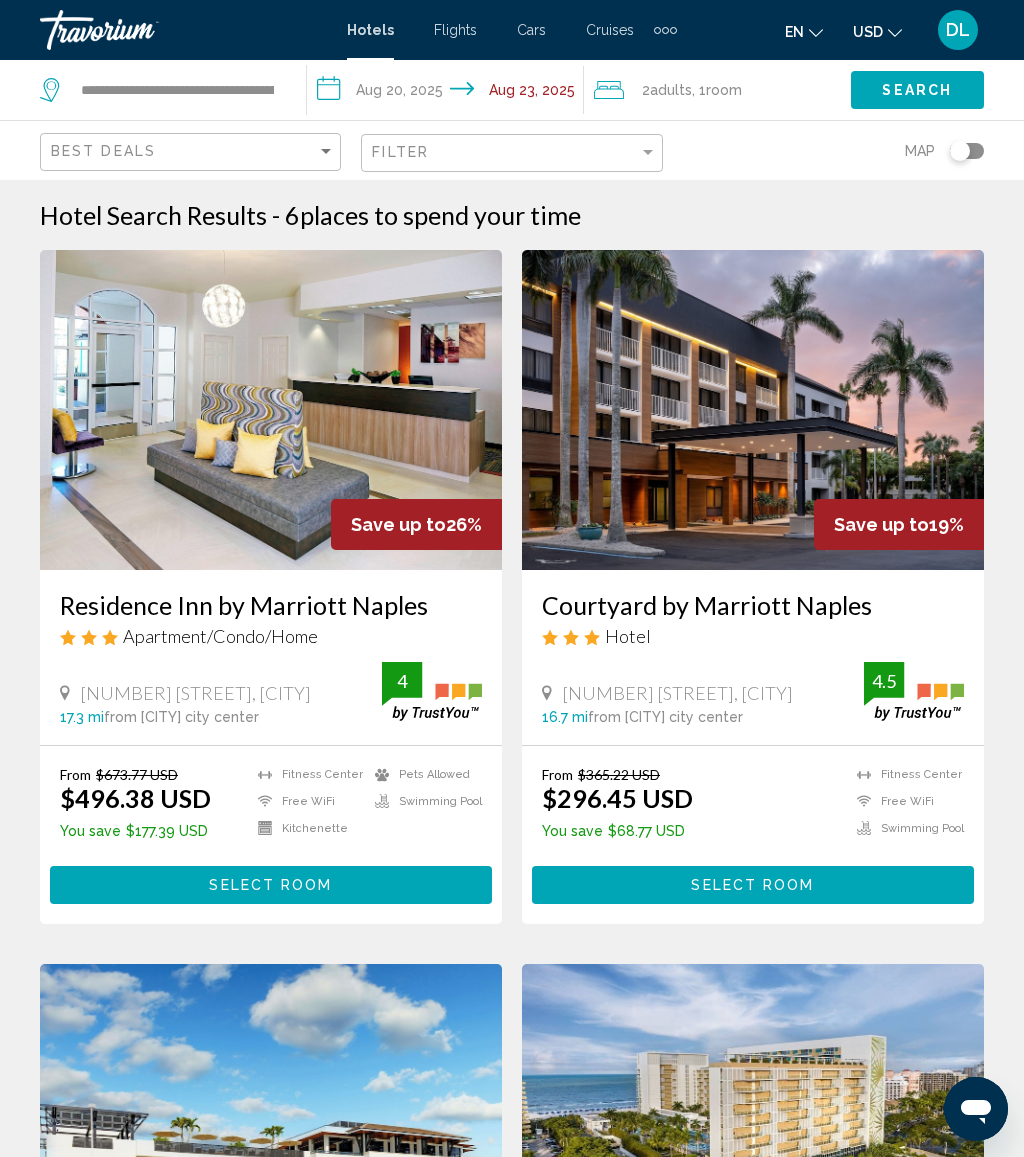 click on "**********" at bounding box center [449, 93] 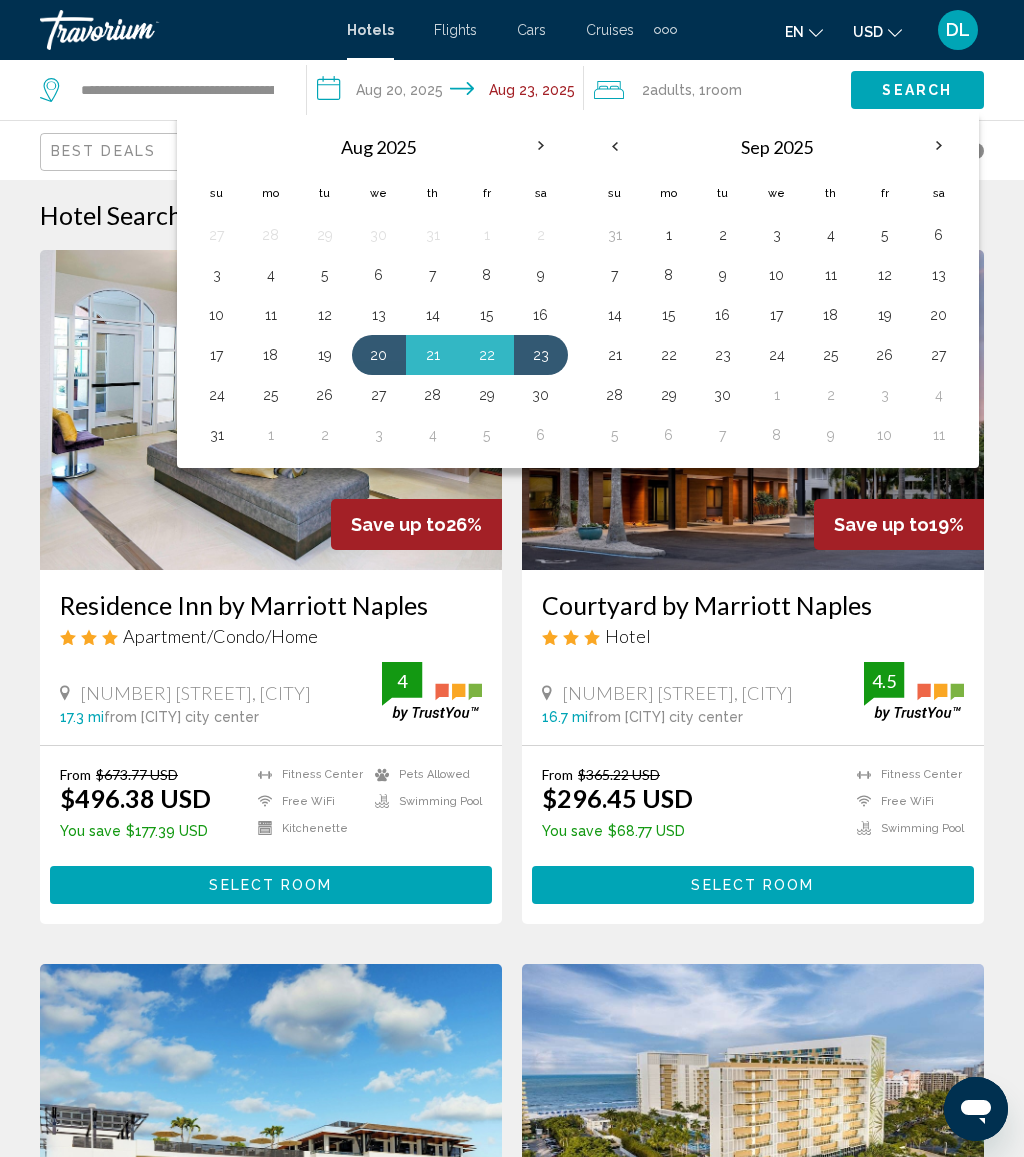click on "21" at bounding box center [433, 355] 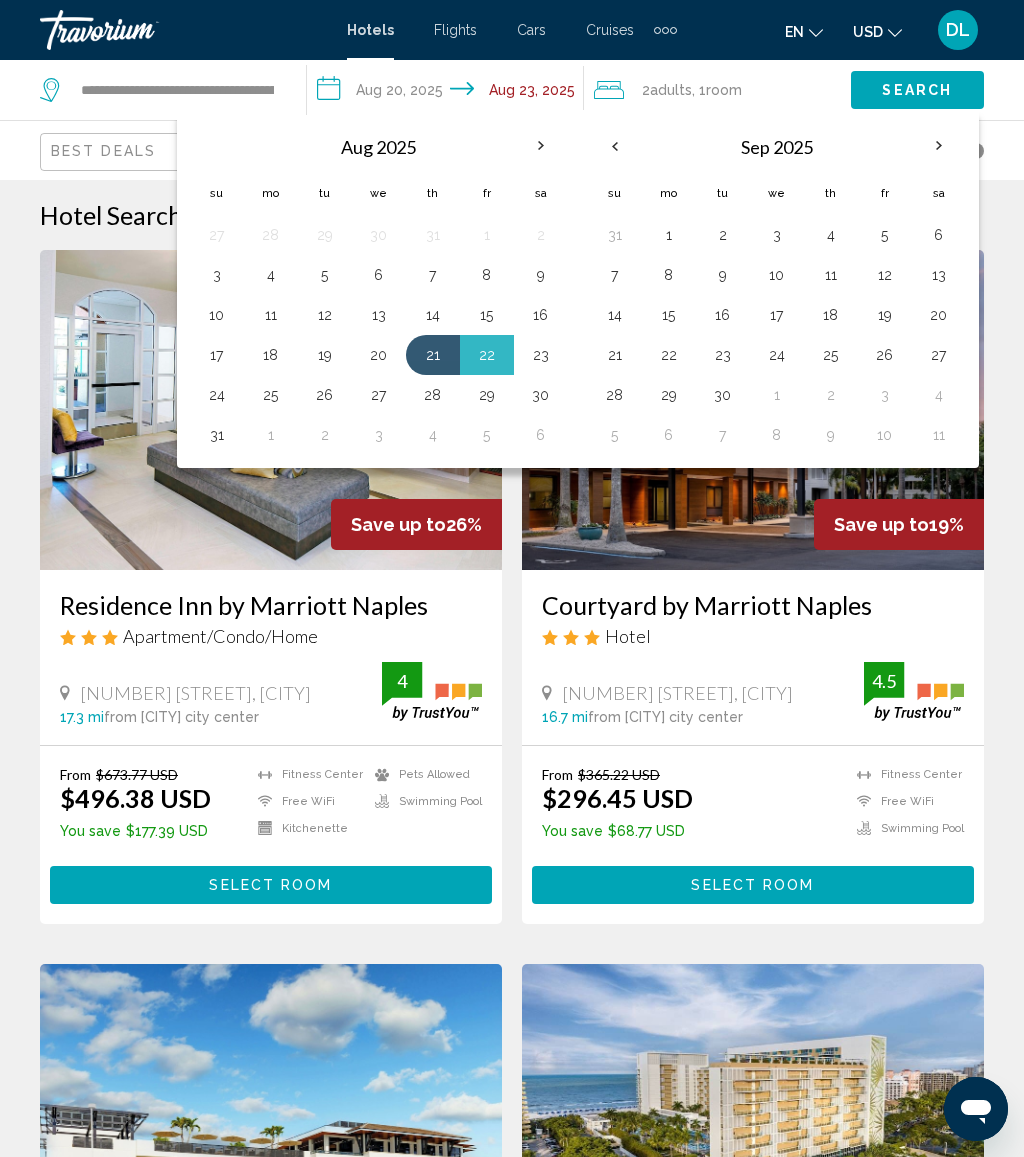 click on "24" at bounding box center [217, 395] 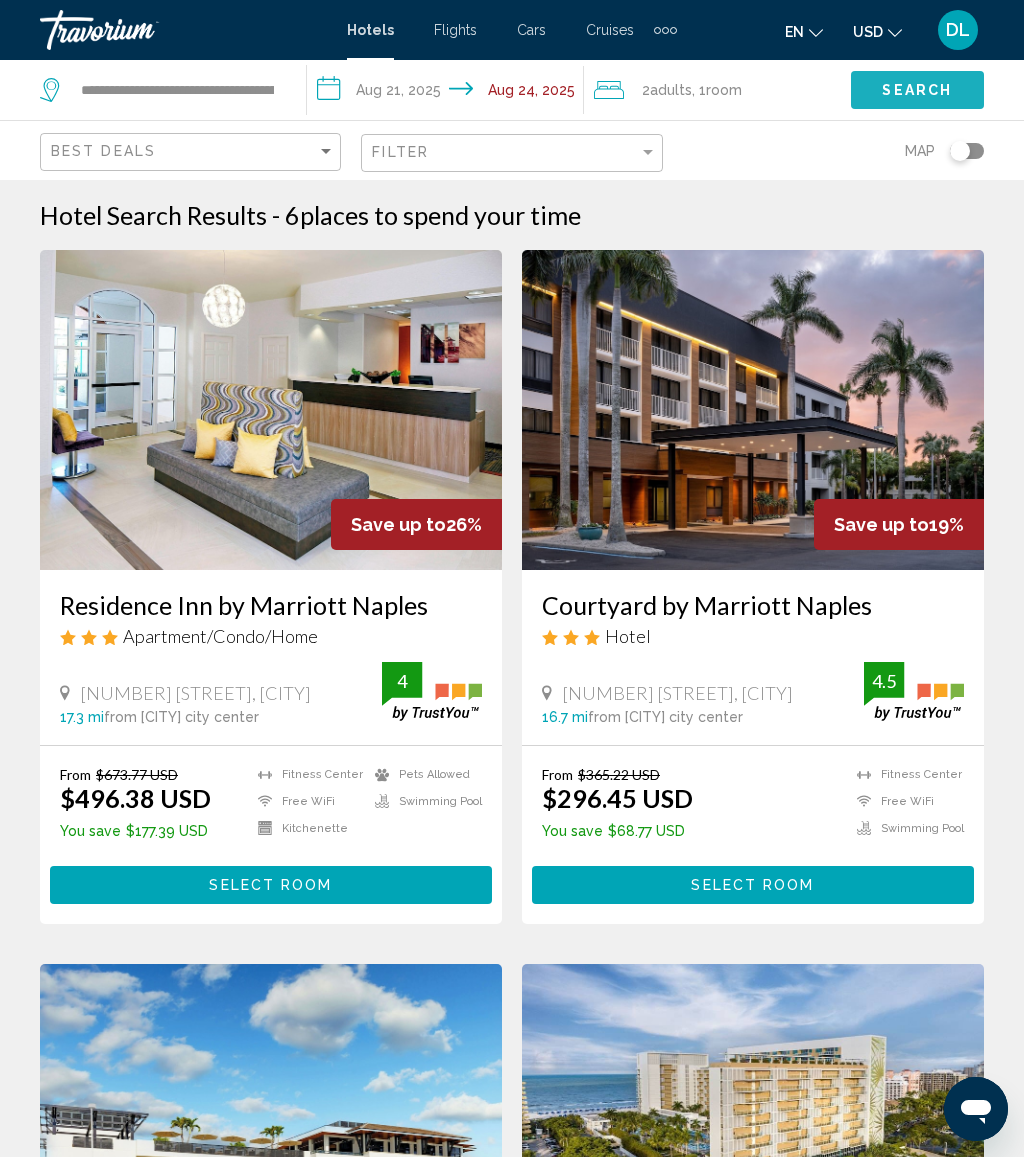 click on "Search" 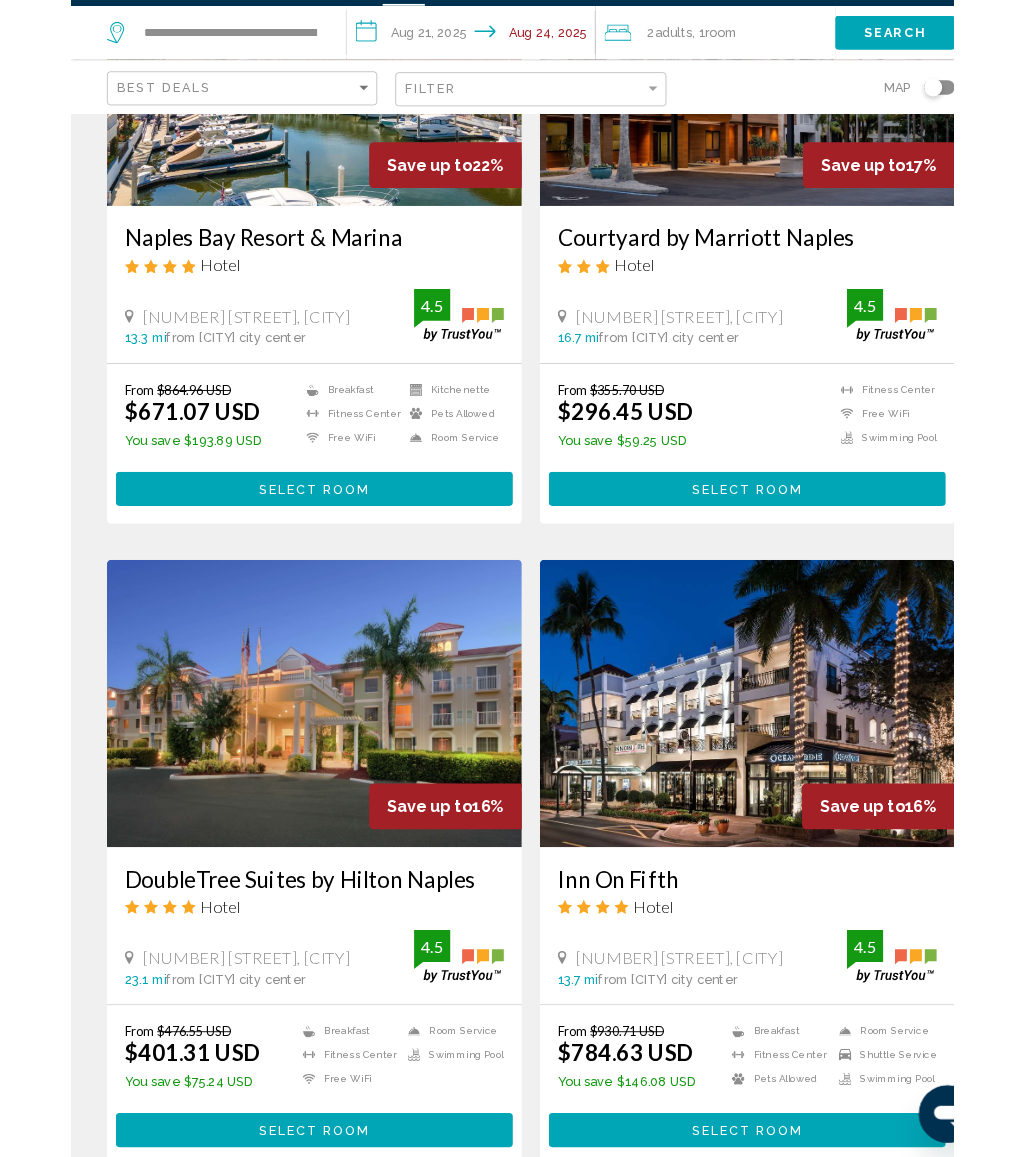 scroll, scrollTop: 0, scrollLeft: 0, axis: both 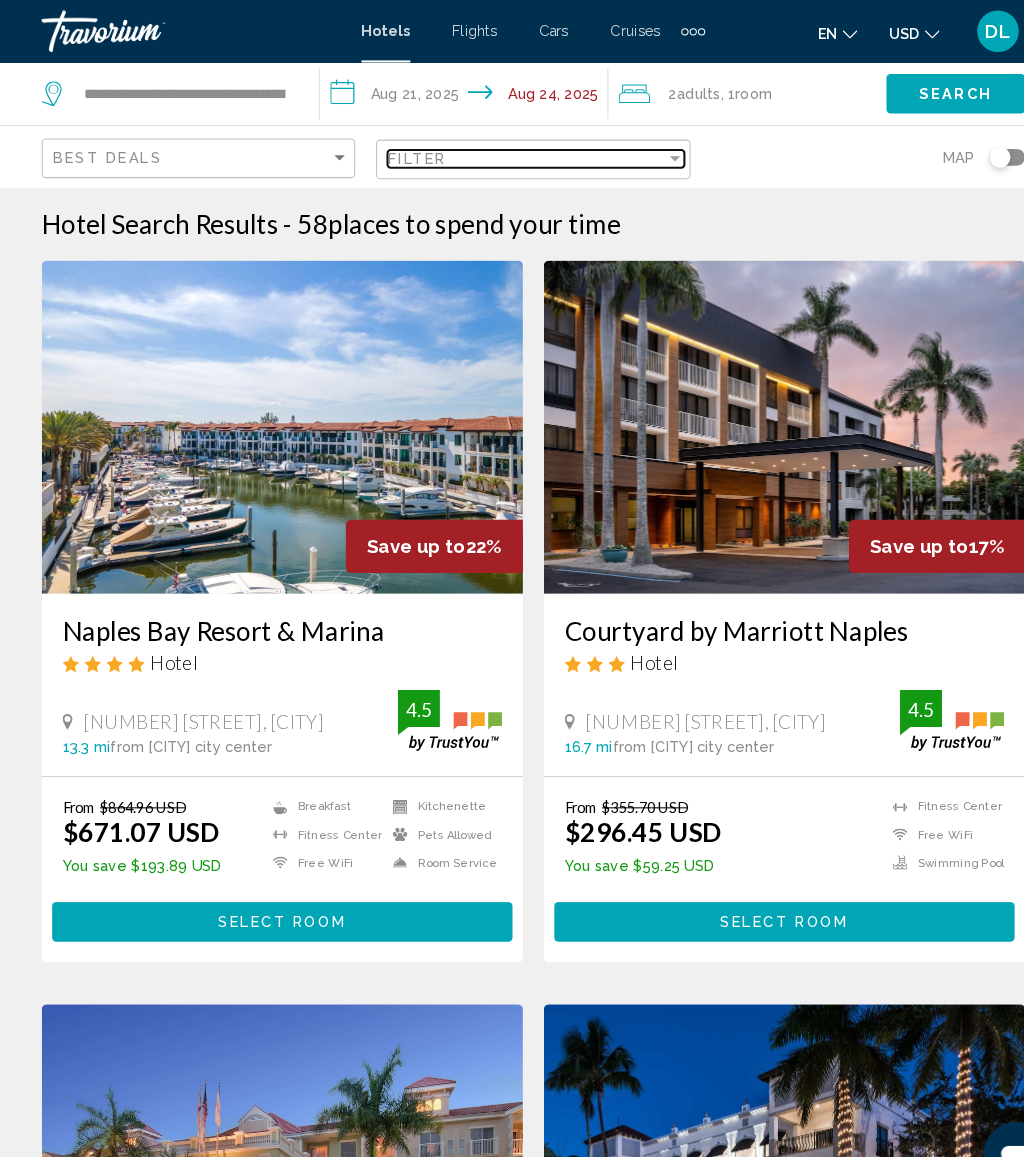 click on "Filter" at bounding box center [505, 152] 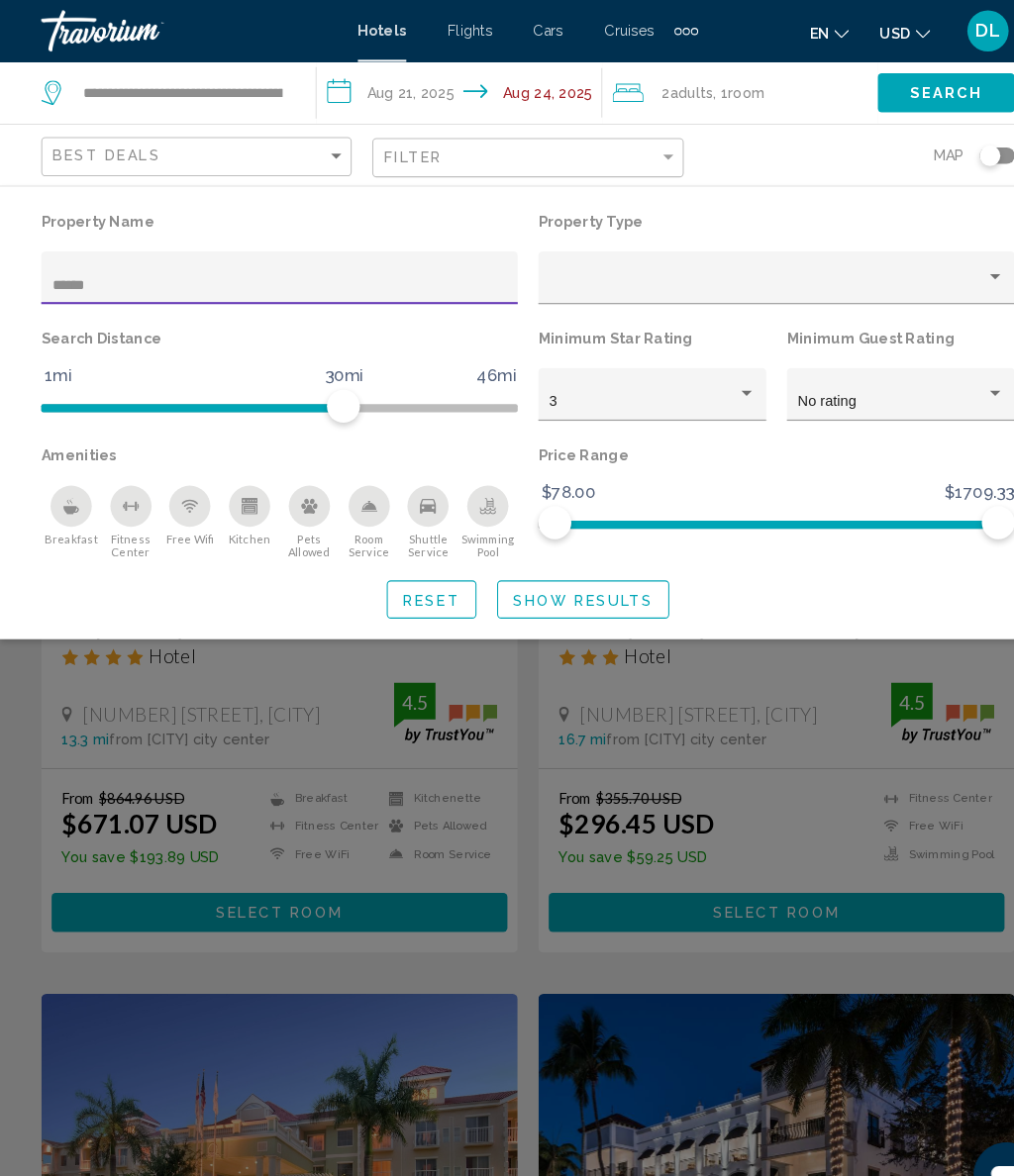type on "*******" 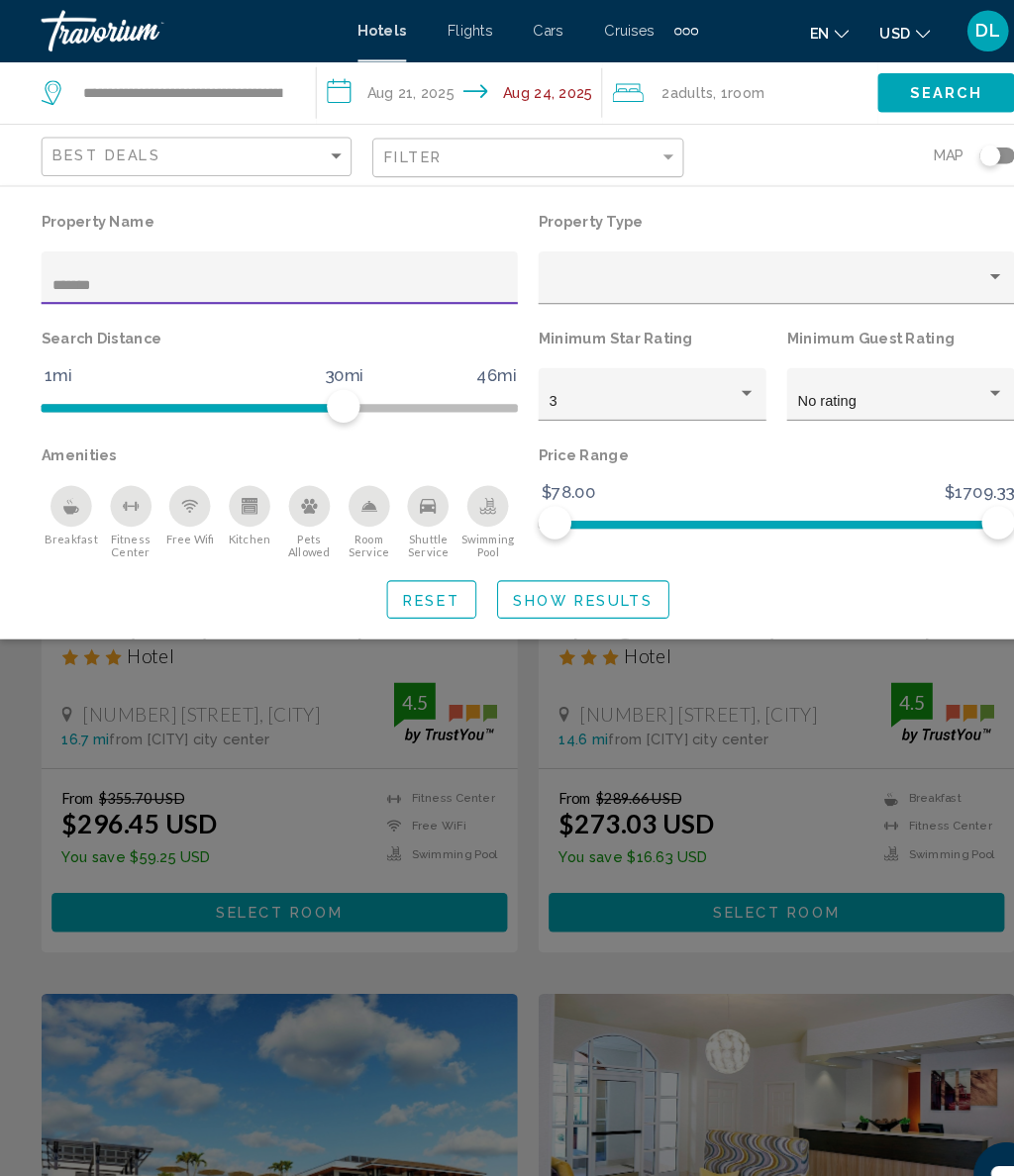 click on "Show Results" 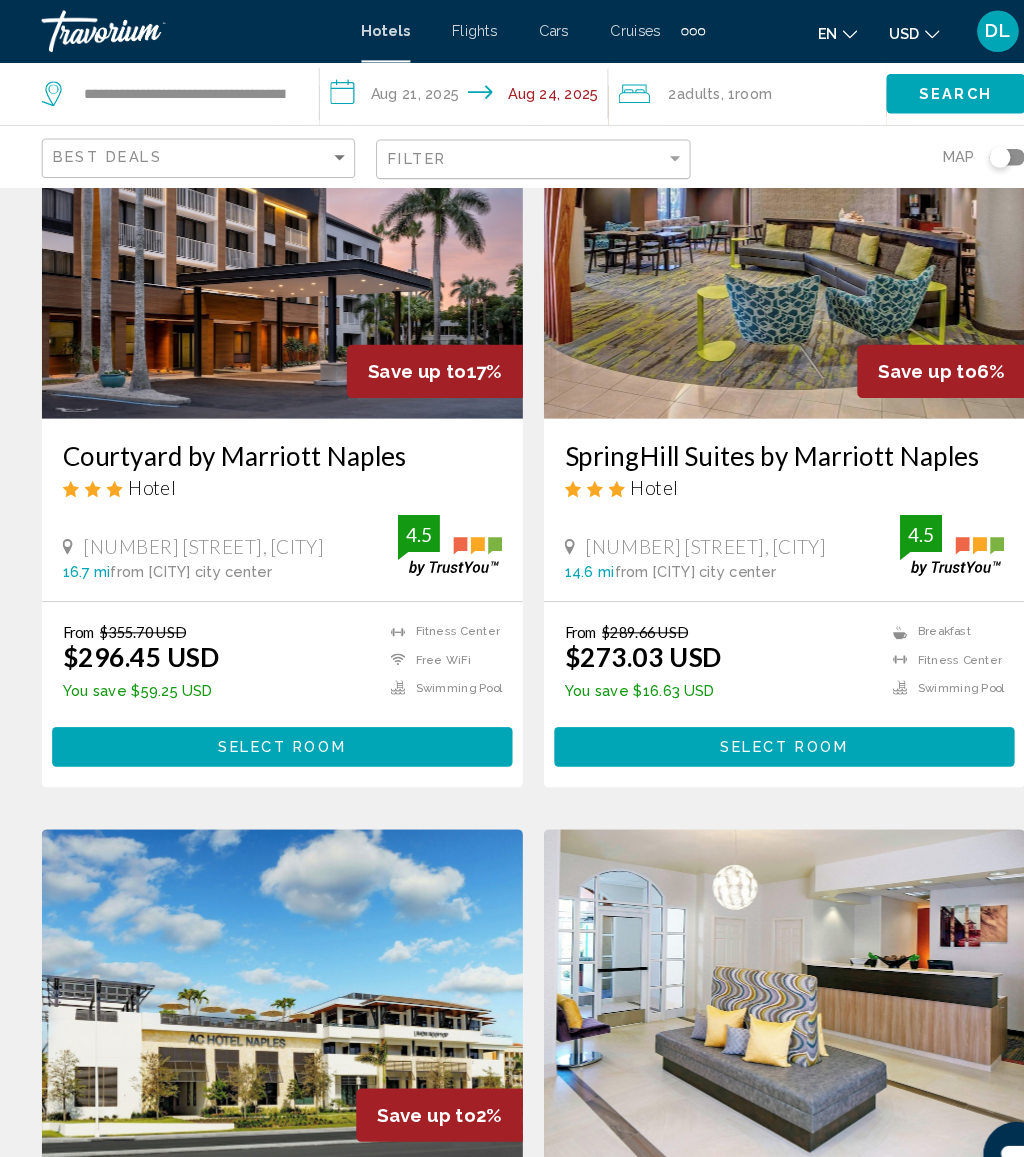 scroll, scrollTop: 0, scrollLeft: 0, axis: both 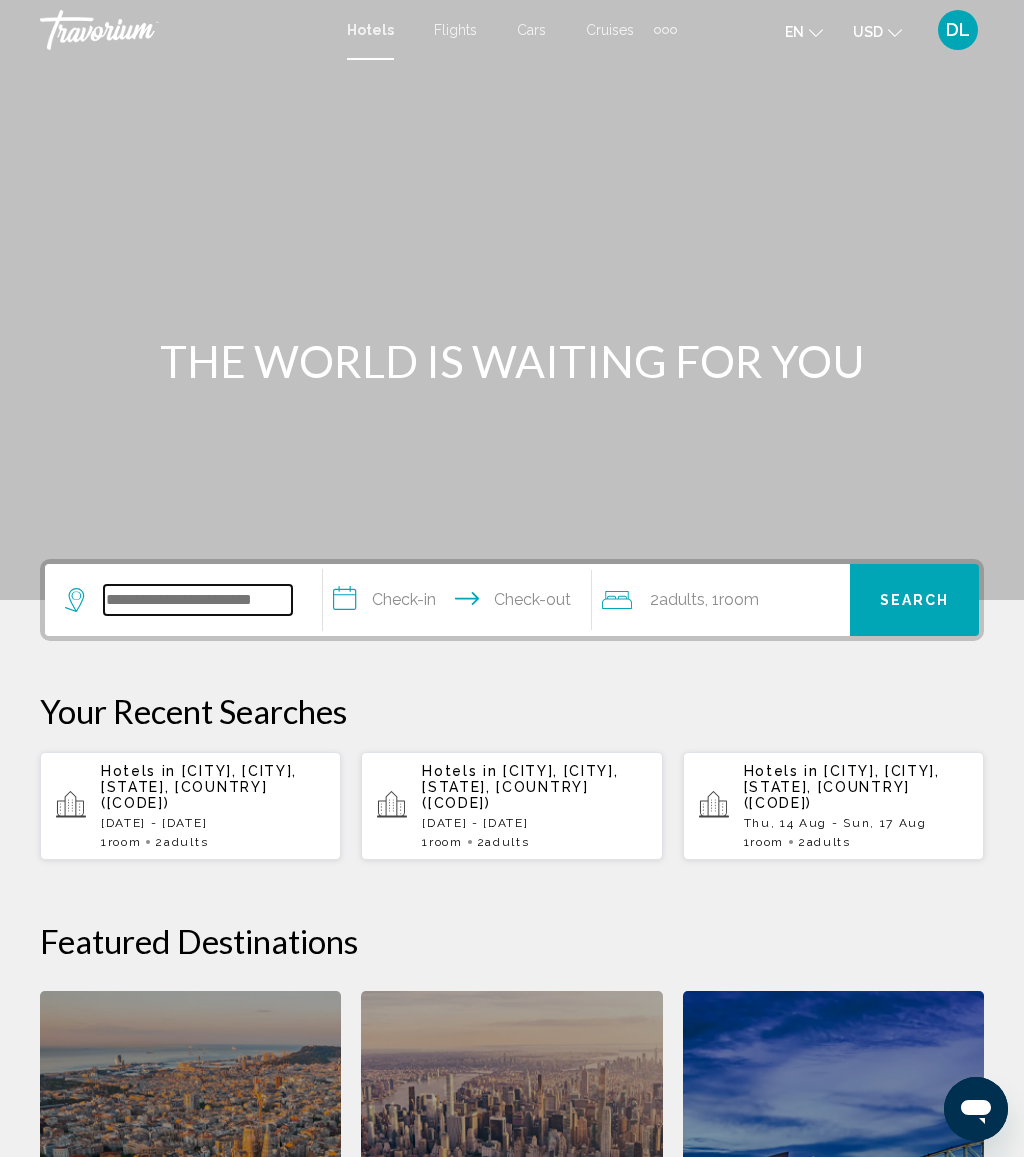 click at bounding box center [198, 600] 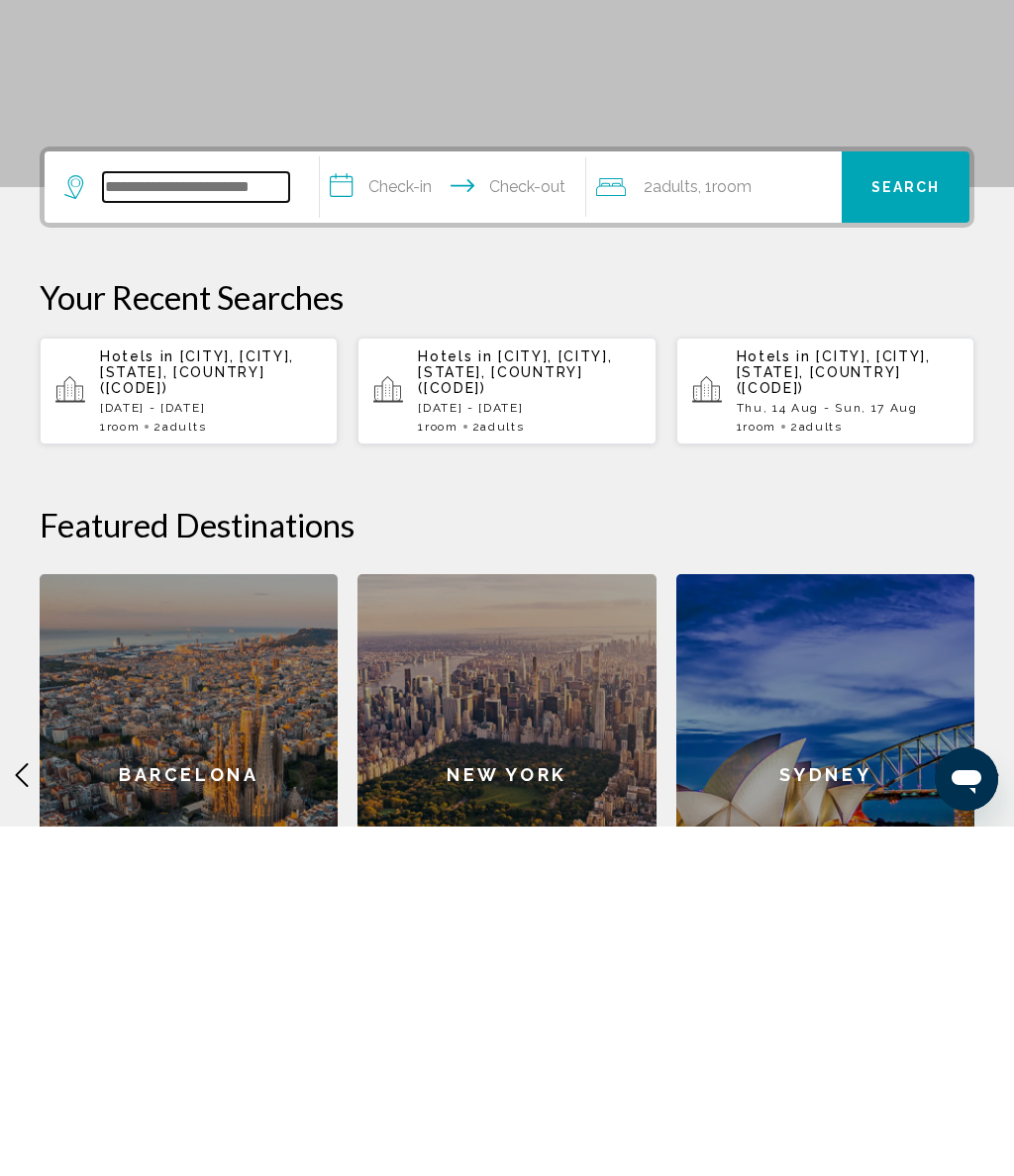 scroll, scrollTop: 140, scrollLeft: 0, axis: vertical 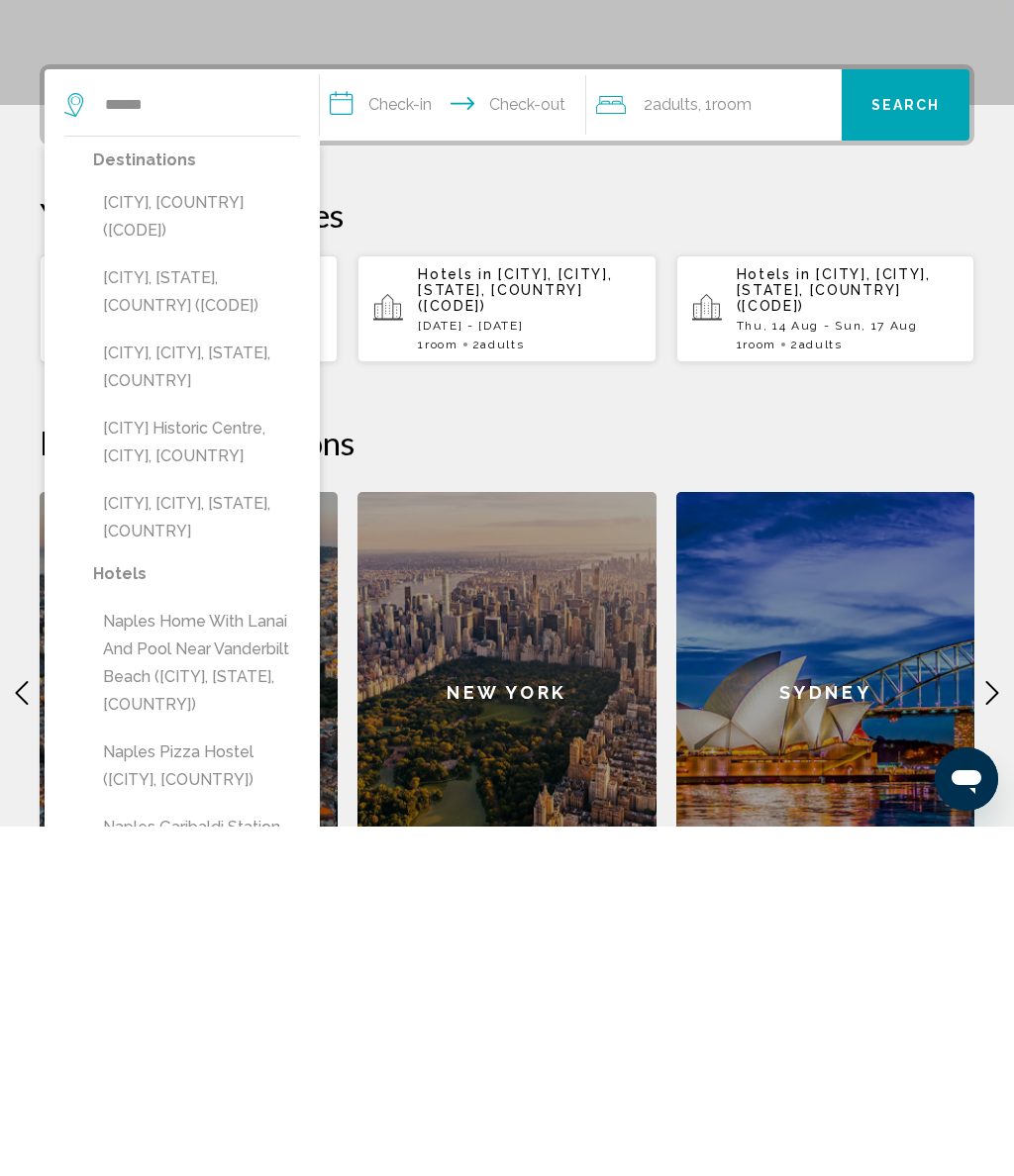 click on "[CITY], [STATE], [COUNTRY] ([CODE])" at bounding box center [196, 641] 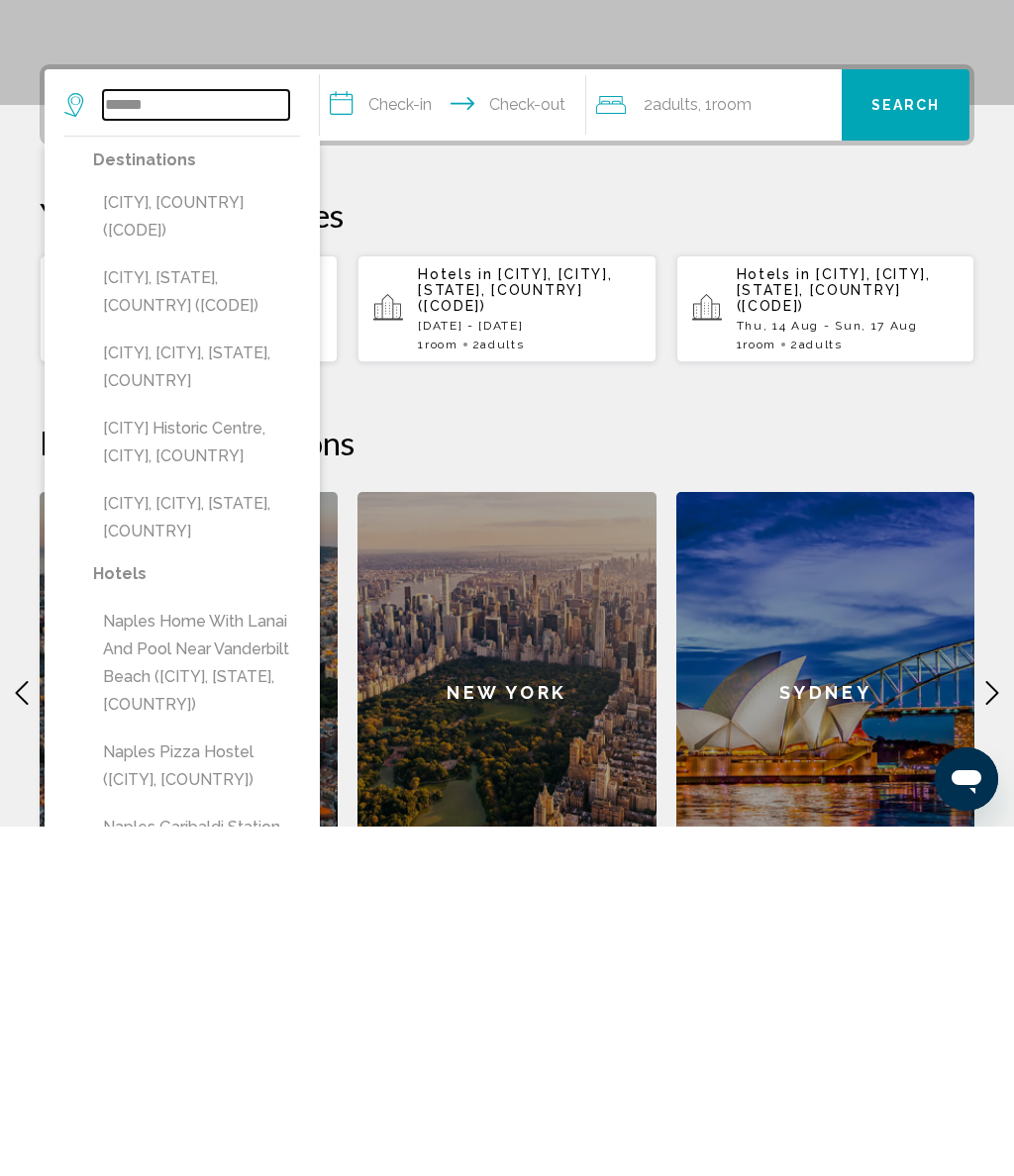 type on "**********" 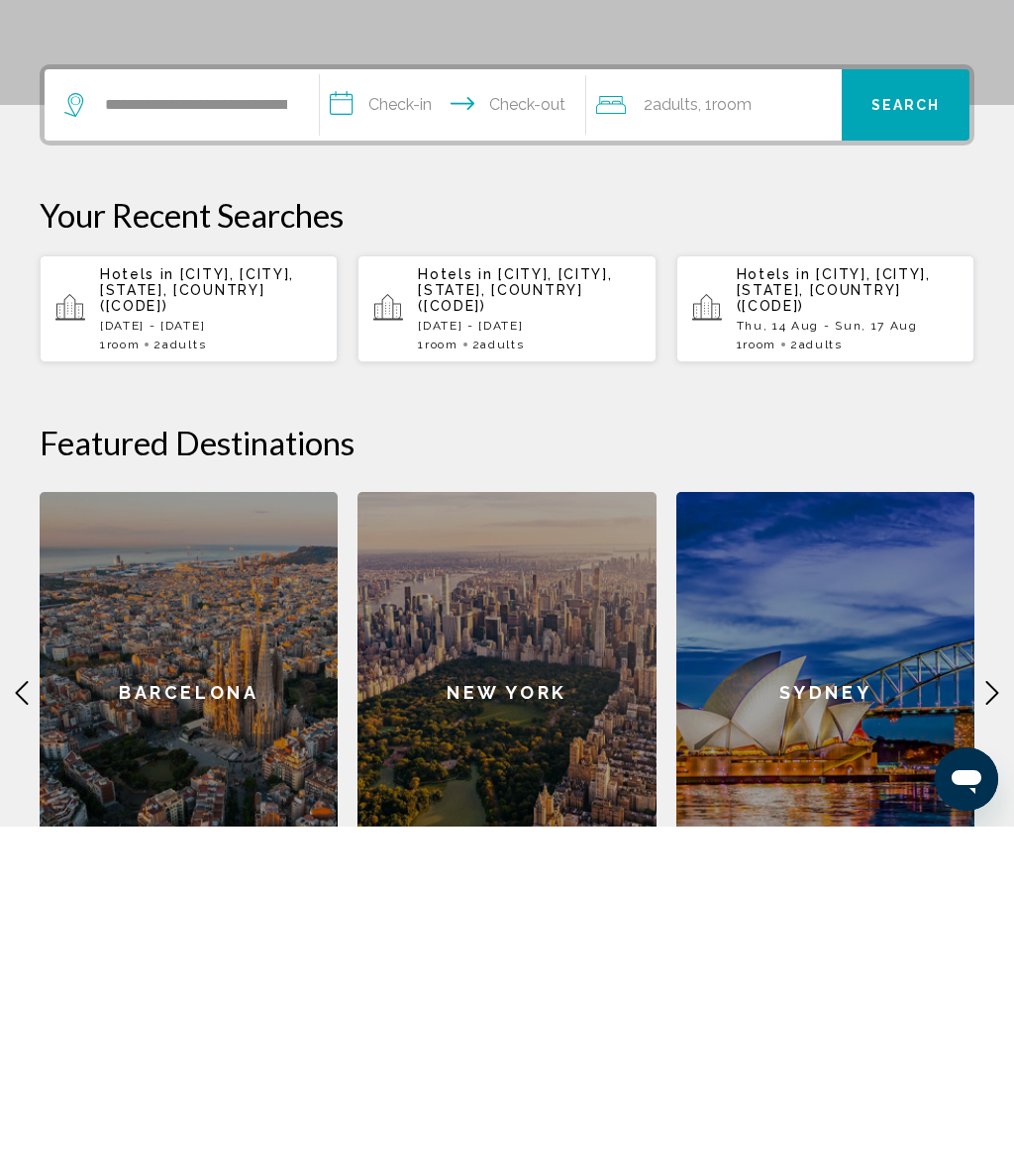 click on "**********" at bounding box center (456, 457) 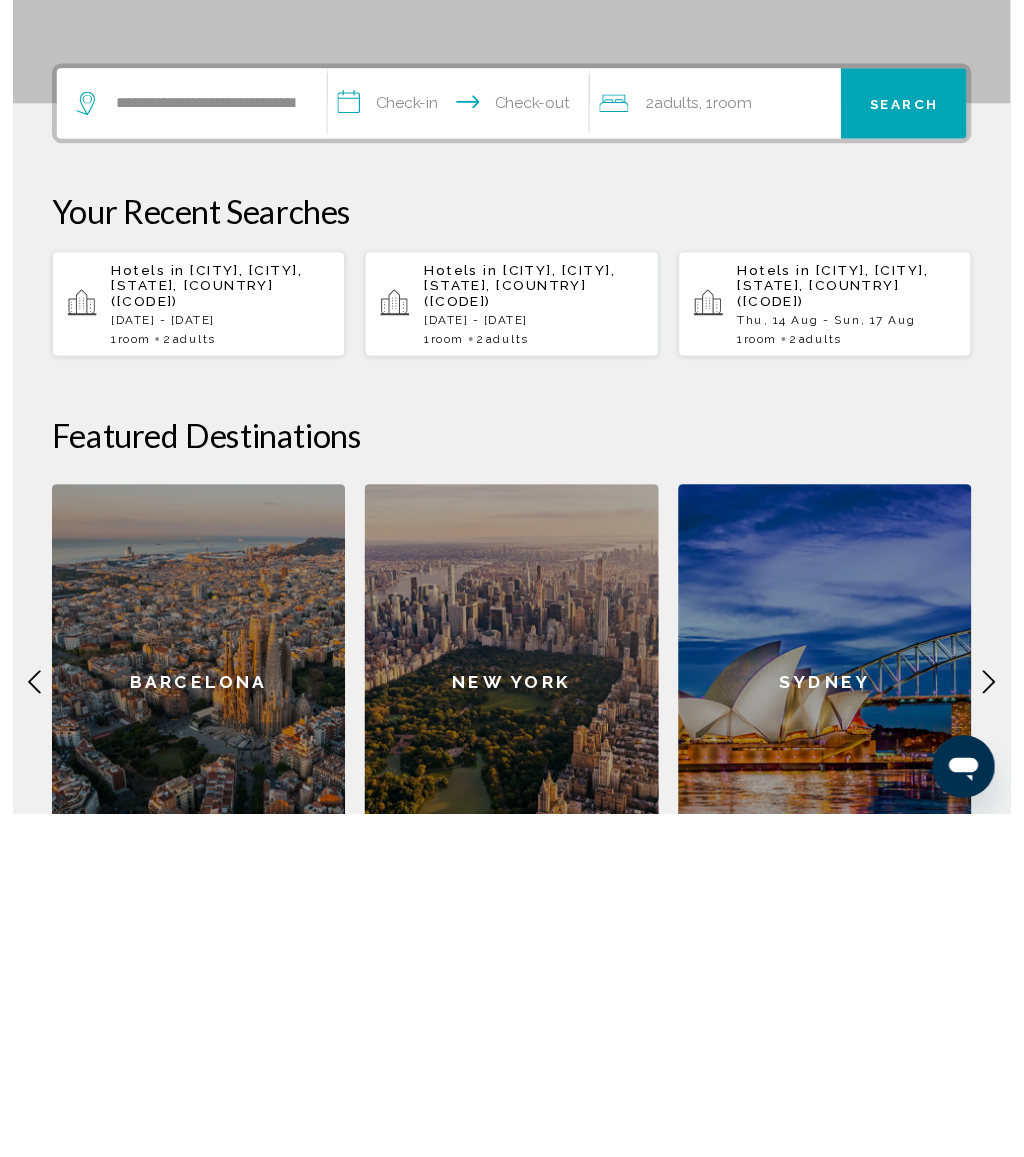 scroll, scrollTop: 494, scrollLeft: 0, axis: vertical 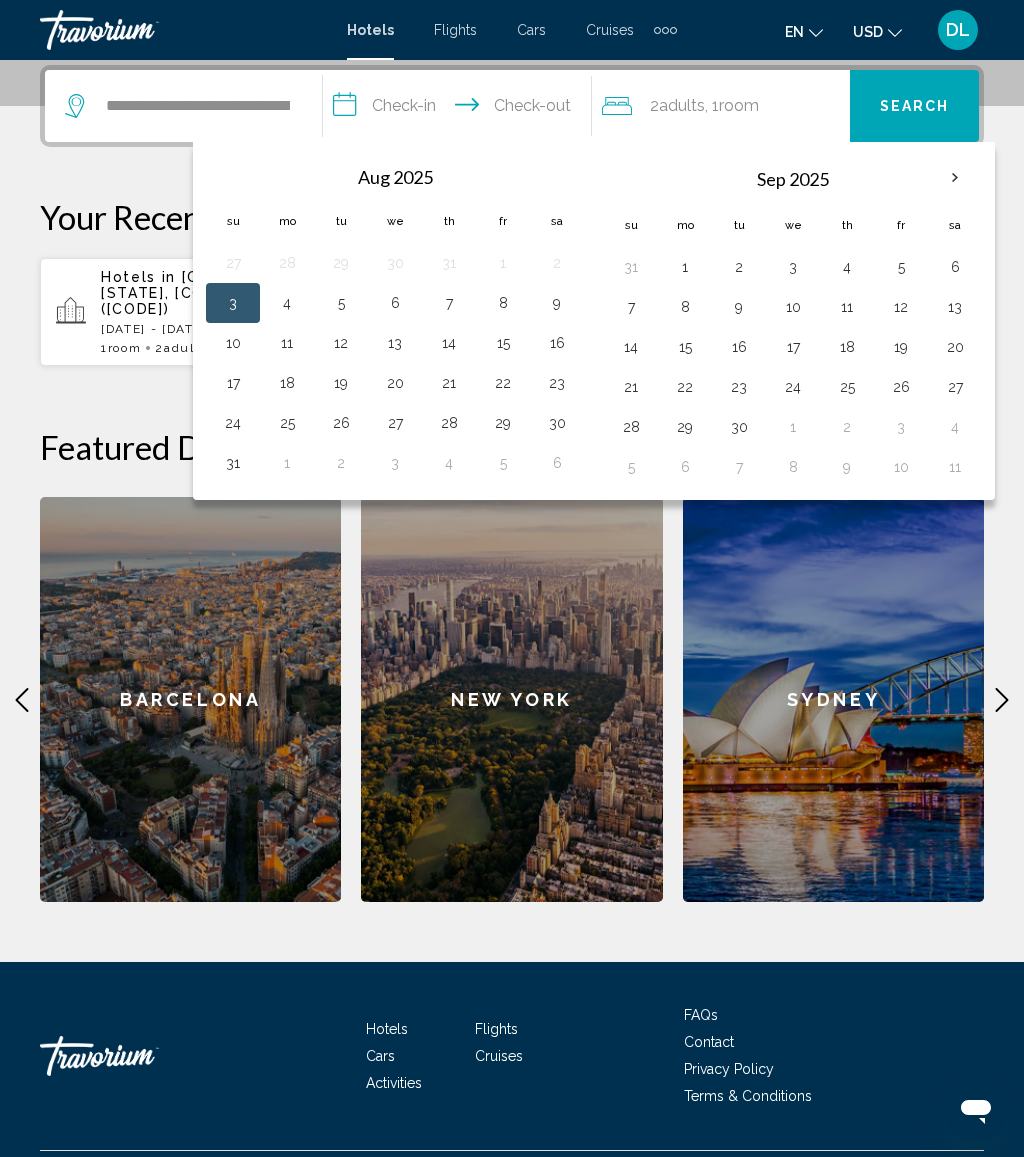 click on "21" at bounding box center (449, 383) 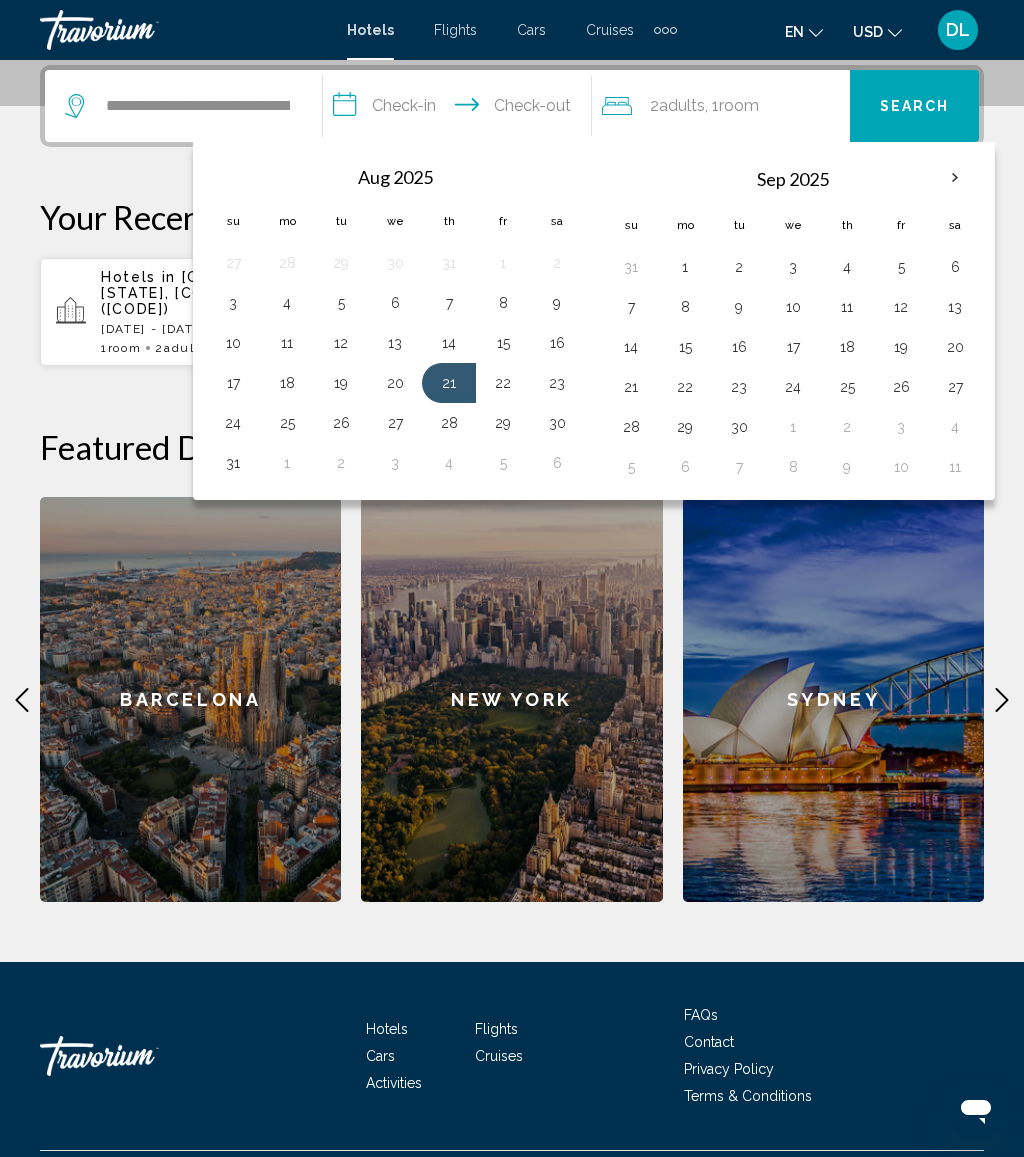 click on "24" at bounding box center (233, 423) 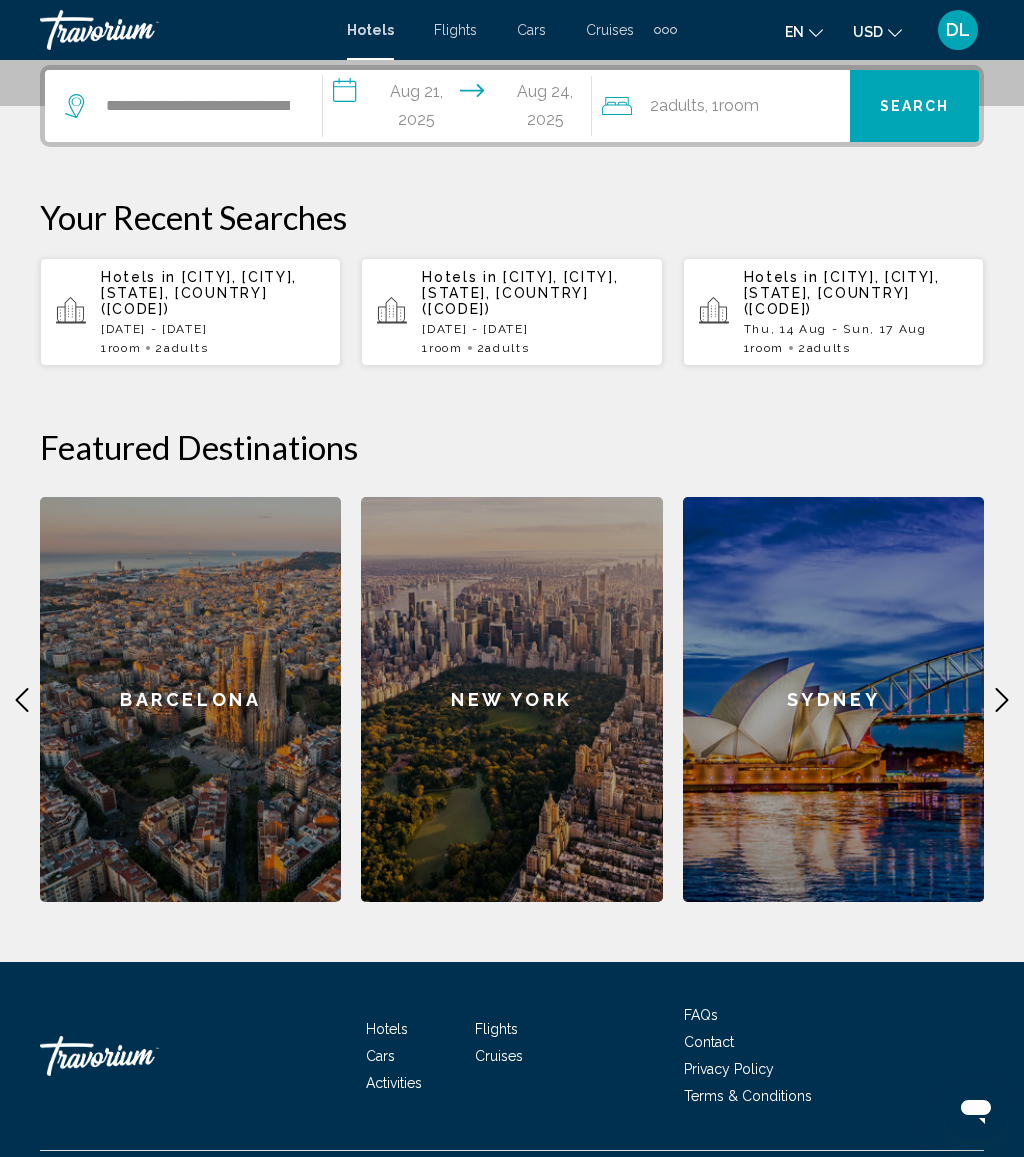 click on "2  Adult Adults , 1  Room rooms" 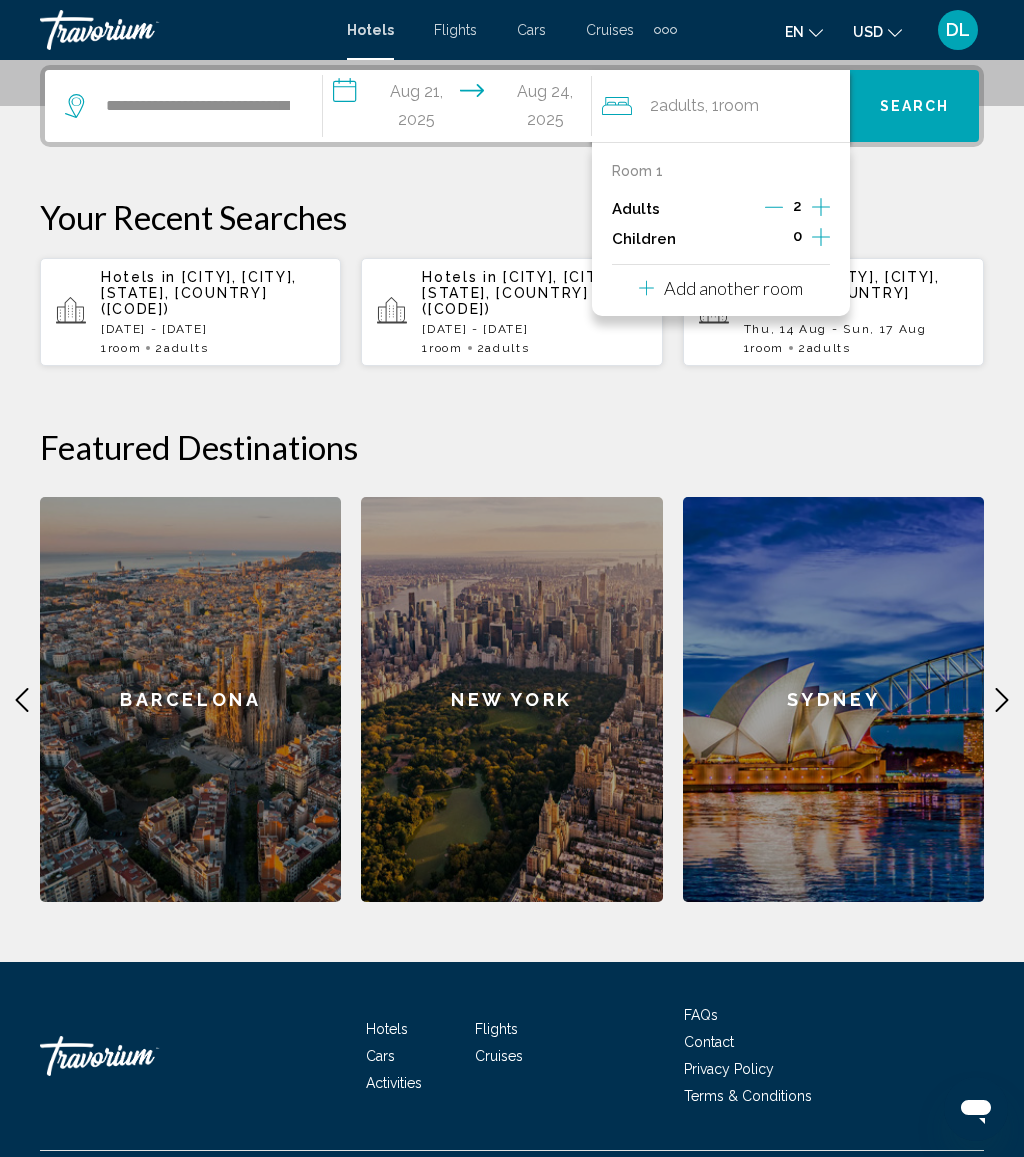click on "Add another room" at bounding box center [733, 288] 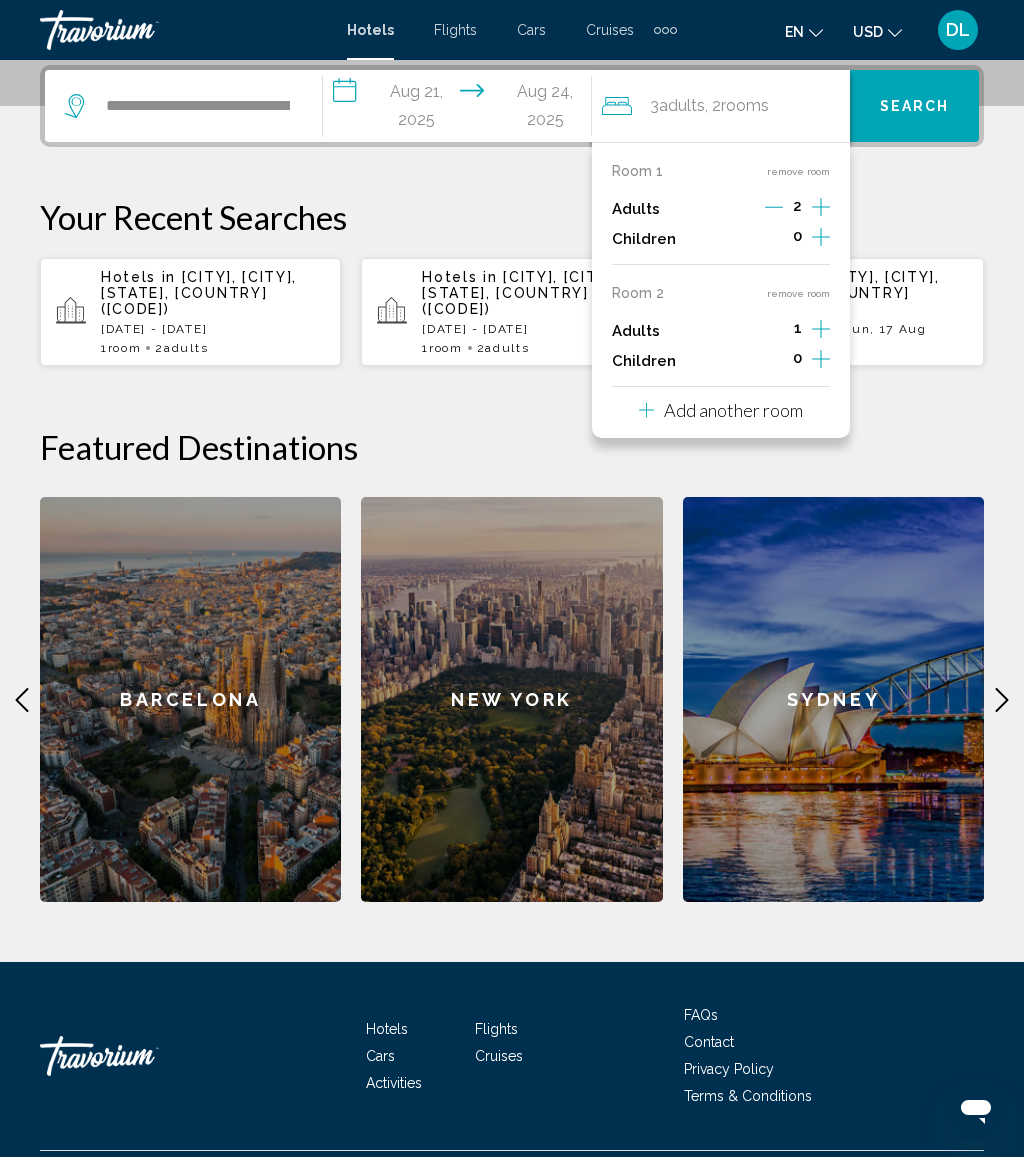 click on "Add another room" at bounding box center [733, 410] 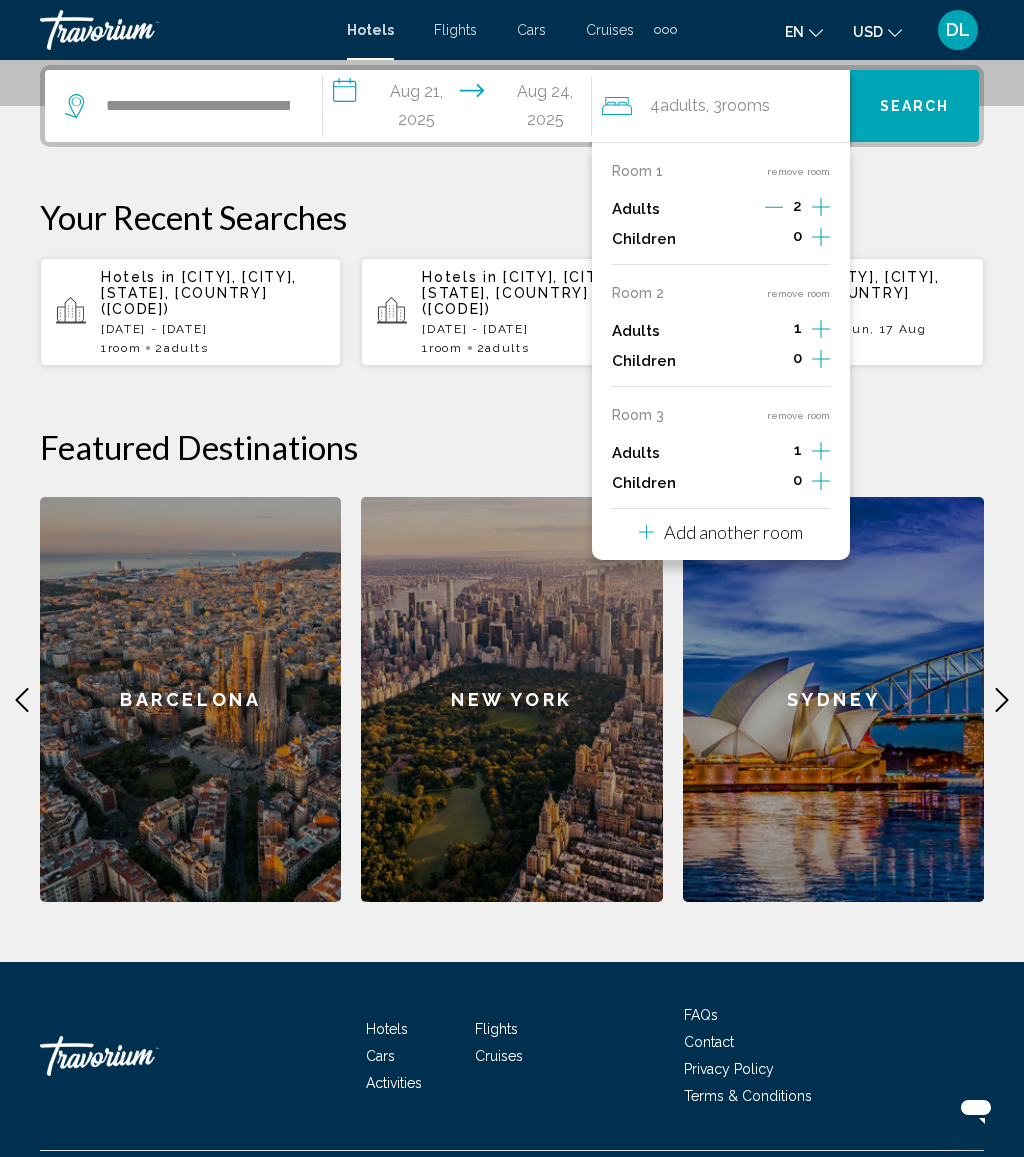 click on "Add another room" at bounding box center [721, 529] 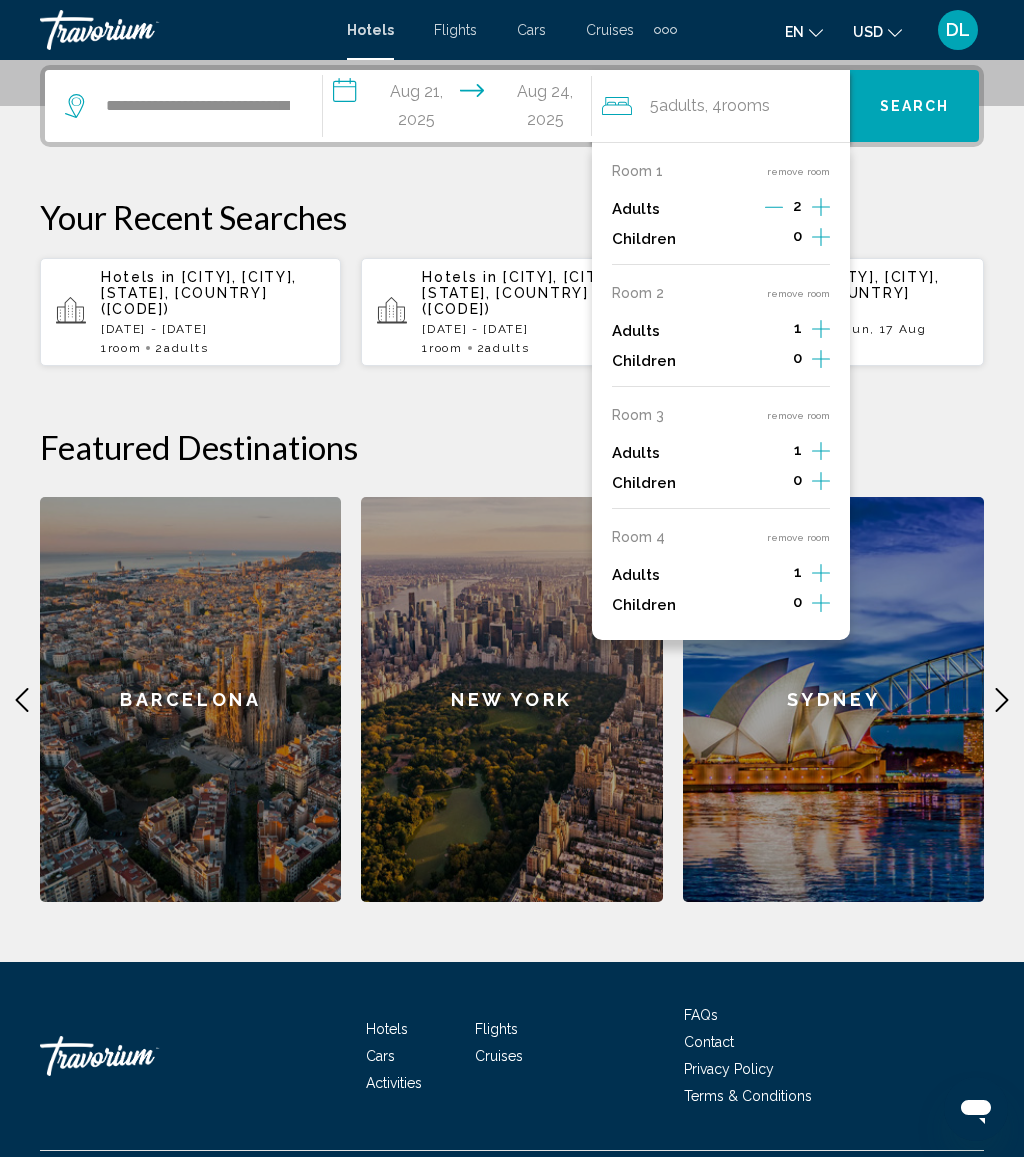 click 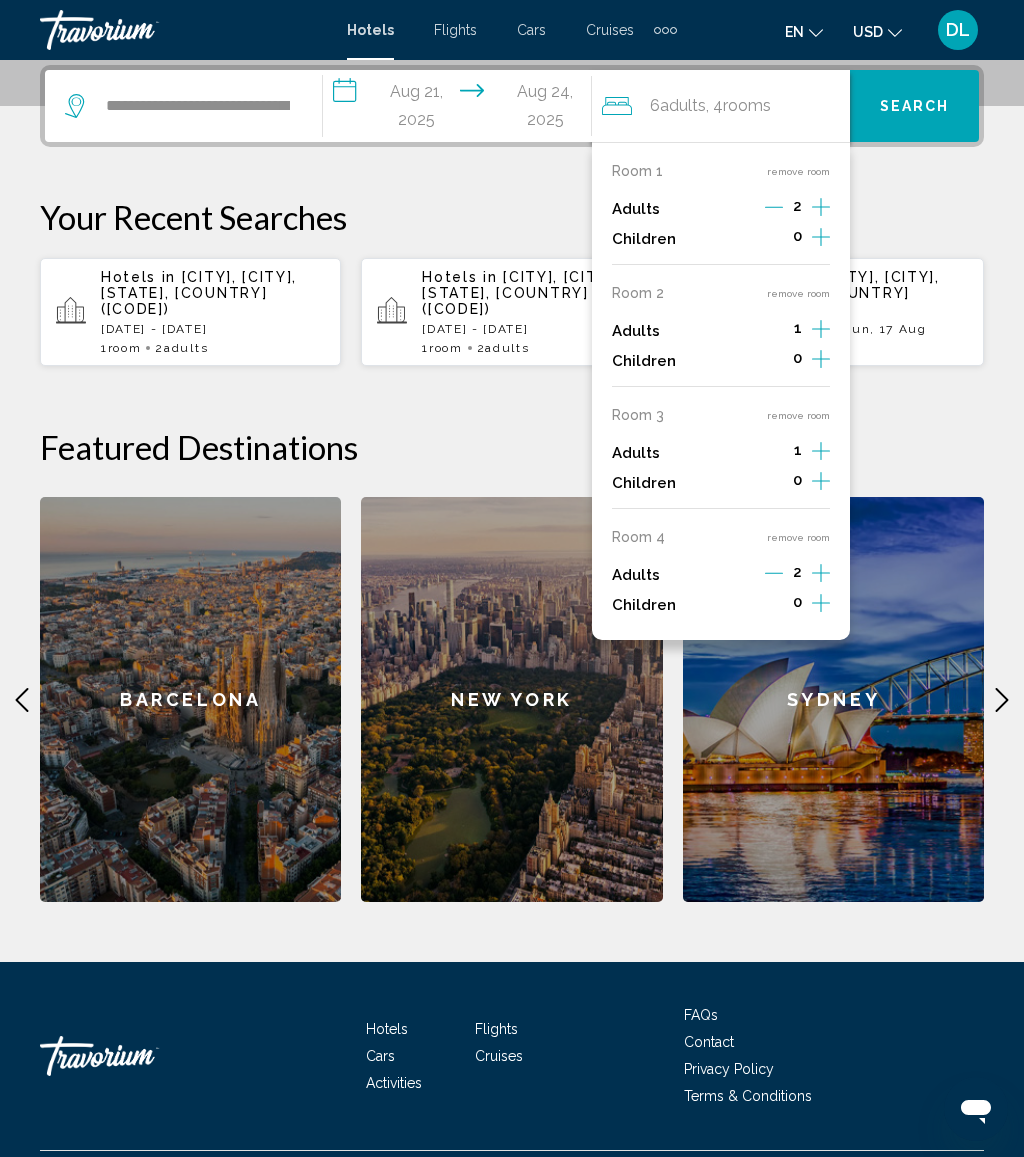 click on "remove room" at bounding box center (798, 415) 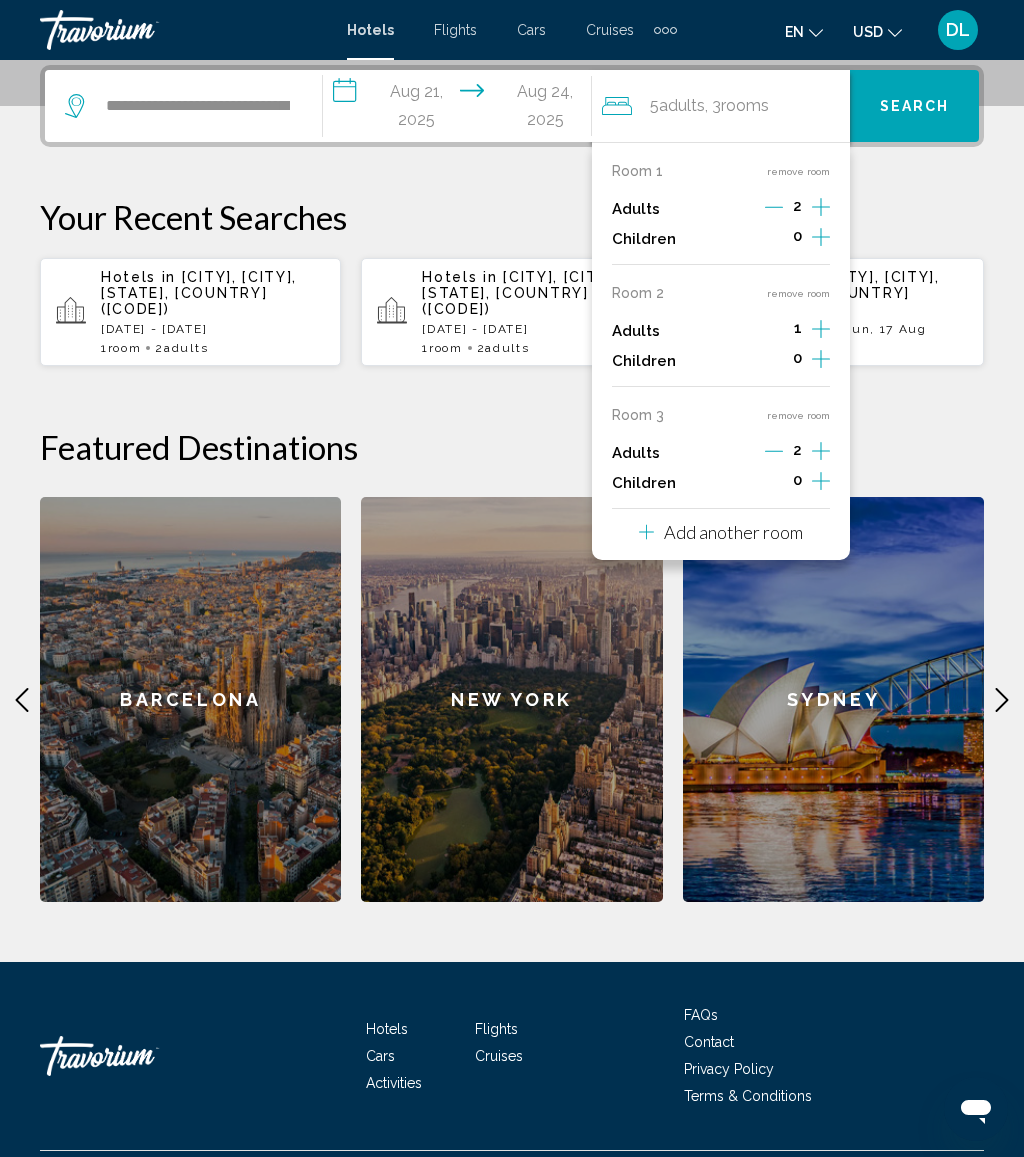 click on "Room 1  remove room  Adults
2
Children
0
Room 2  remove room  Adults
1
Children
0
Room 3  remove room  Adults
2
Children
0
Add another room" at bounding box center [721, 351] 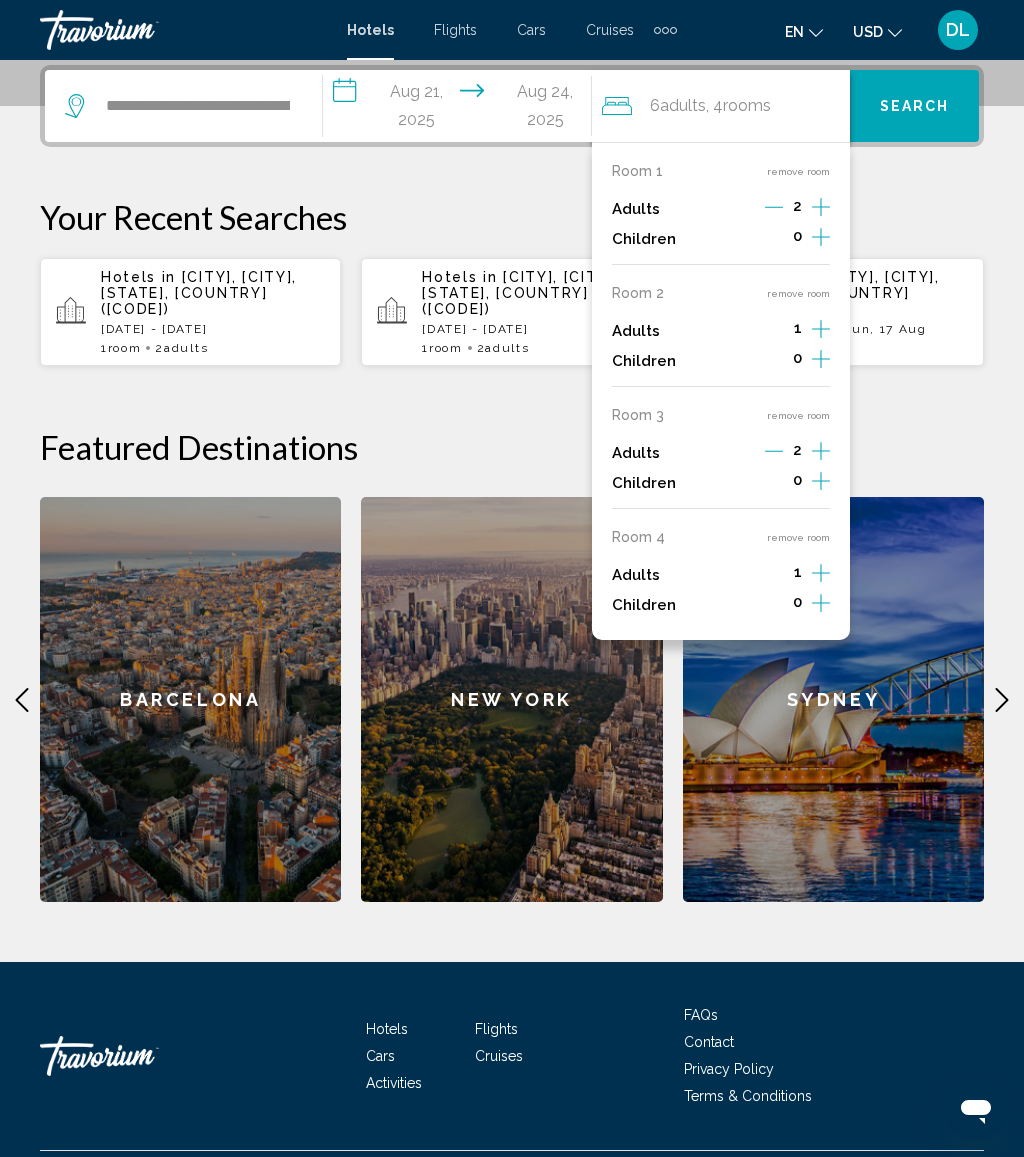 click 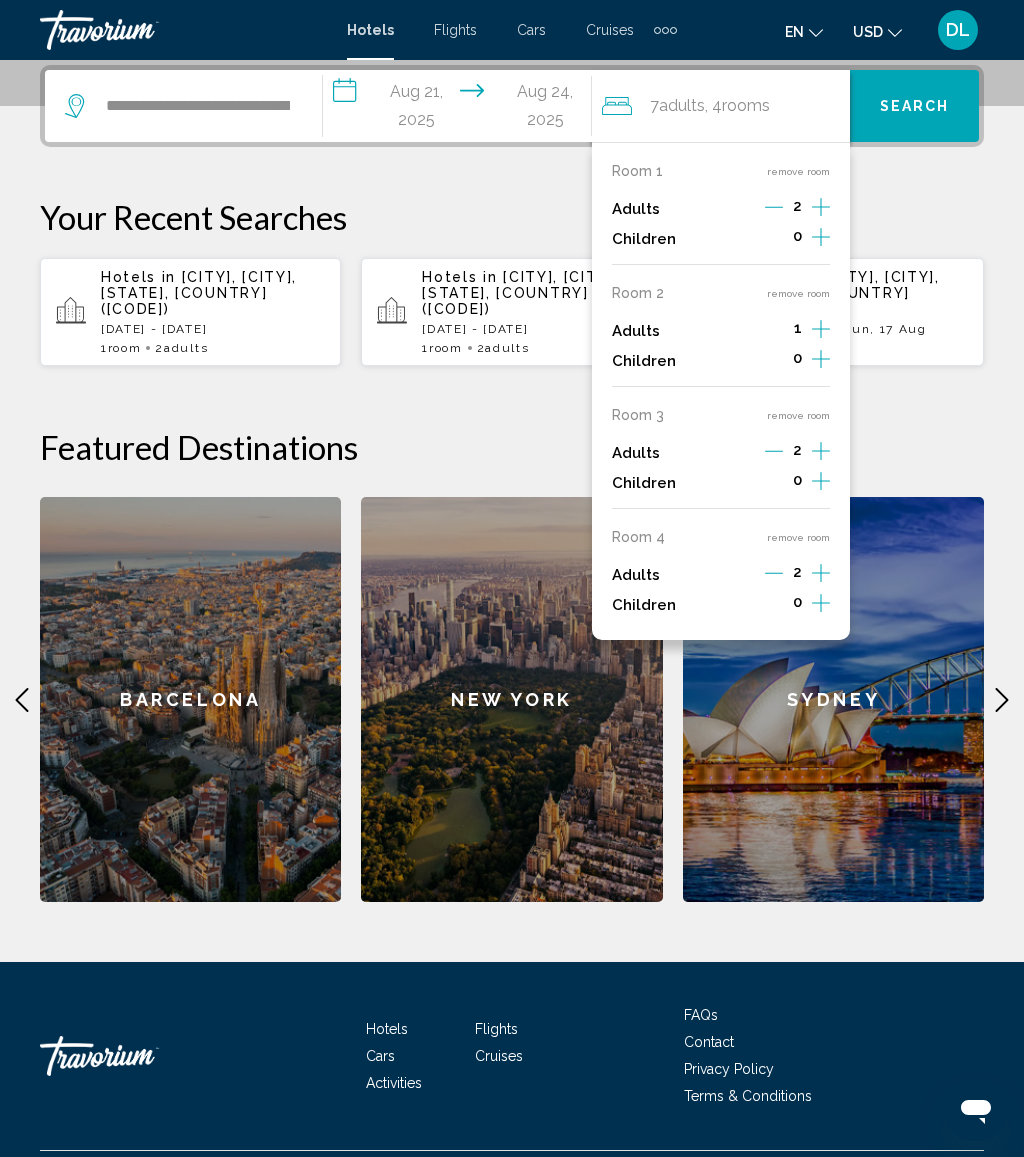 click 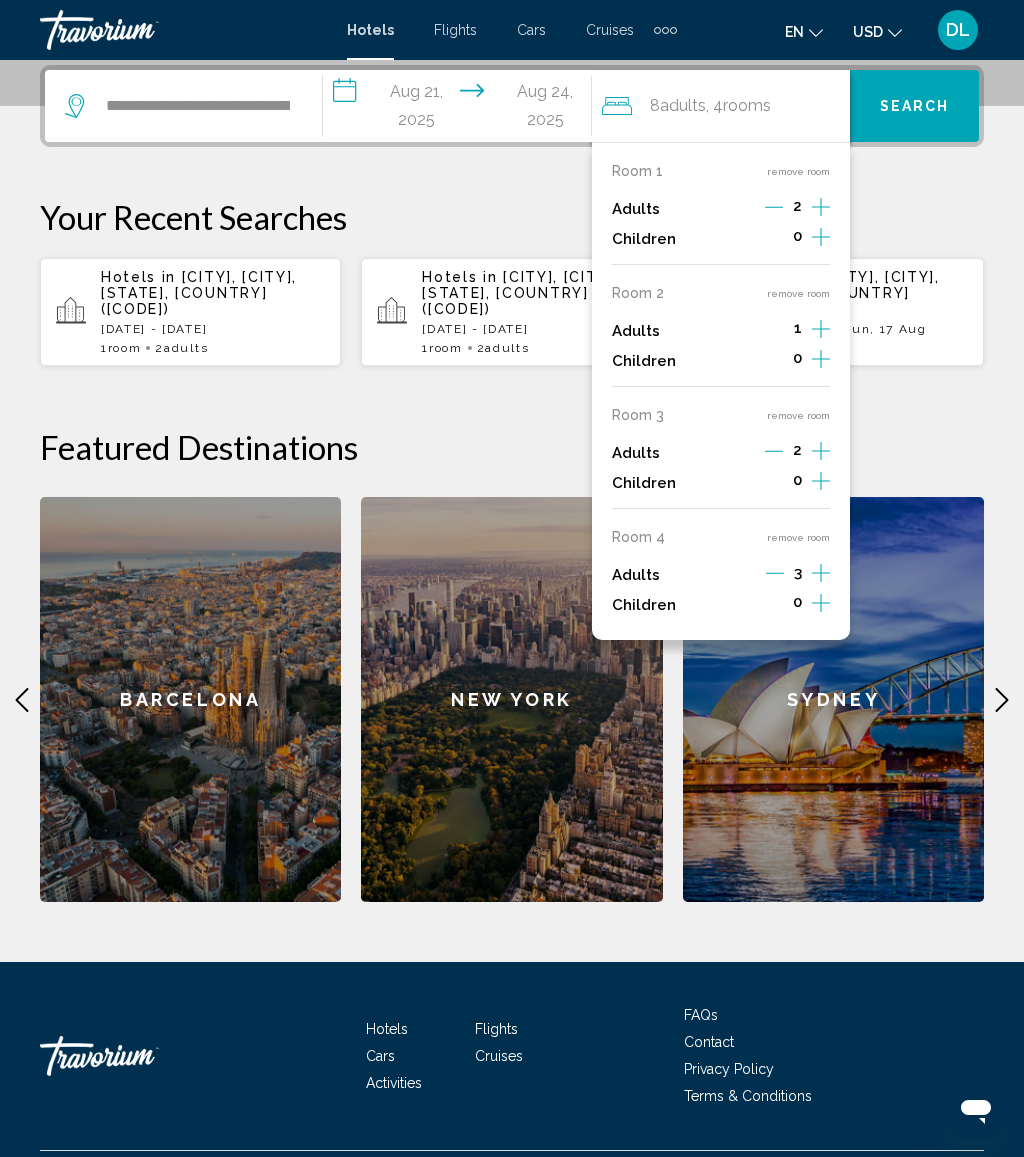 click at bounding box center (821, 239) 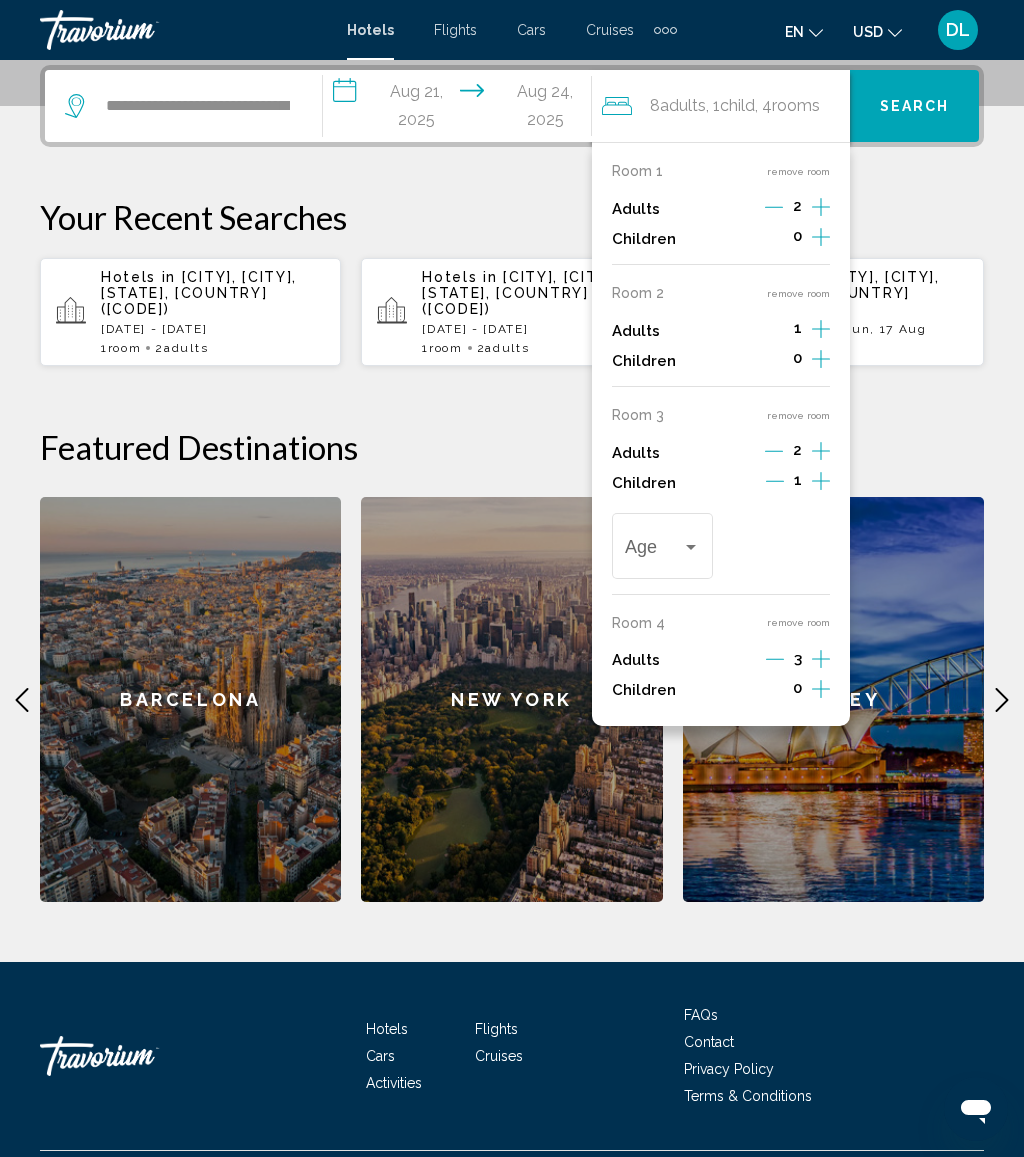 click on "Age" at bounding box center (663, 543) 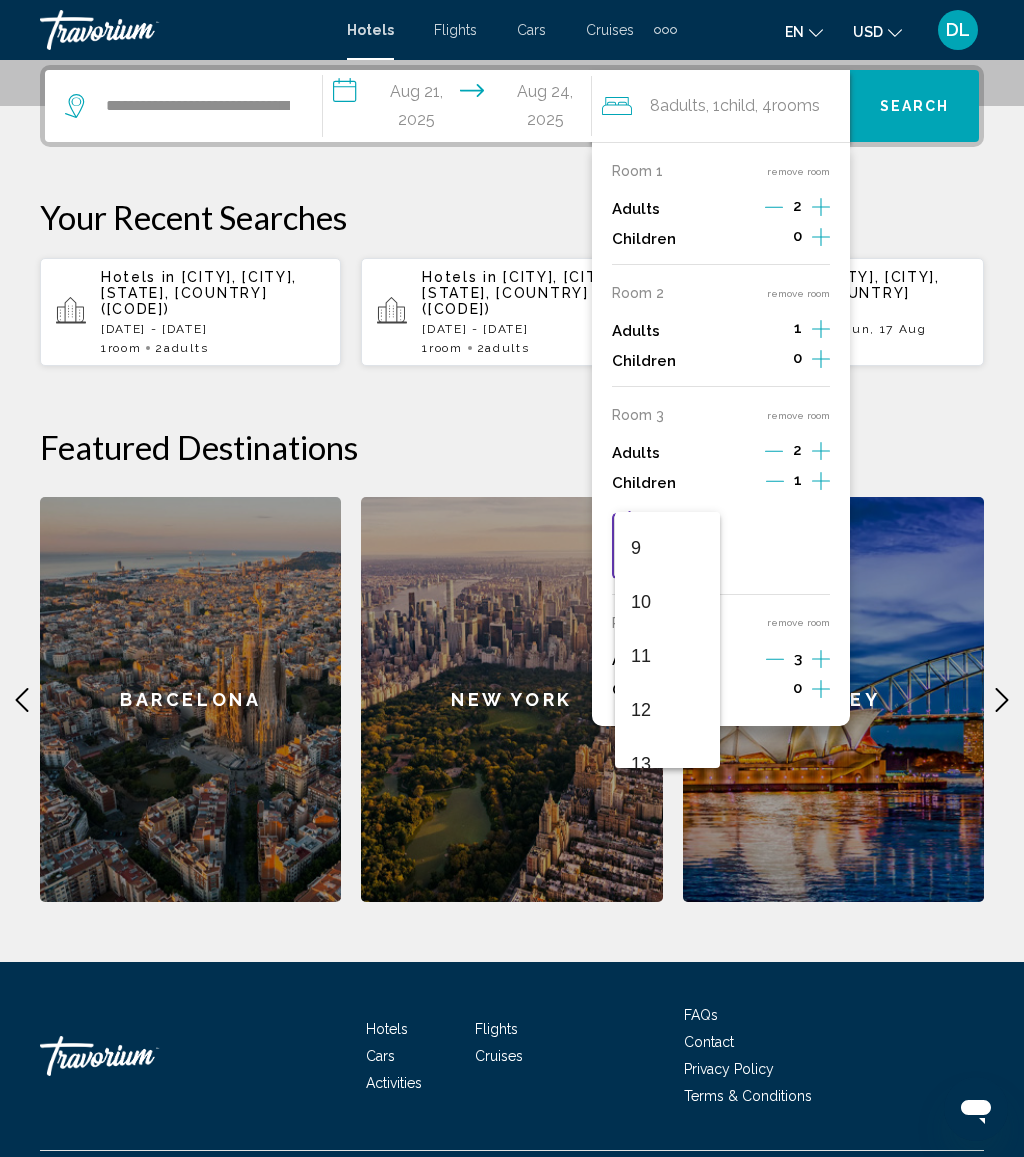 scroll, scrollTop: 514, scrollLeft: 0, axis: vertical 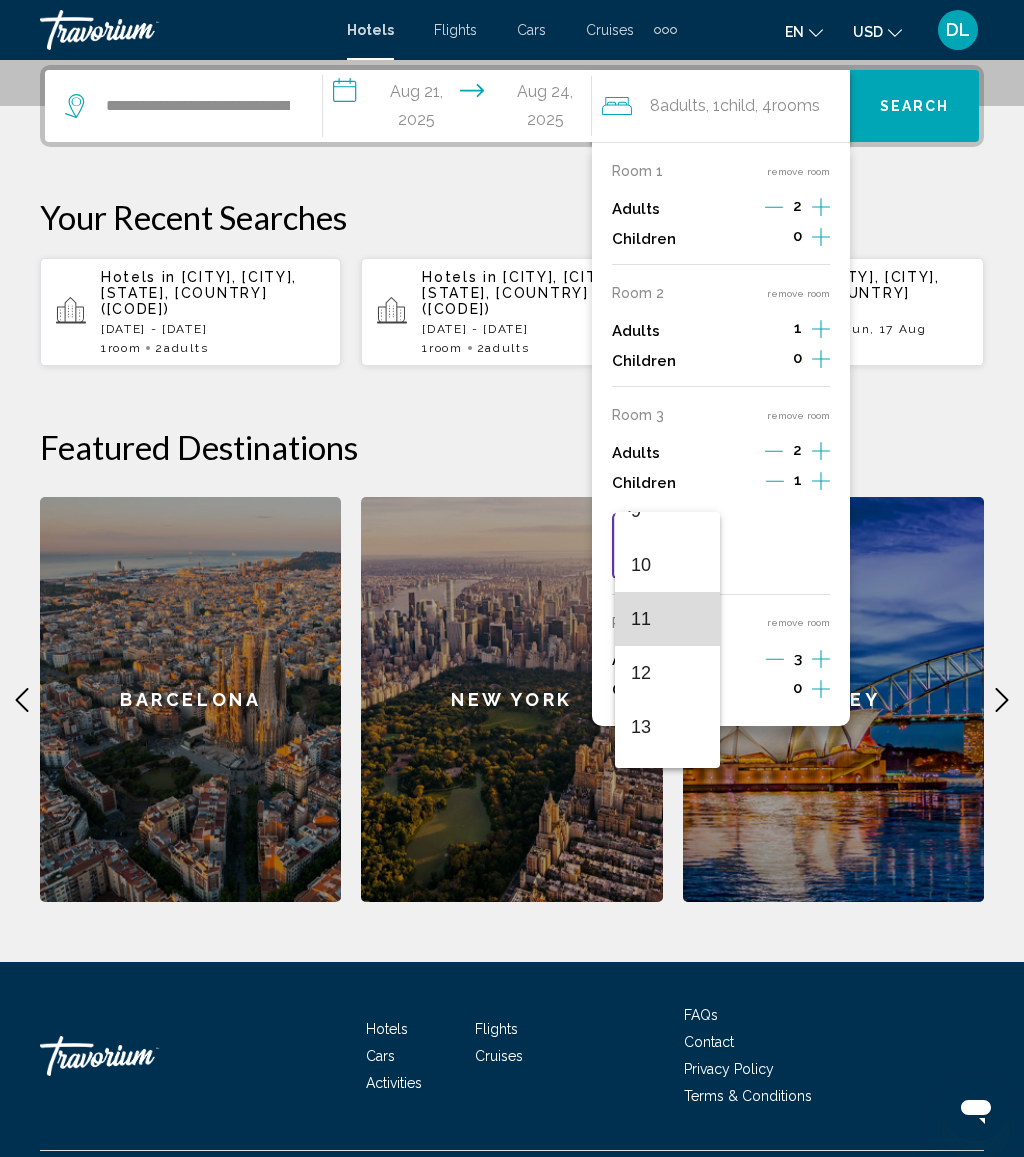 click on "11" at bounding box center (667, 619) 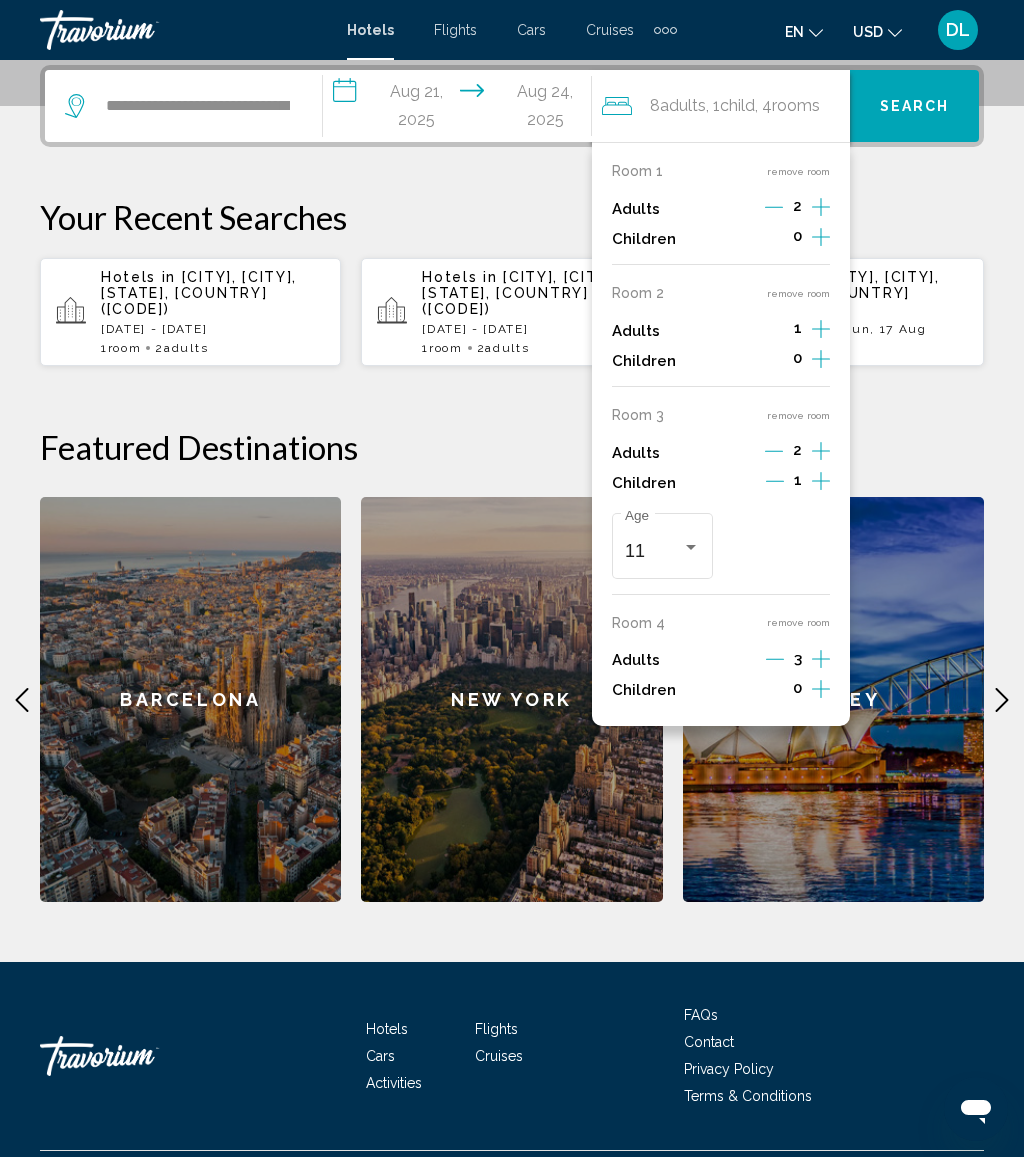 click 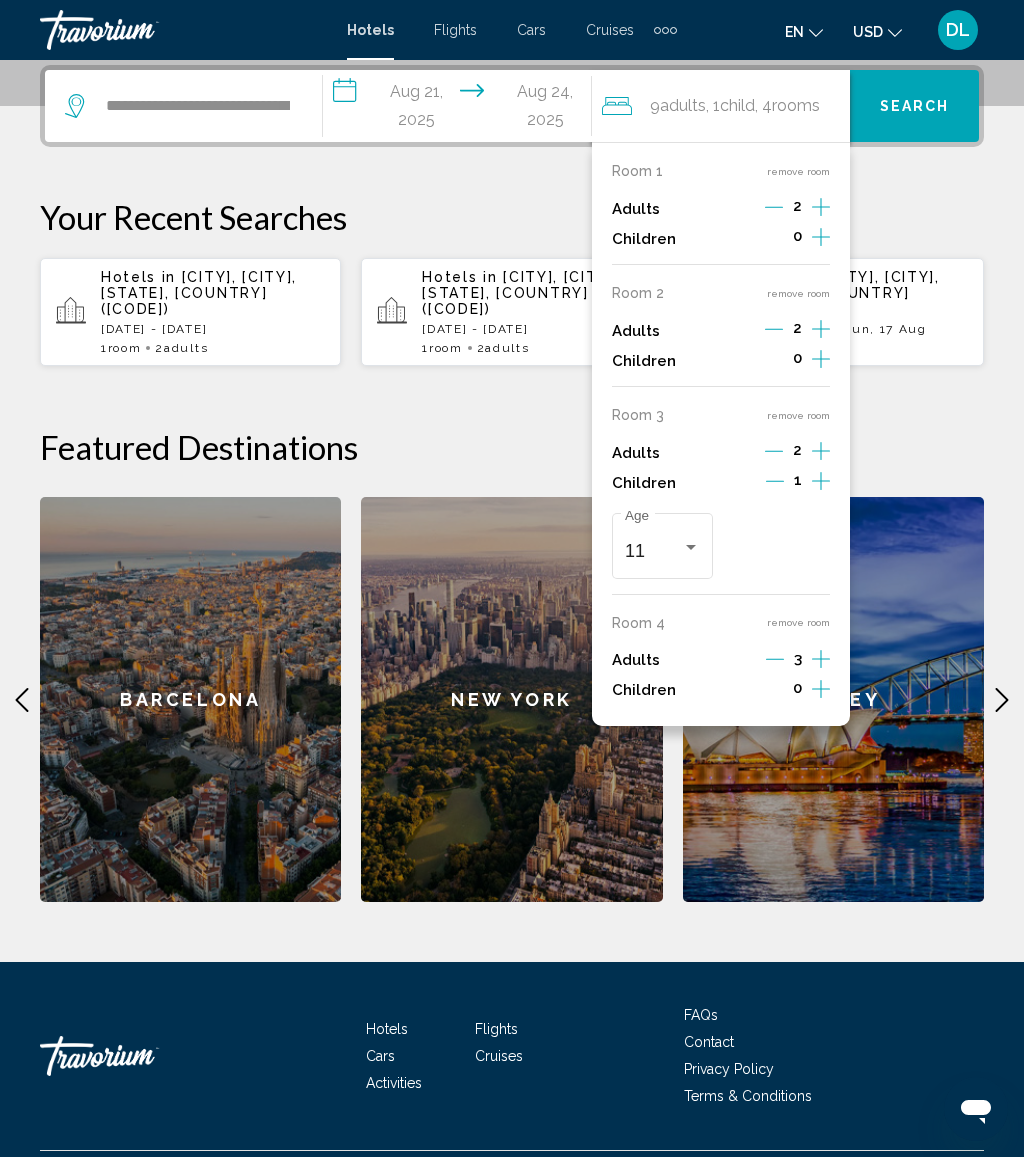click on "Room 1  remove room  Adults
2
Children
0
Room 2  remove room  Adults
2
Children
0
Room 3  remove room  Adults
2
Children
1
11 Age Room 4  remove room  Adults
3
Children
0" at bounding box center [721, 434] 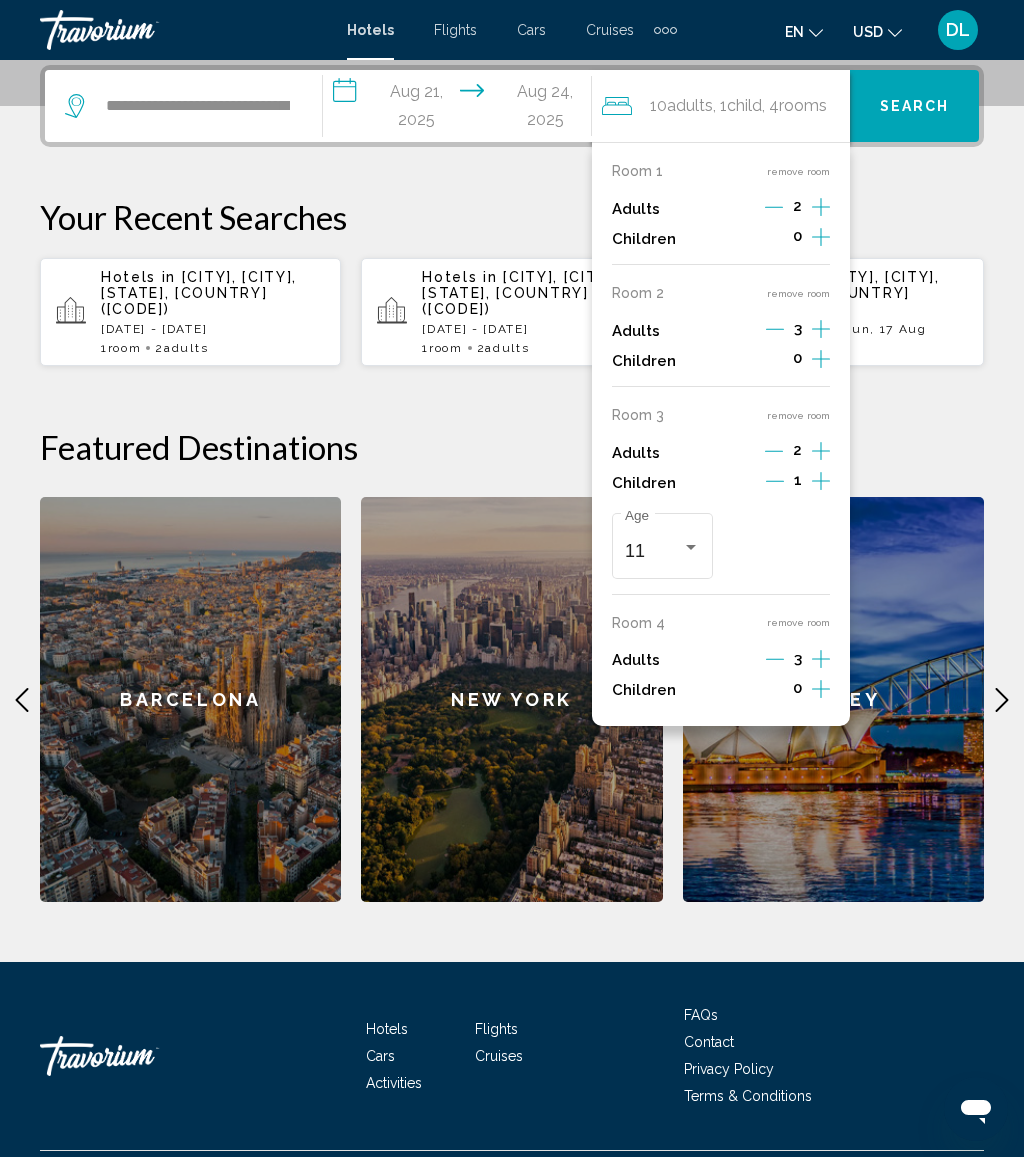 click 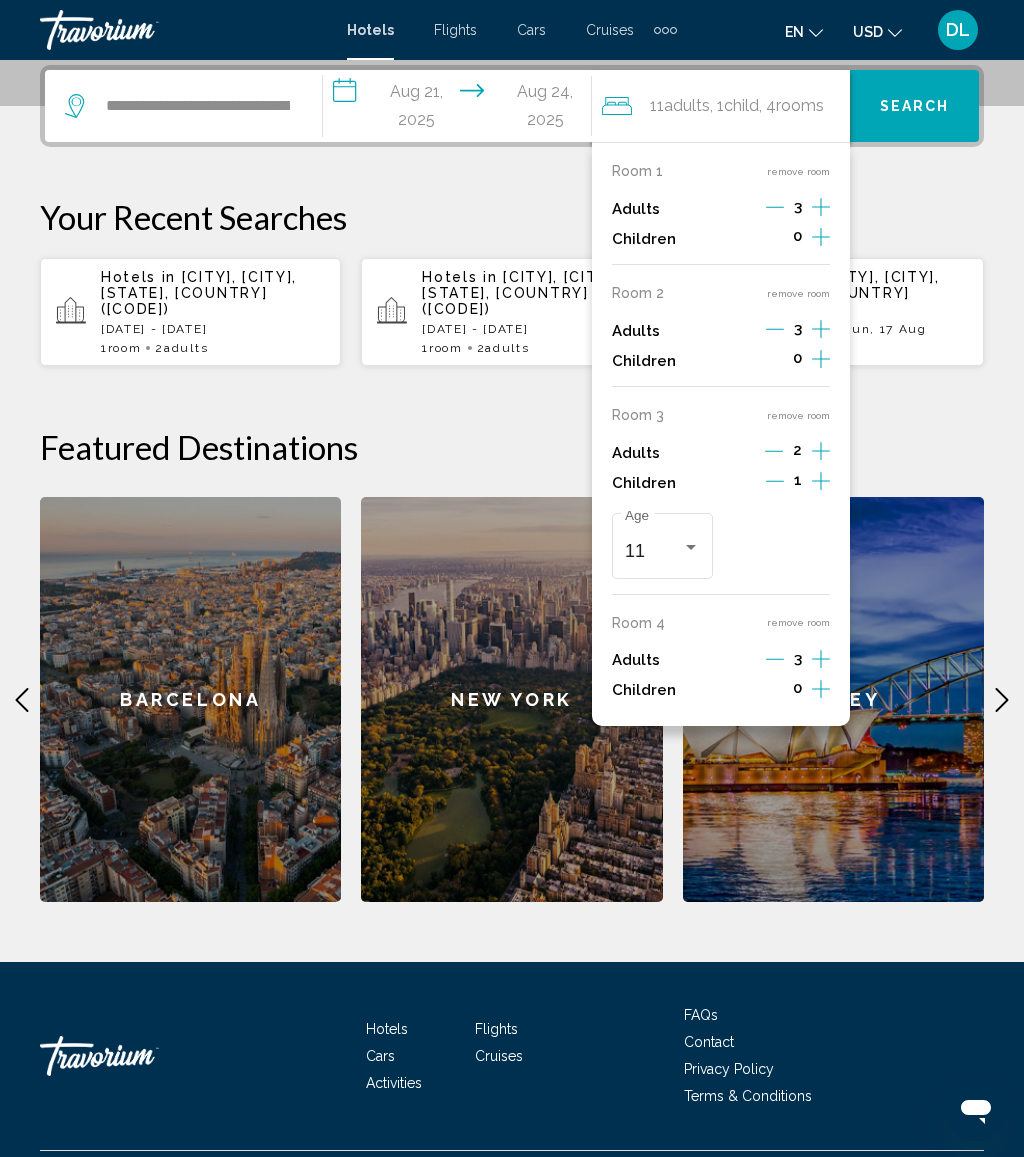 click 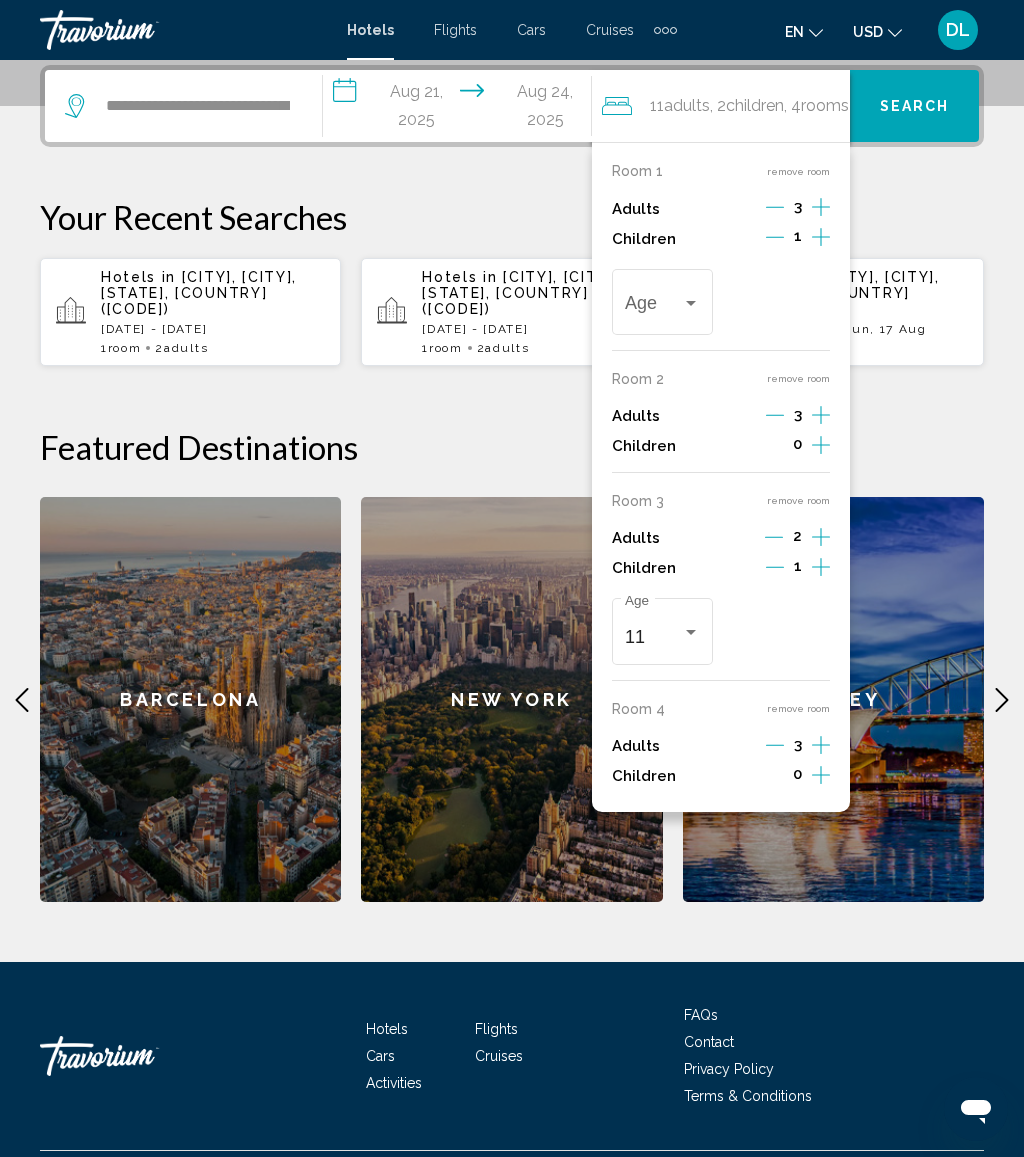 click at bounding box center (691, 303) 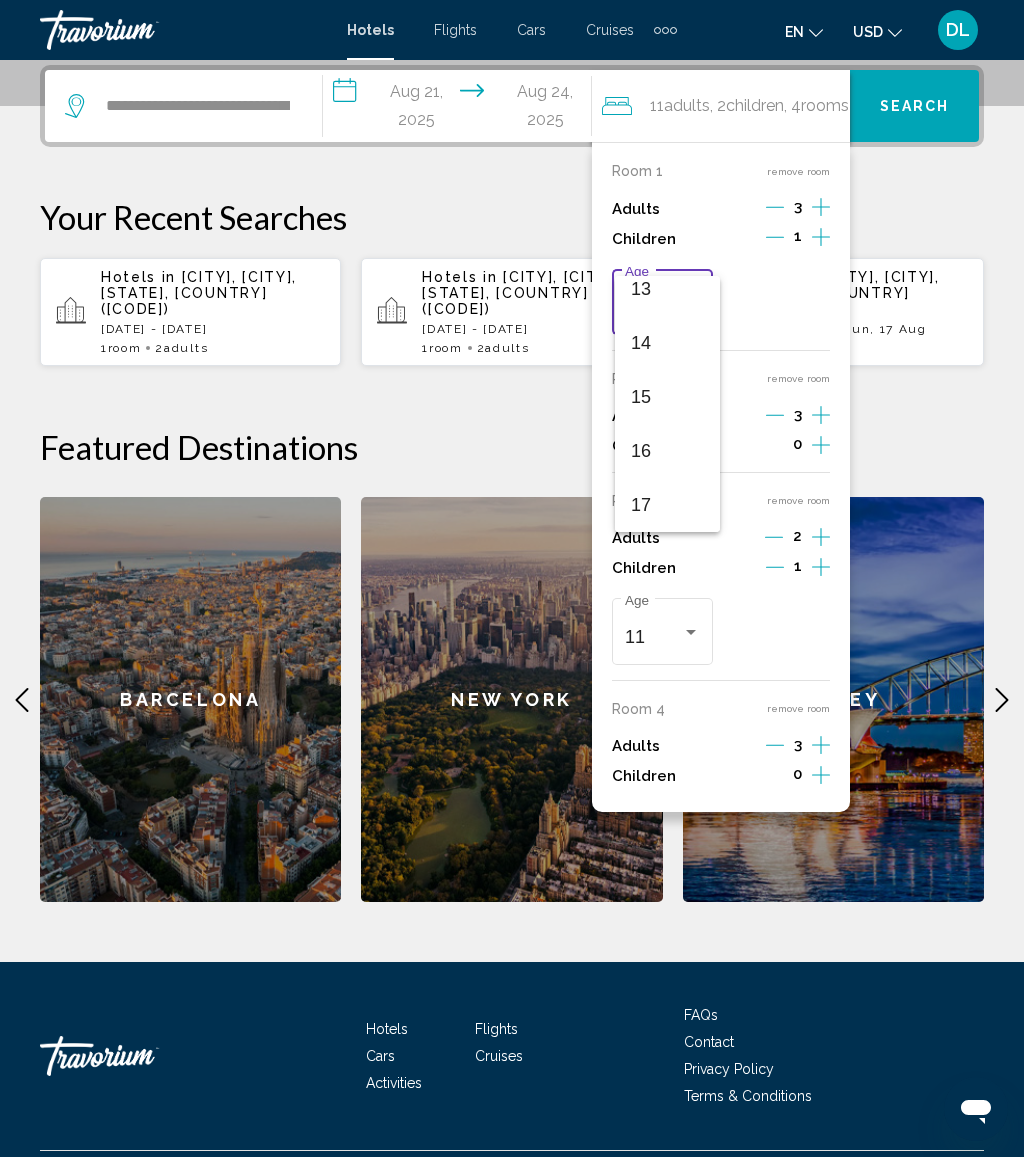 scroll, scrollTop: 716, scrollLeft: 0, axis: vertical 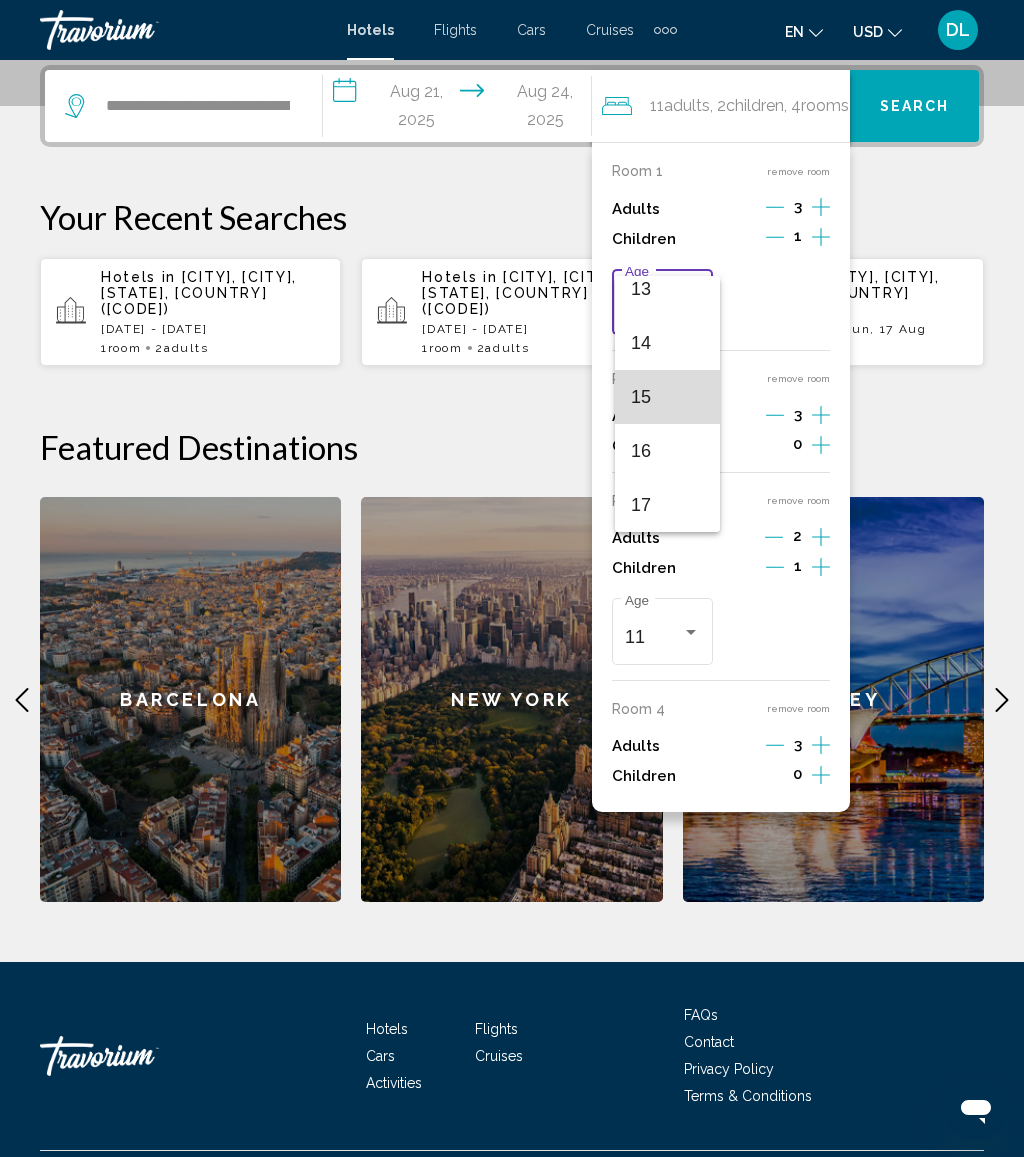 click on "15" at bounding box center (667, 397) 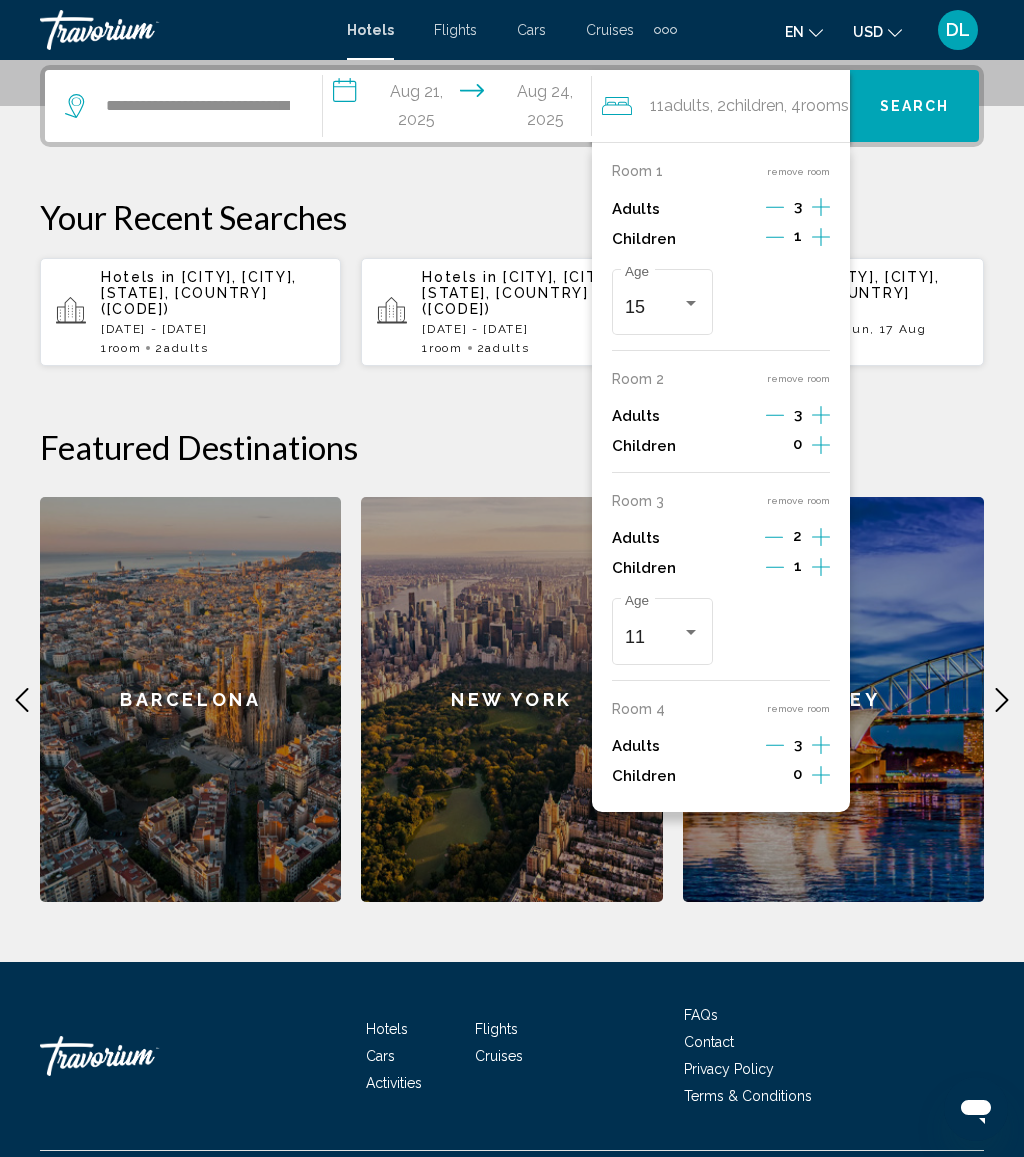 click on "0" at bounding box center (797, 447) 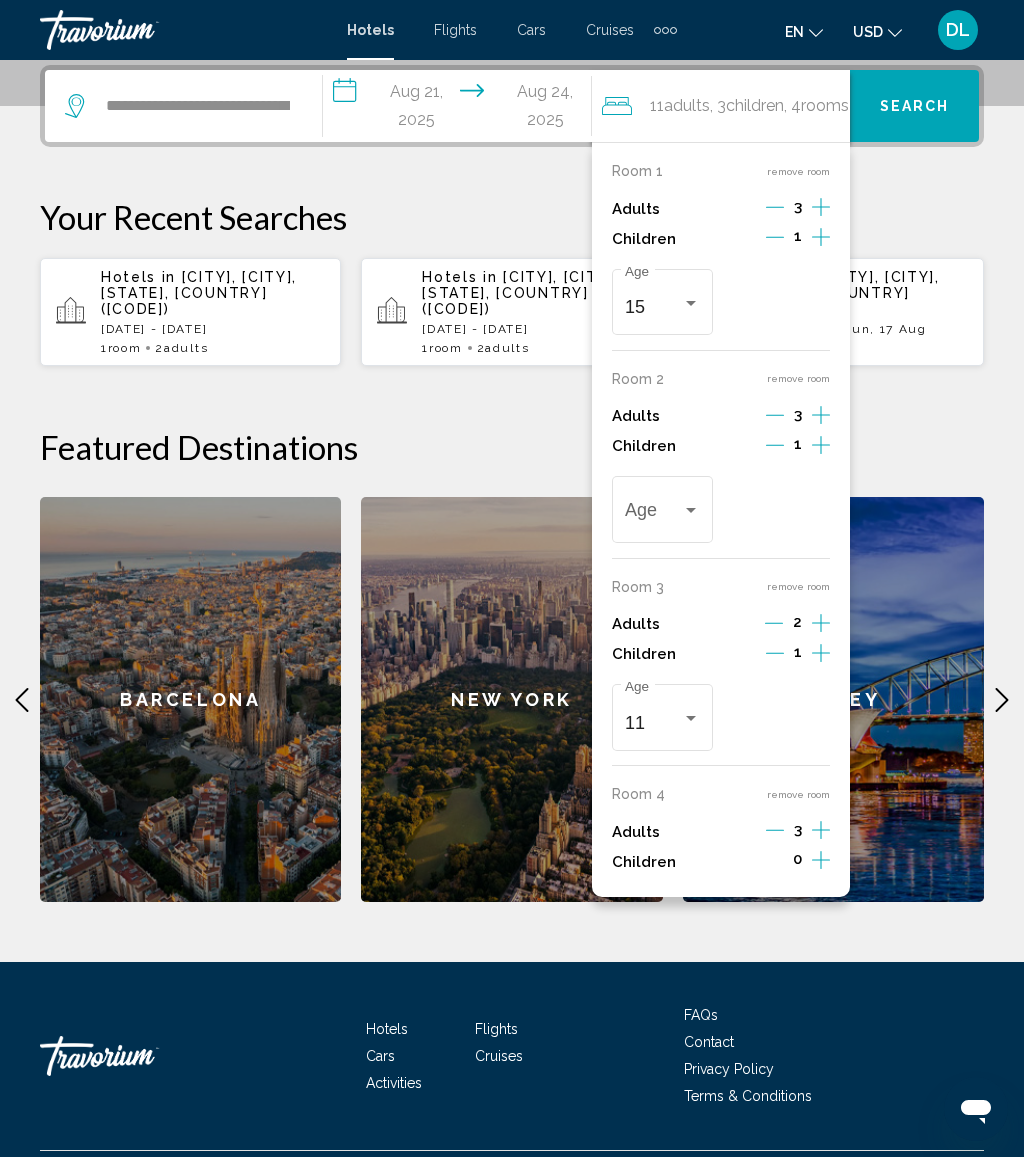 click at bounding box center [691, 511] 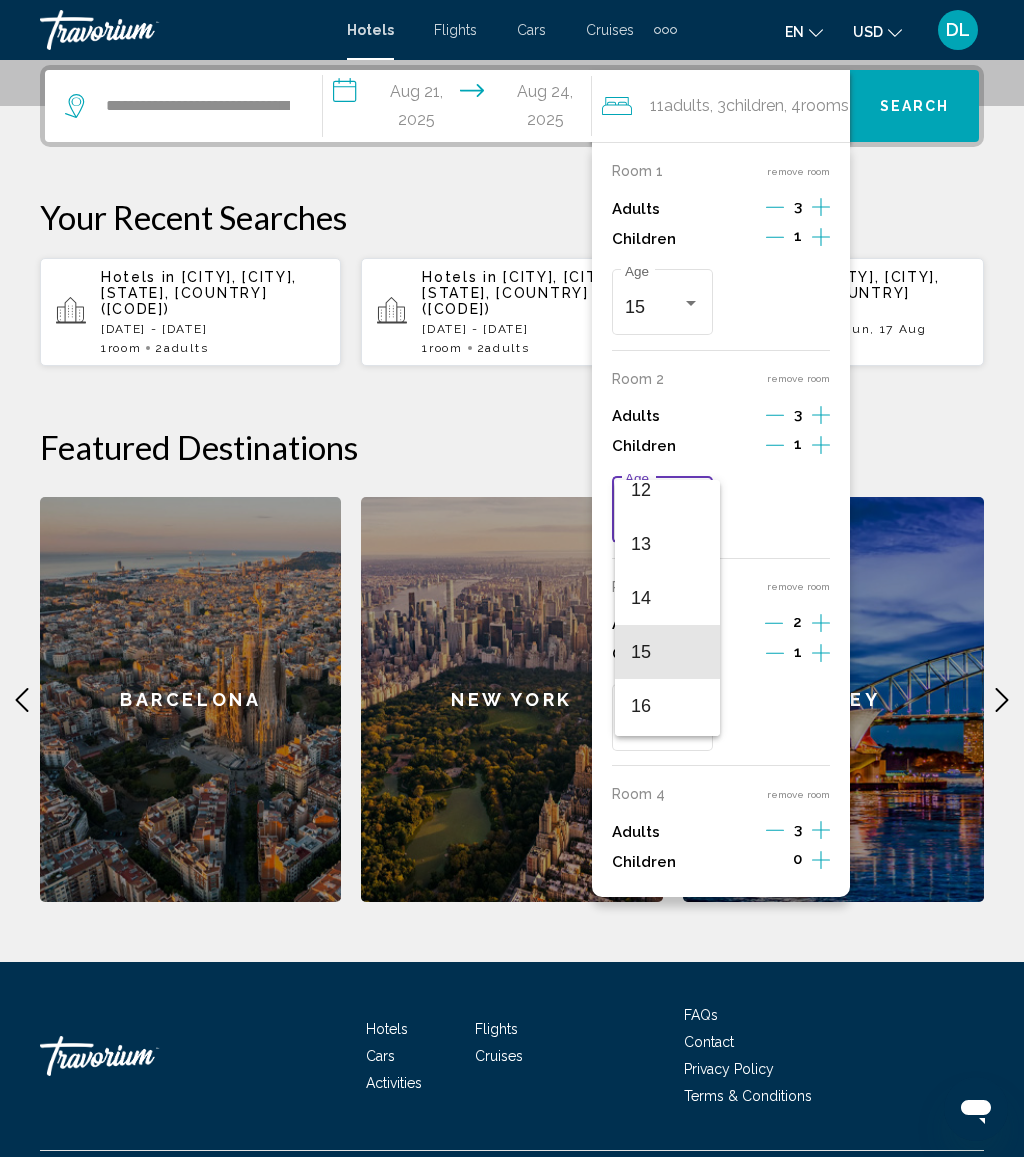 scroll, scrollTop: 716, scrollLeft: 0, axis: vertical 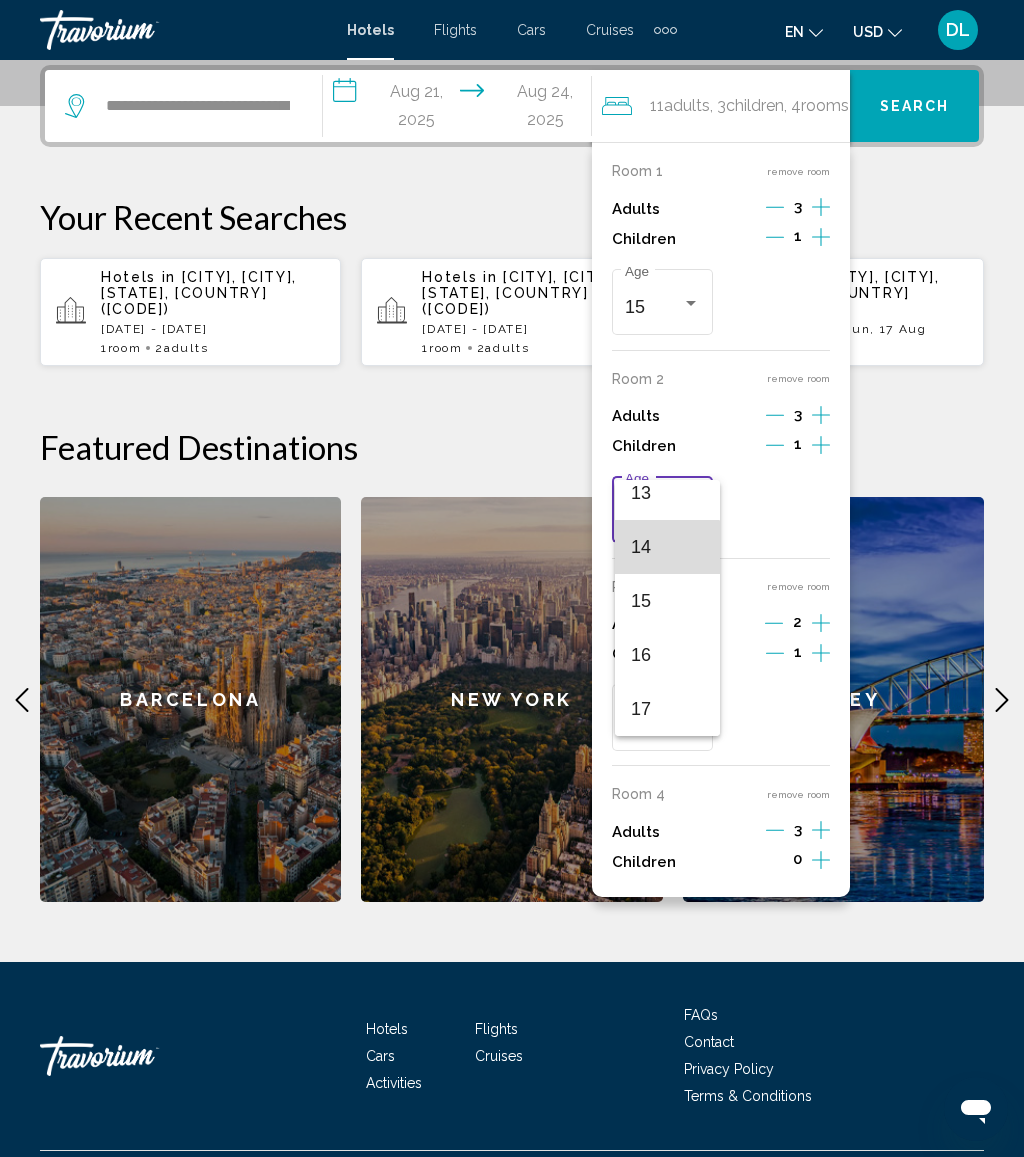 click on "14" at bounding box center [667, 547] 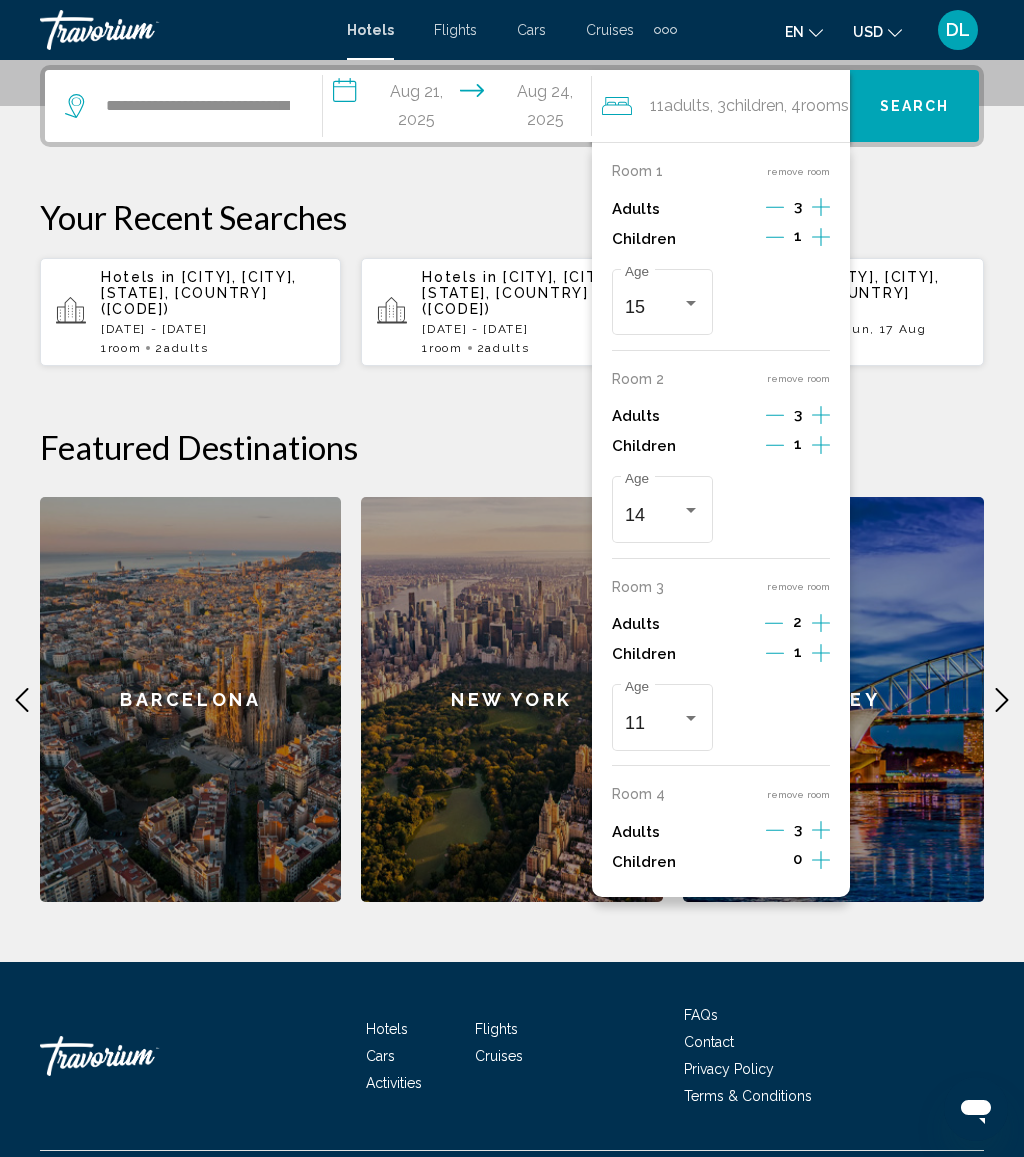 click on "Search" at bounding box center [915, 107] 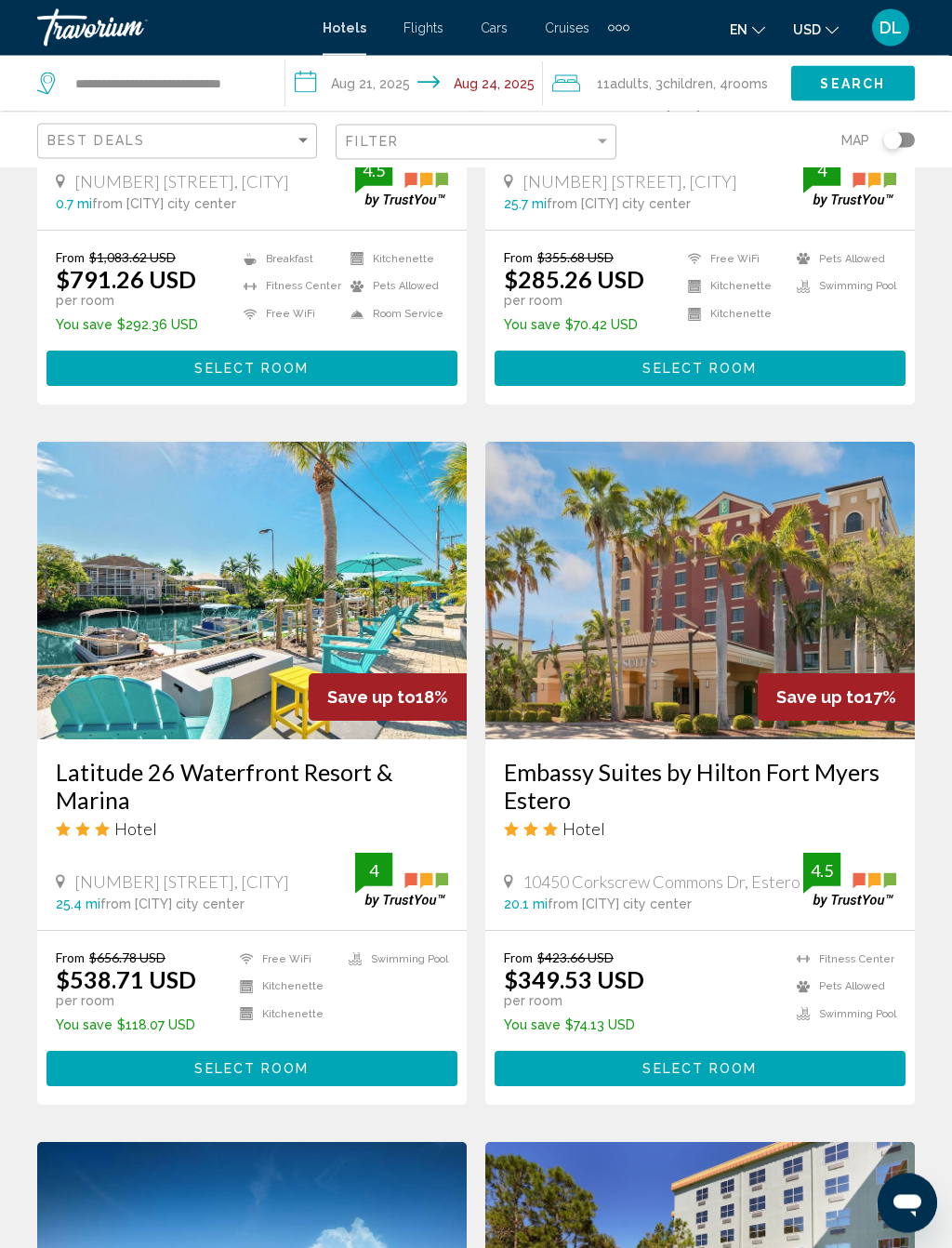 scroll, scrollTop: 491, scrollLeft: 0, axis: vertical 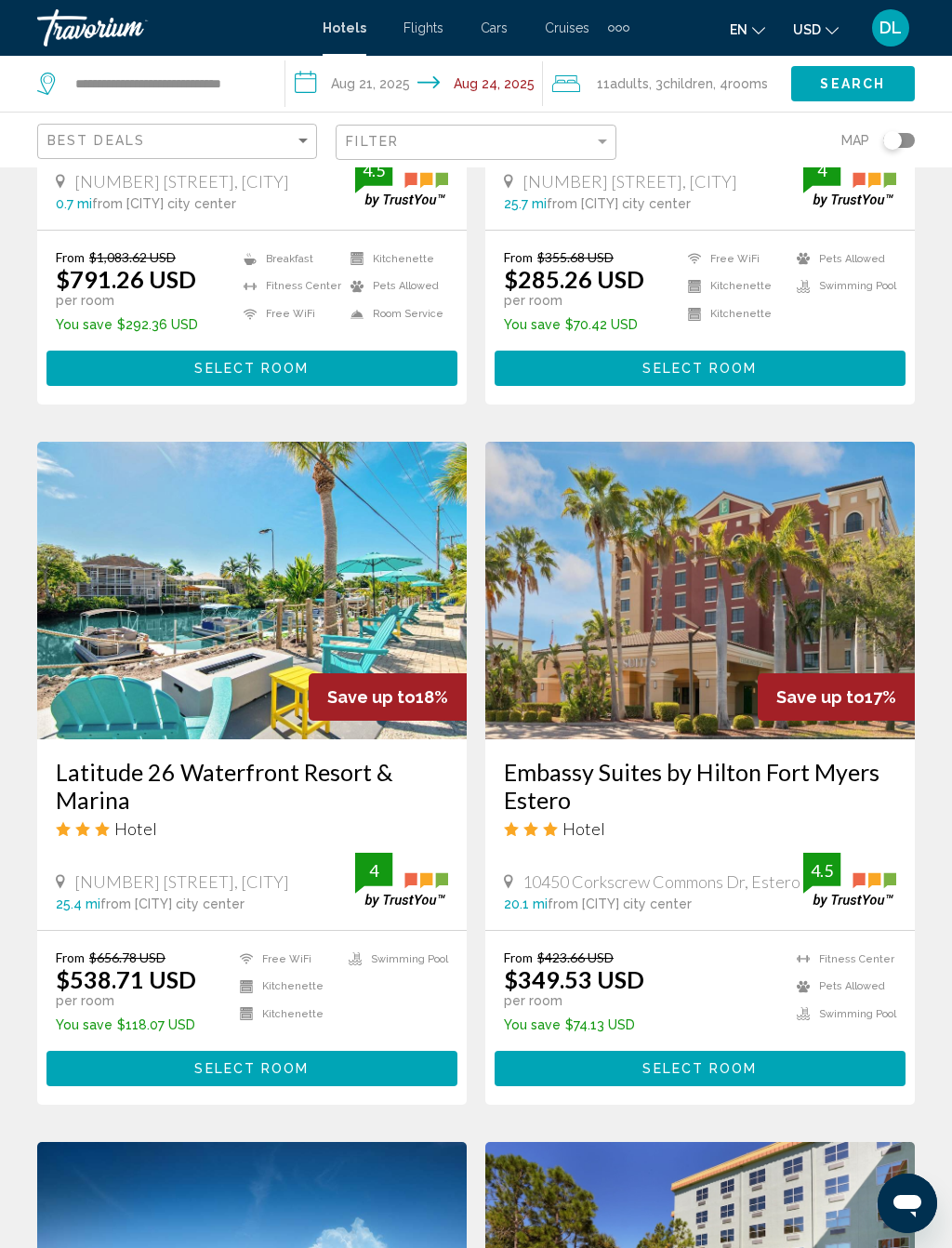 click on "Select Room" at bounding box center [252, 1068] 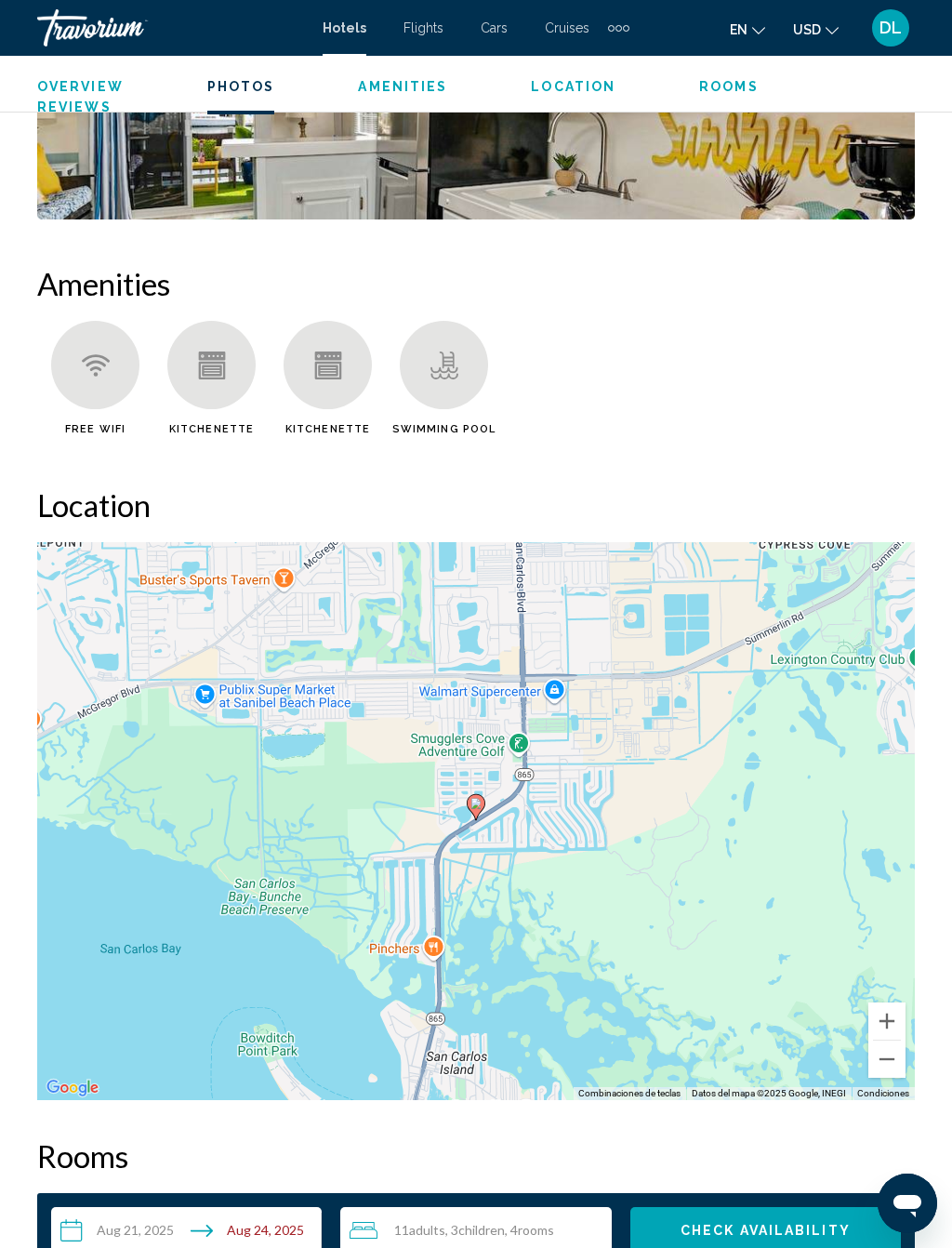 scroll, scrollTop: 1895, scrollLeft: 0, axis: vertical 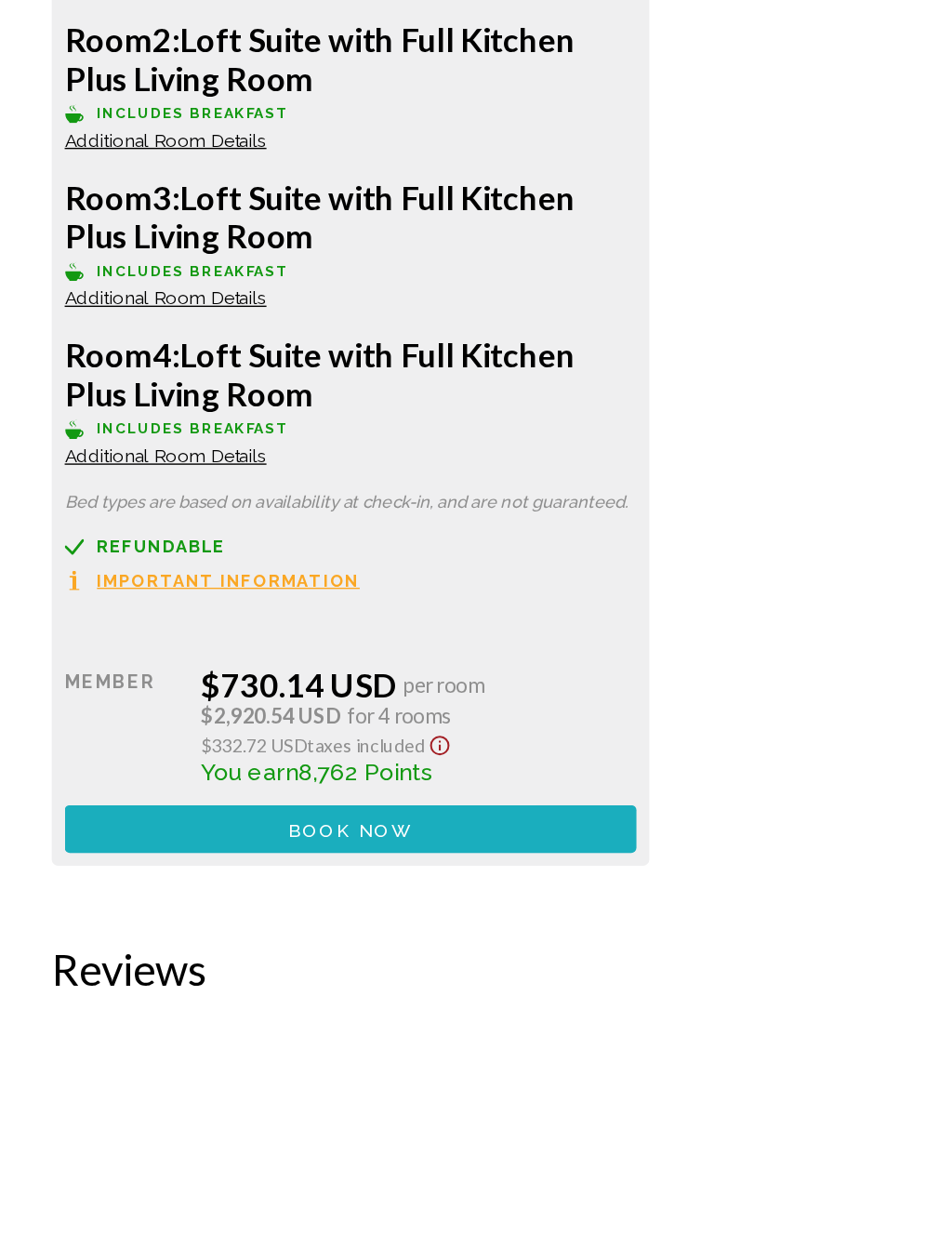 click on "Book now No longer available" at bounding box center (252, 945) 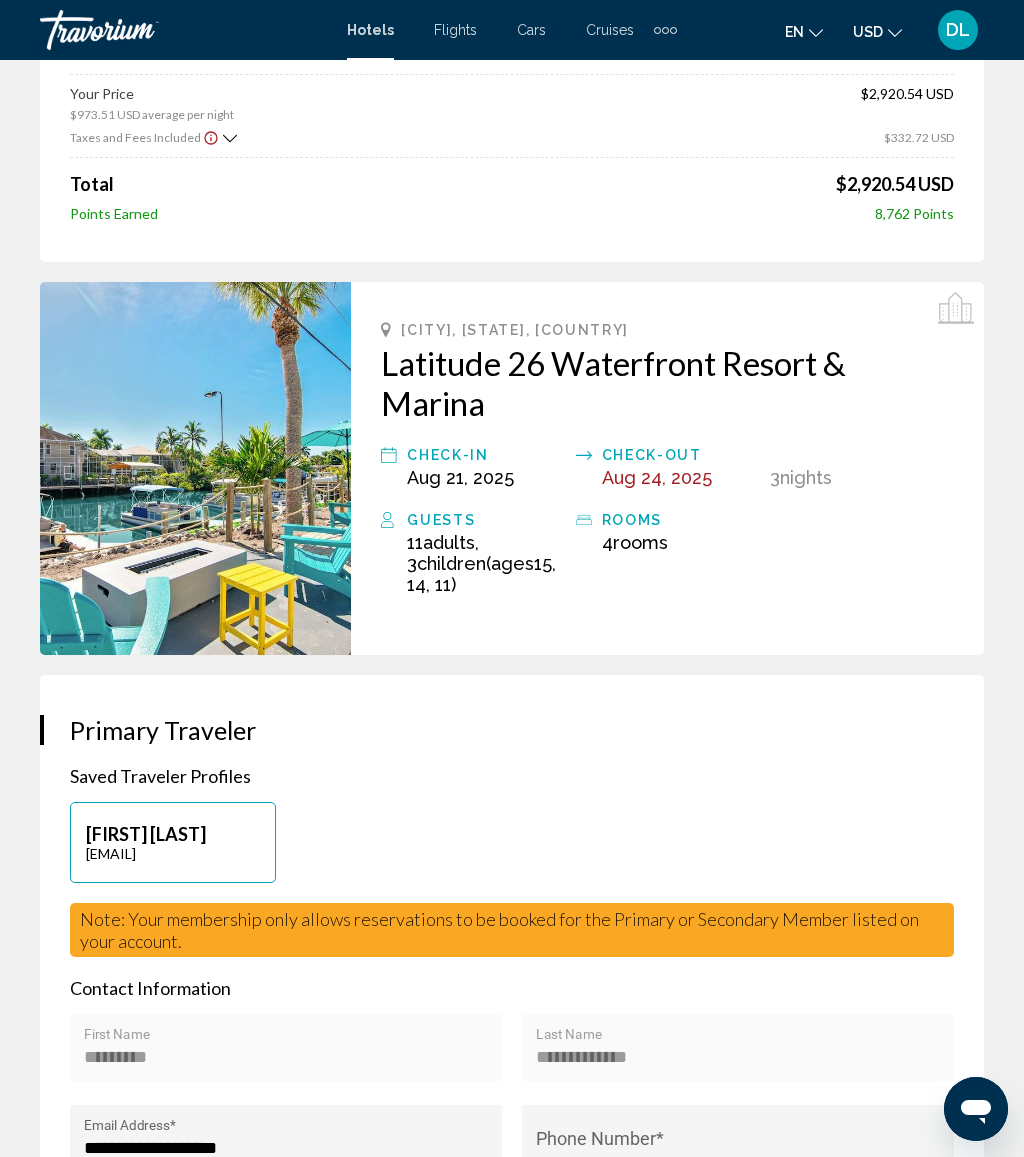 scroll, scrollTop: 0, scrollLeft: 0, axis: both 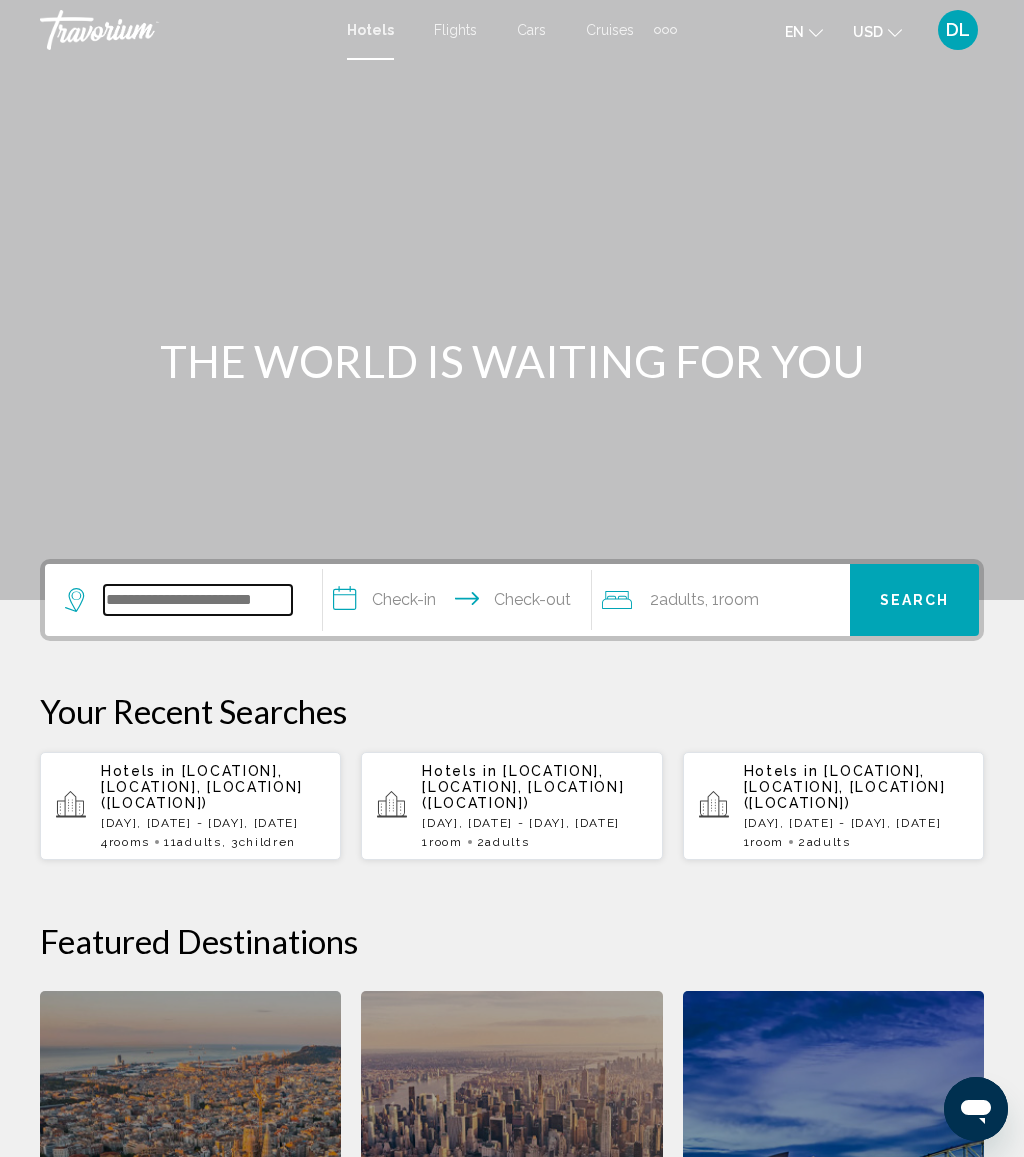 click at bounding box center [198, 600] 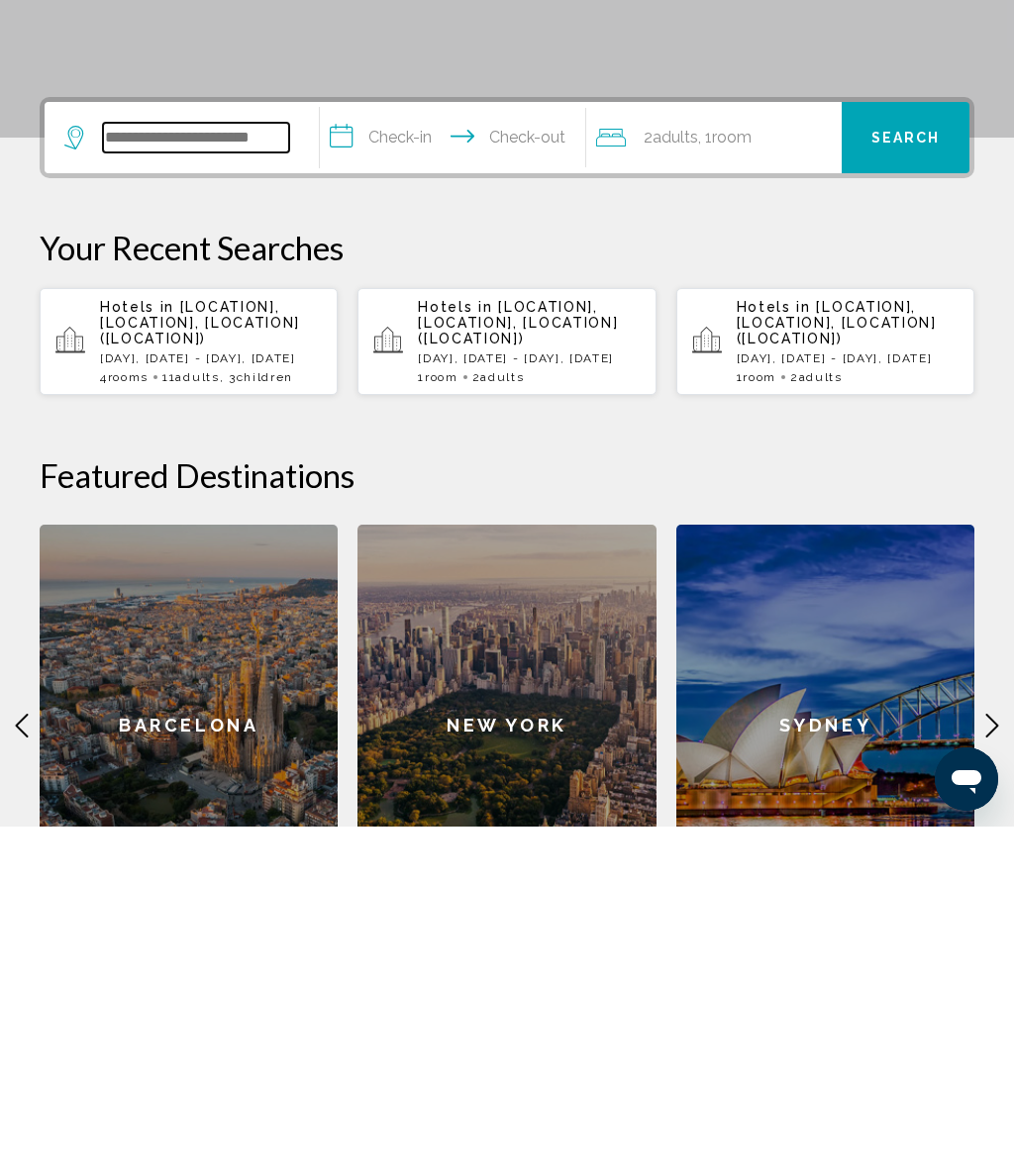 scroll, scrollTop: 140, scrollLeft: 0, axis: vertical 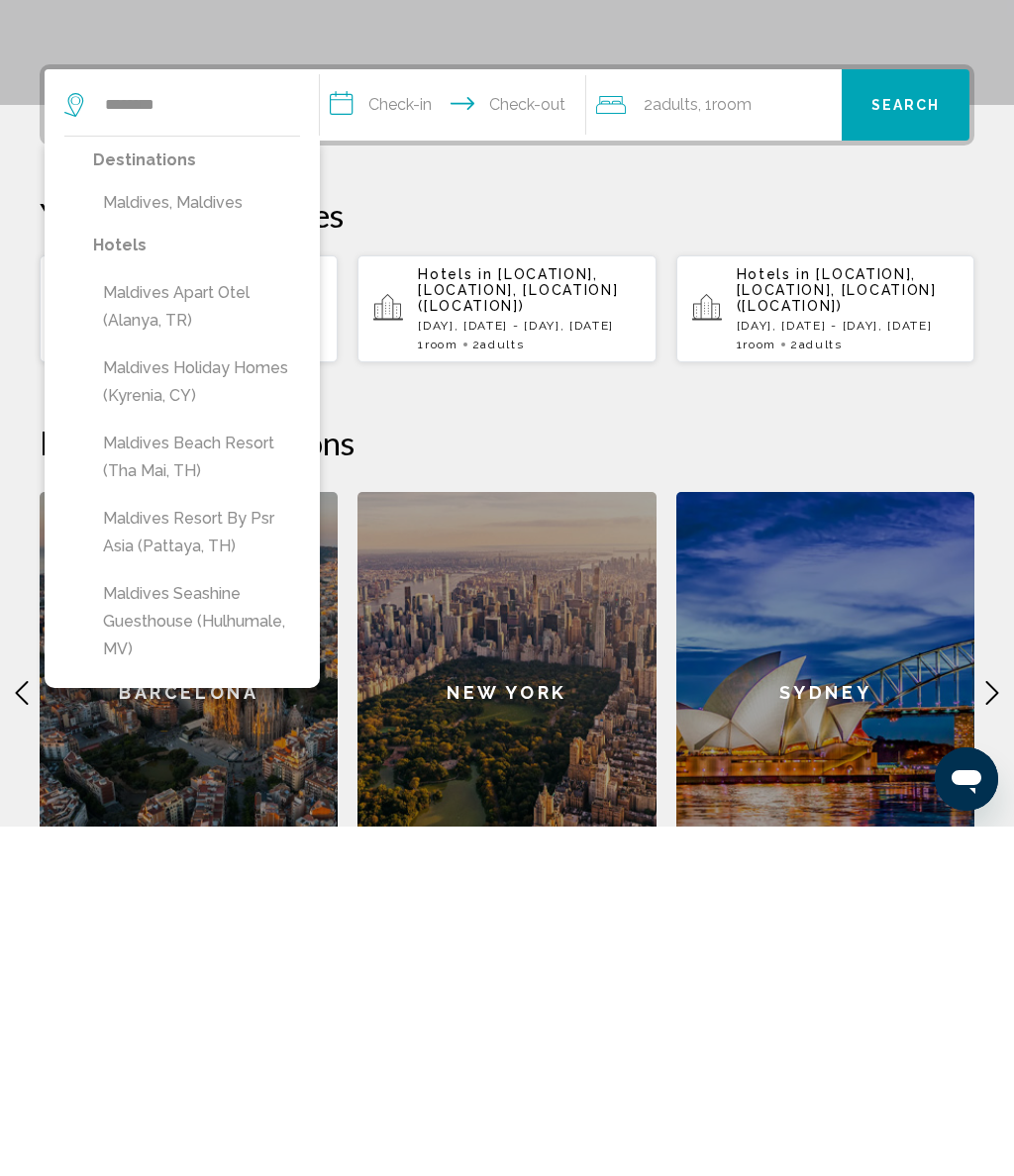 click on "Maldives, Maldives" at bounding box center [196, 552] 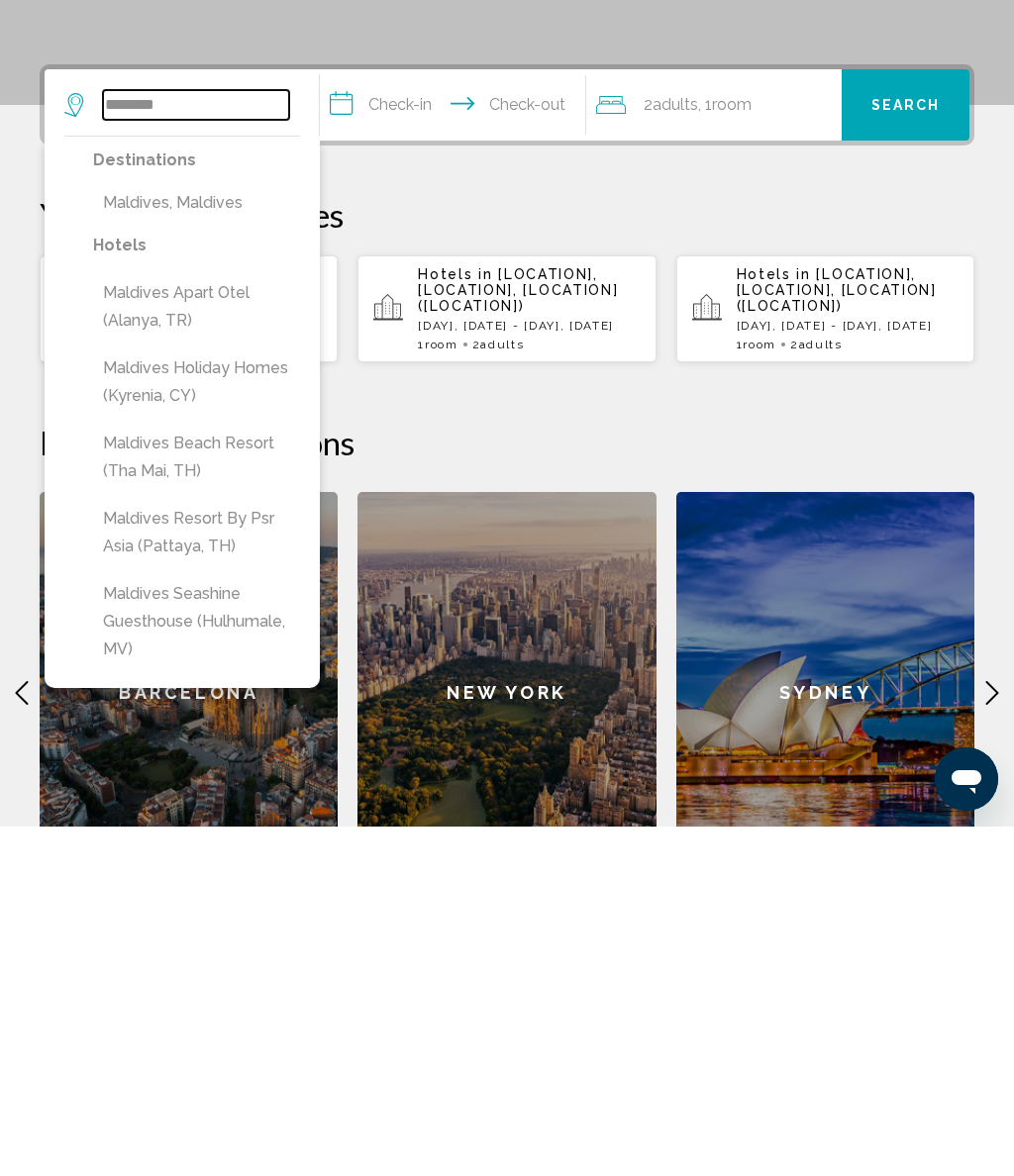 type on "**********" 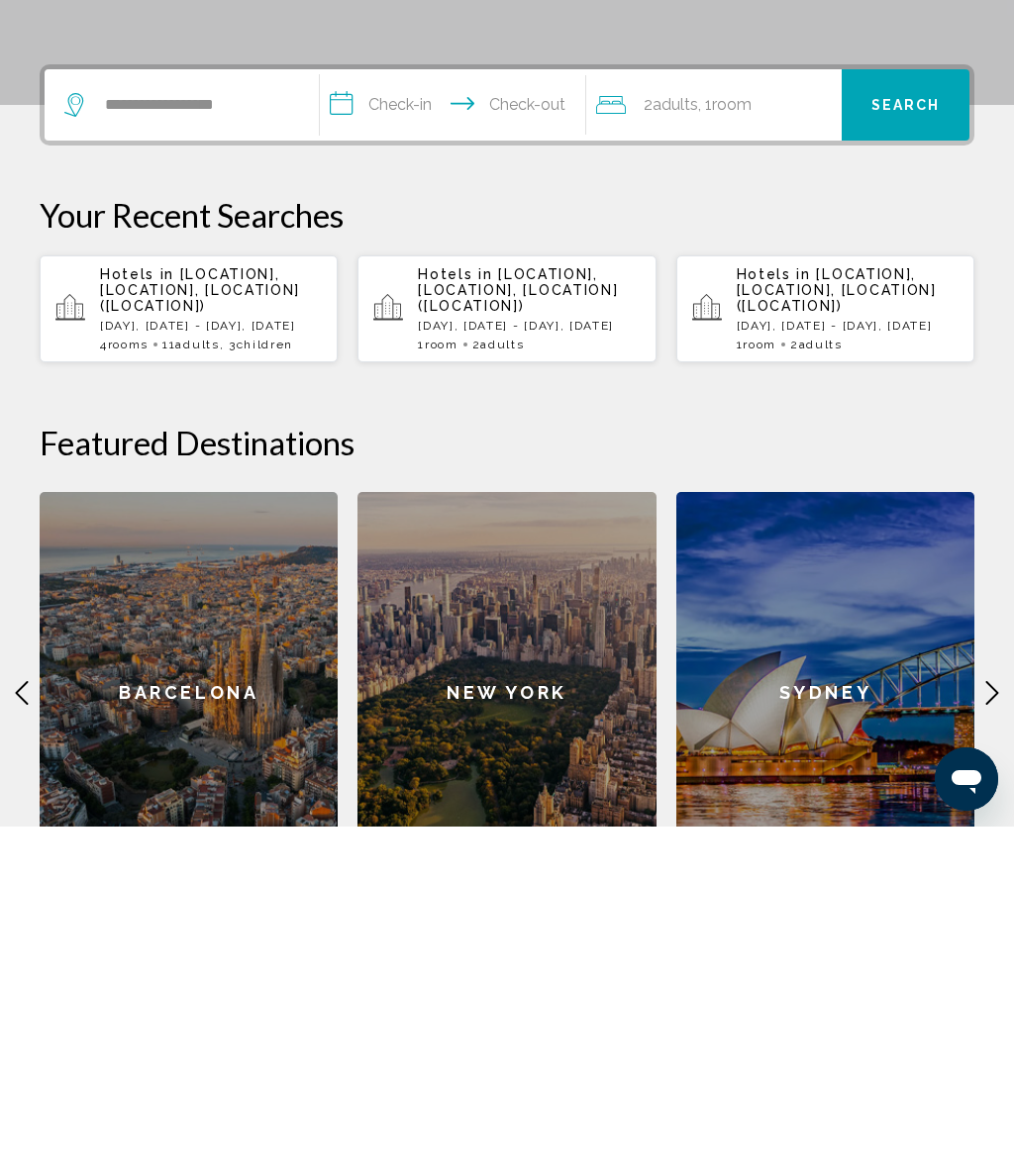 click on "**********" at bounding box center (456, 457) 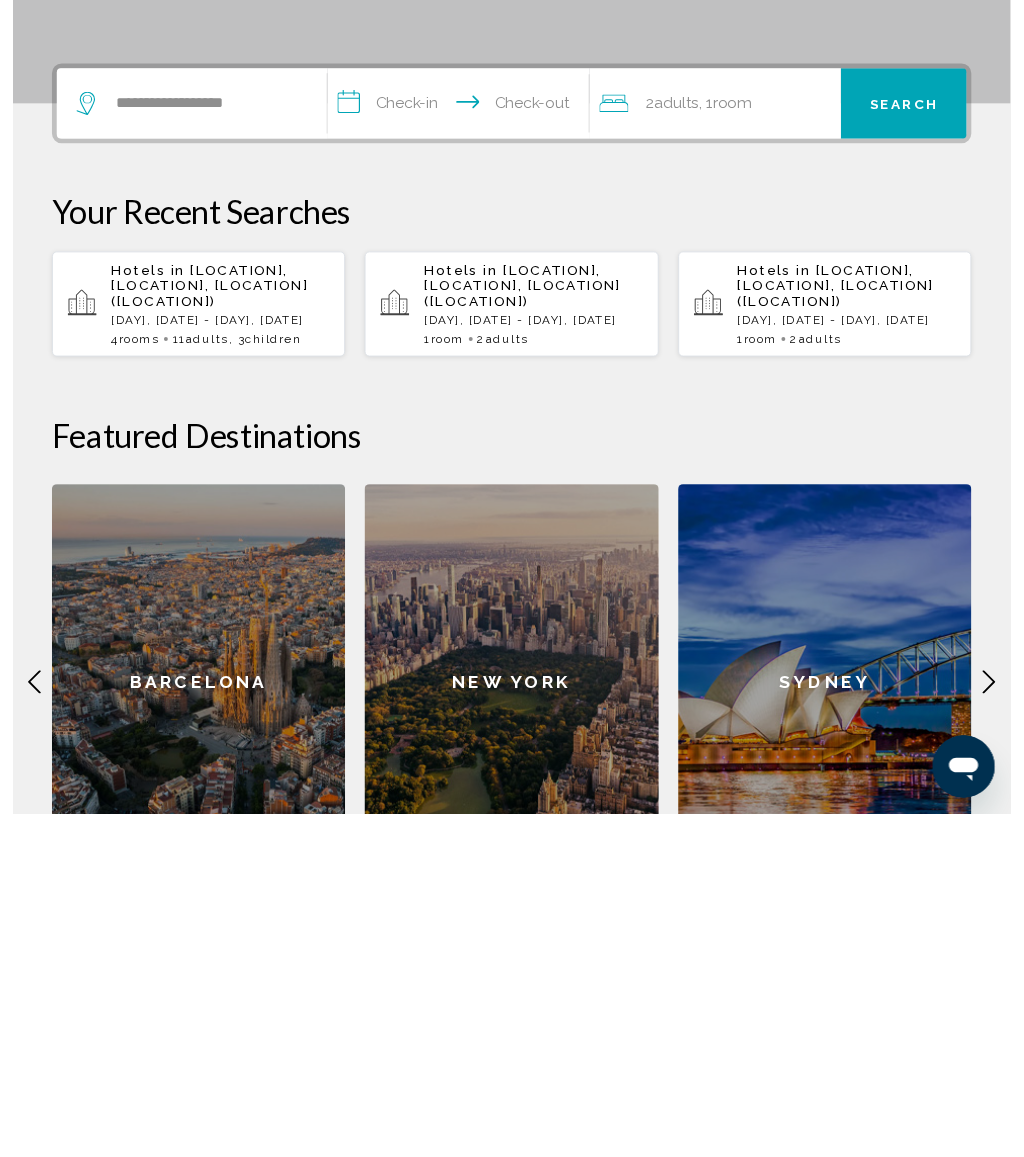 scroll, scrollTop: 494, scrollLeft: 0, axis: vertical 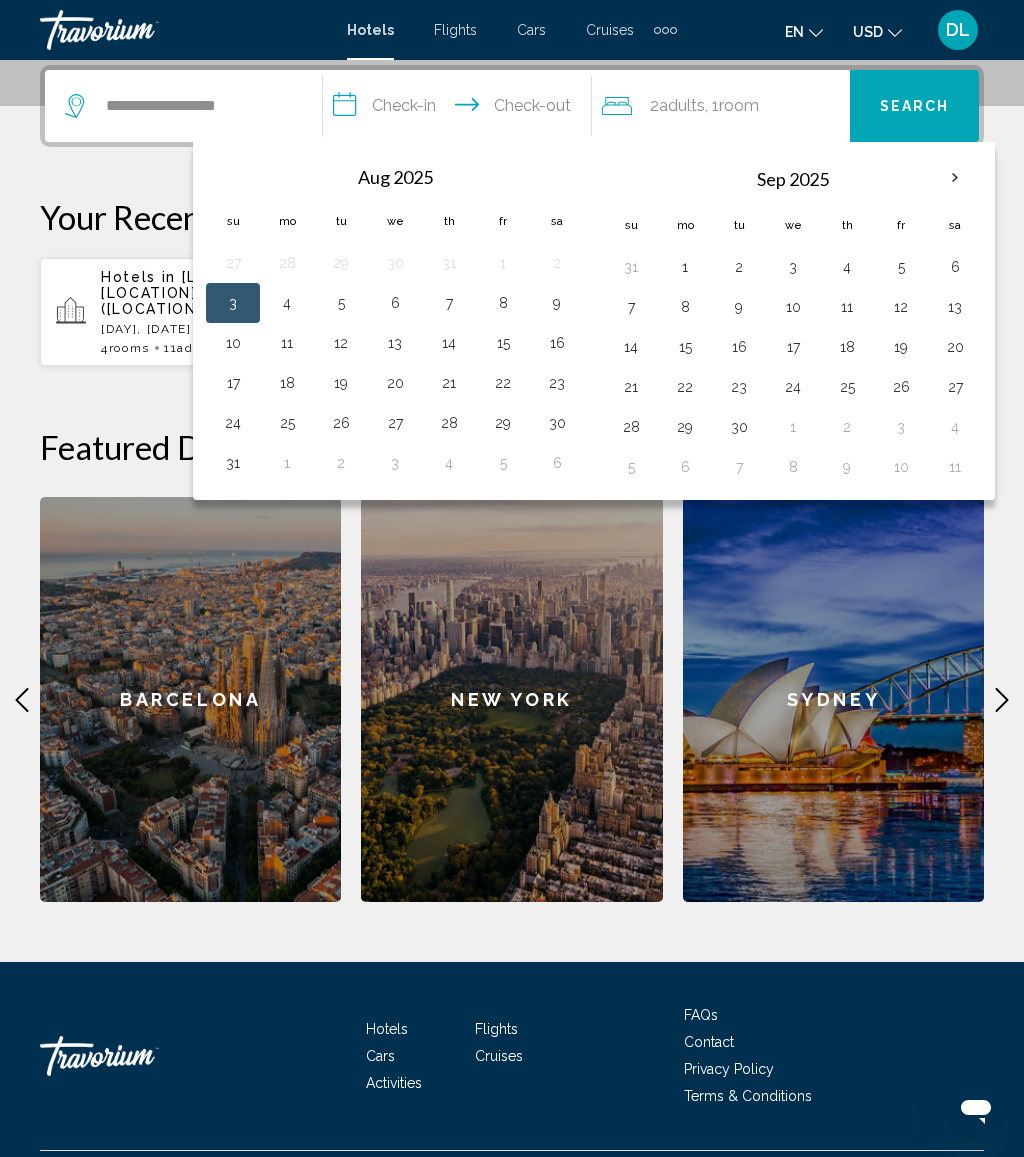 click at bounding box center (955, 178) 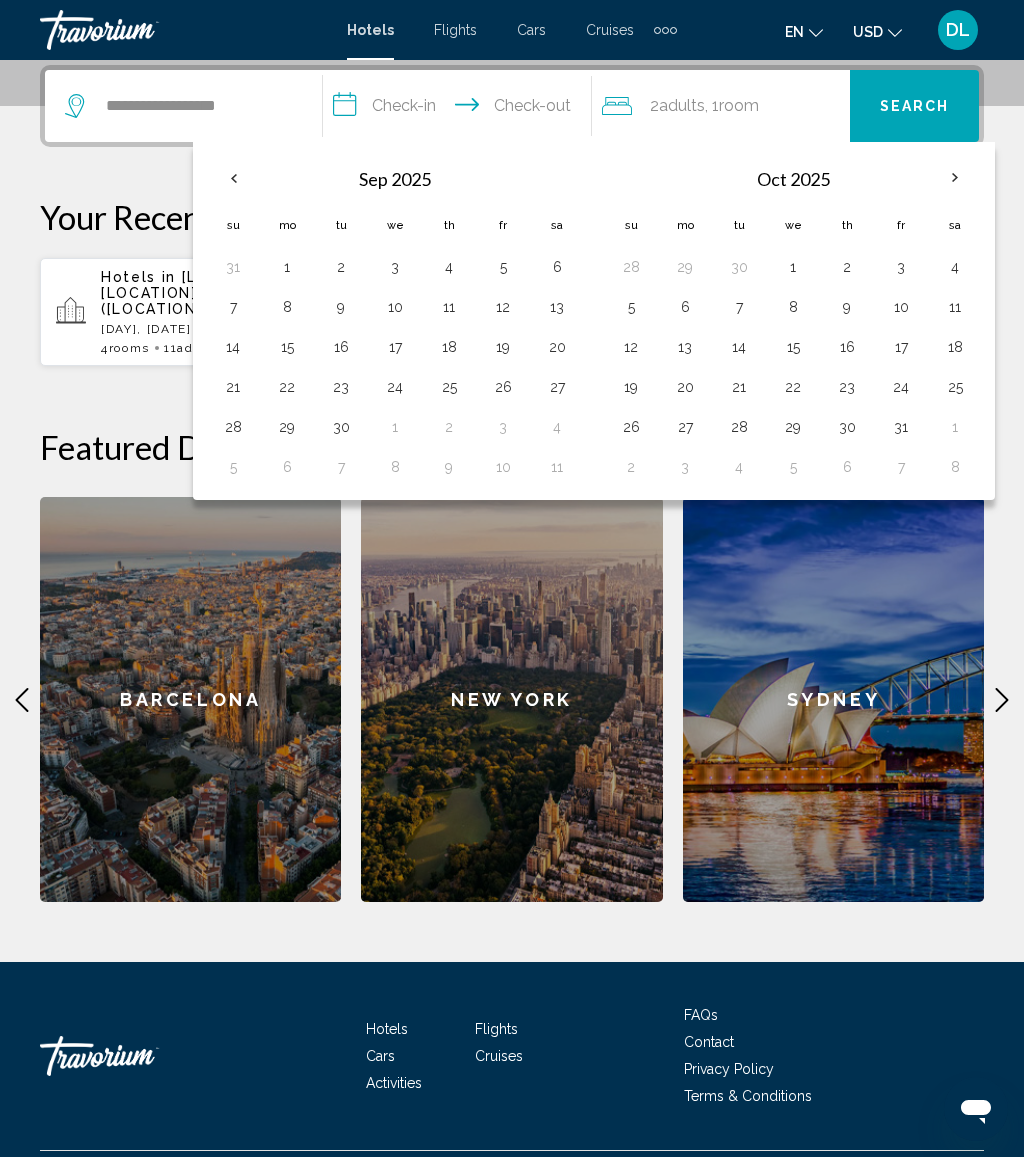click on "13" at bounding box center (685, 347) 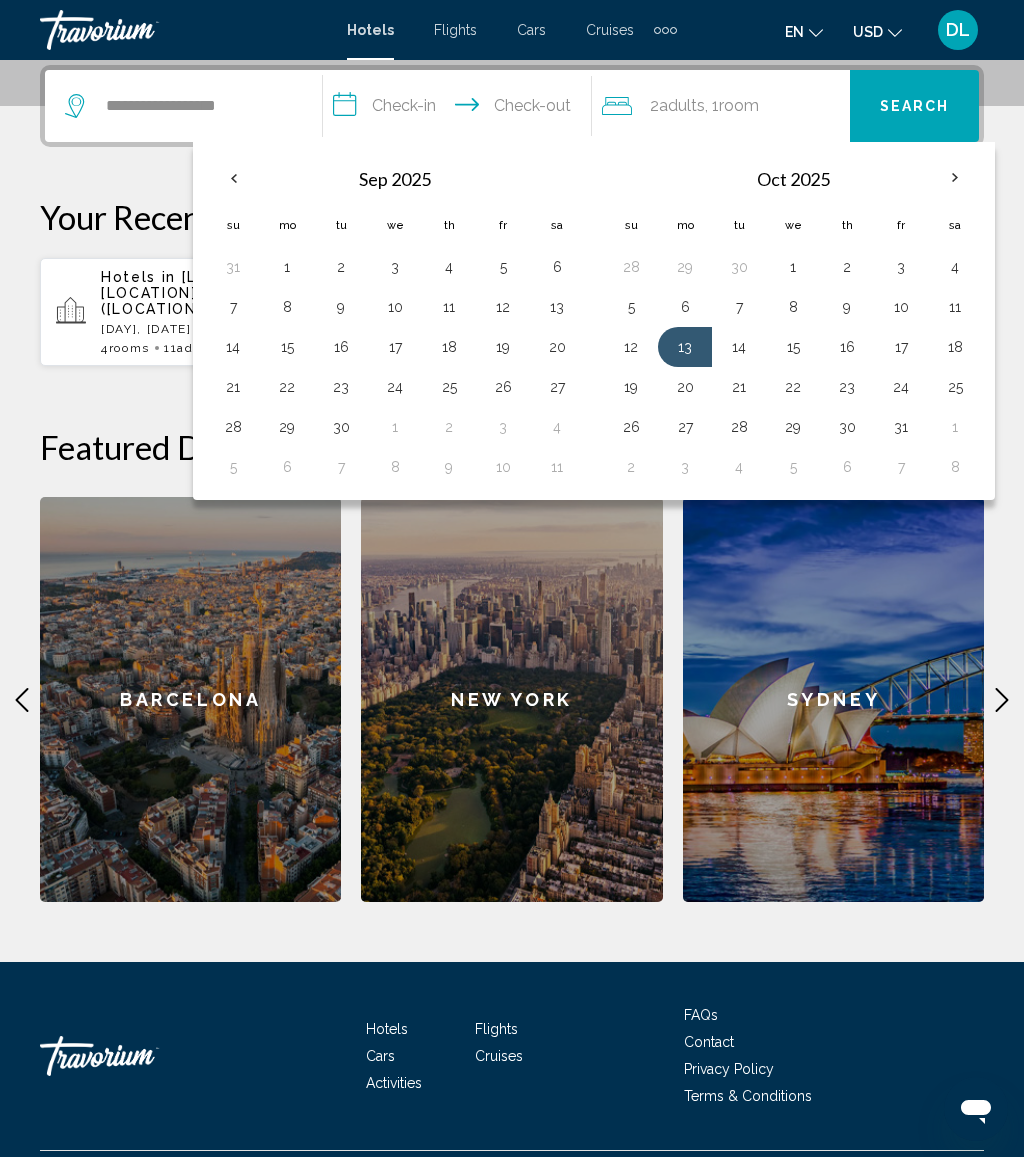 click on "19" at bounding box center [631, 387] 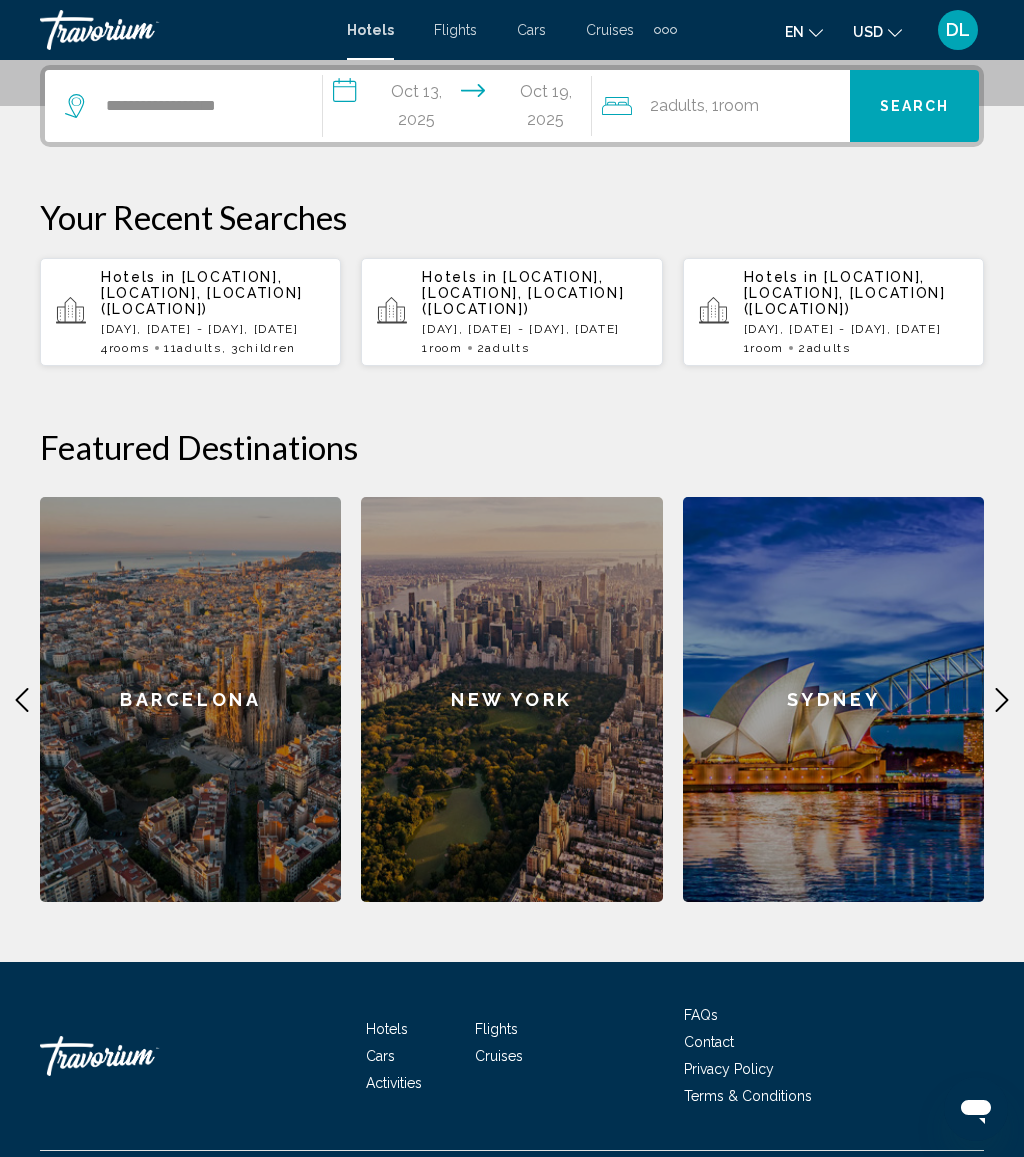 click on "Search" at bounding box center (914, 106) 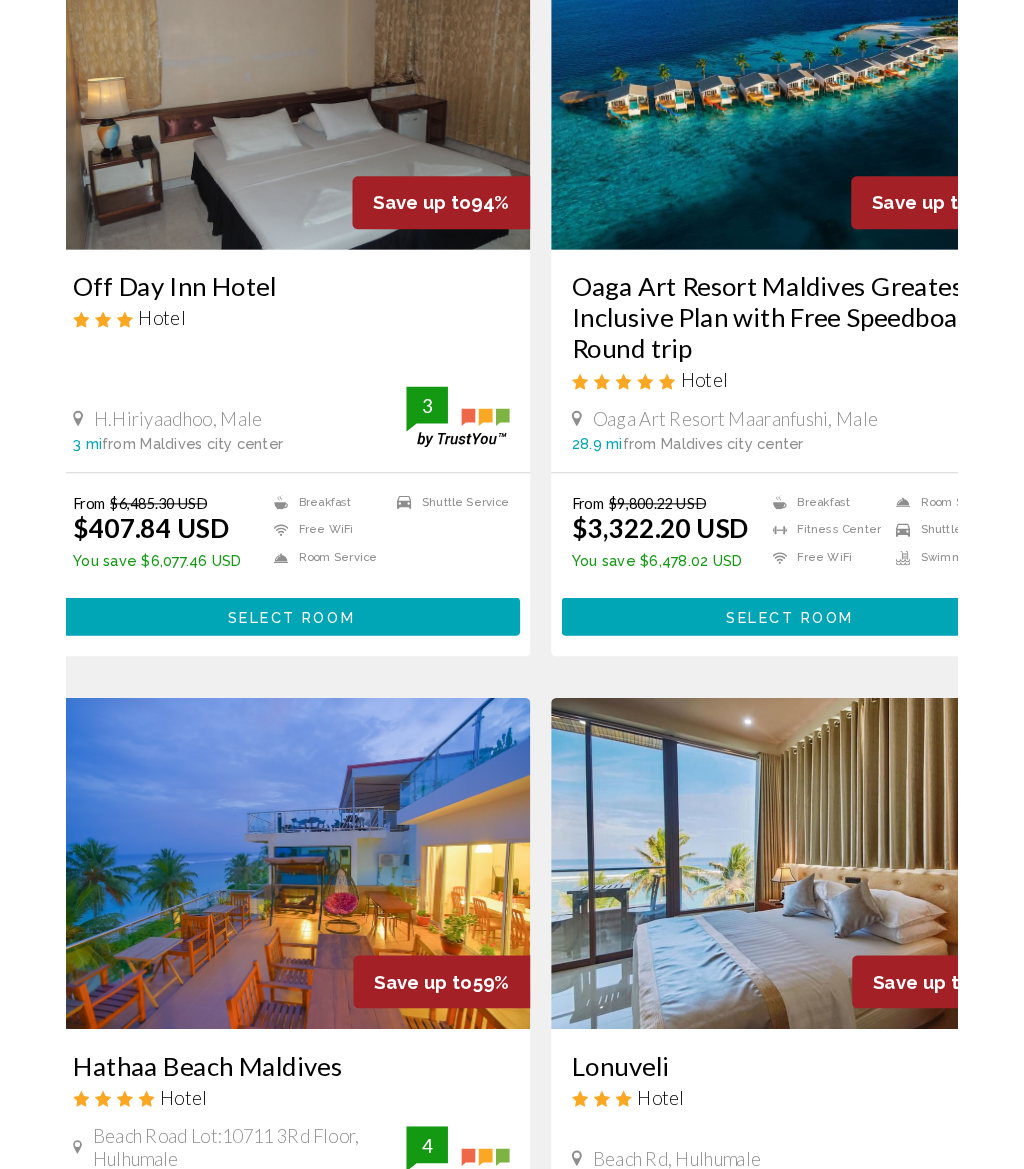 scroll, scrollTop: 118, scrollLeft: 0, axis: vertical 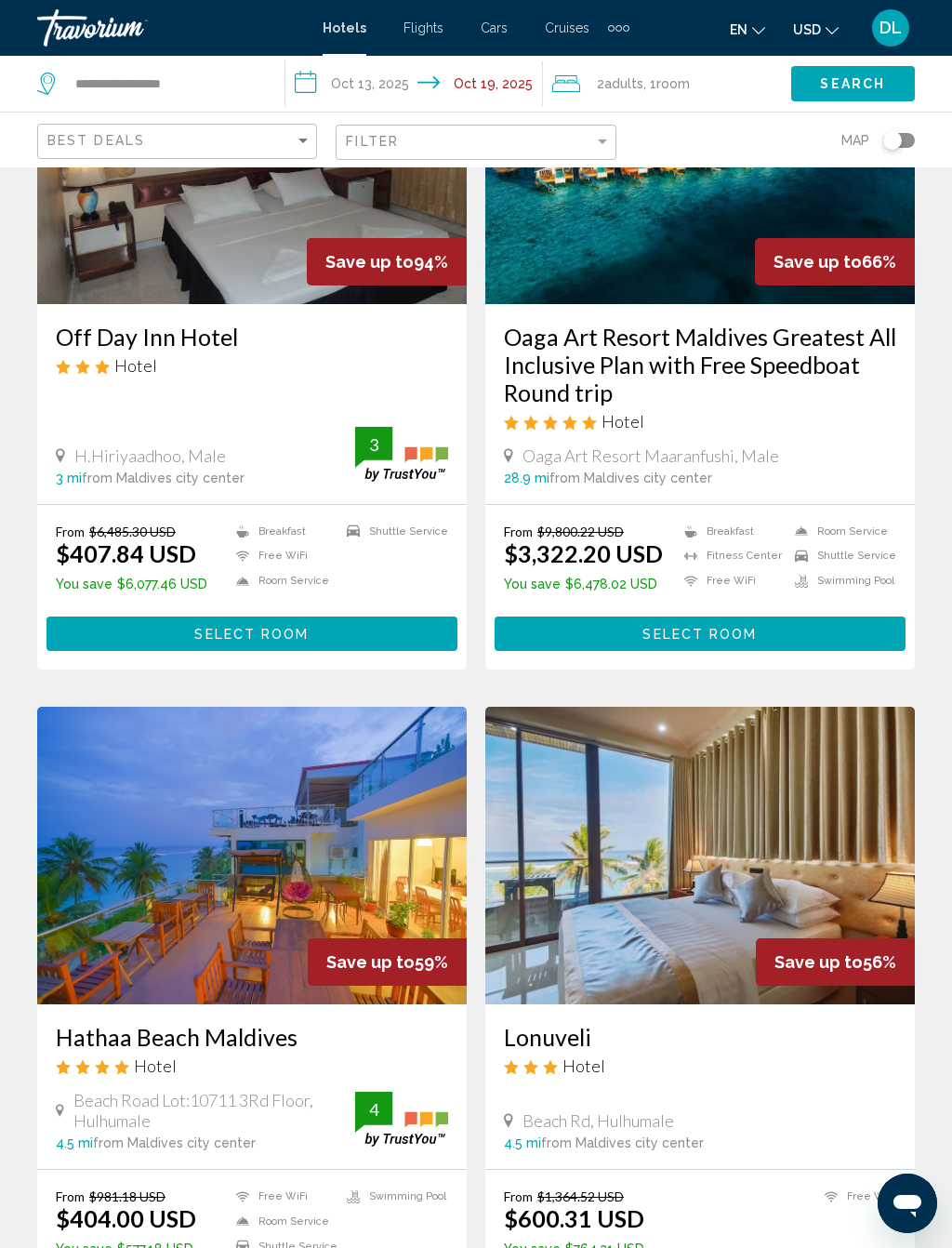 click on "Select Room" at bounding box center (700, 633) 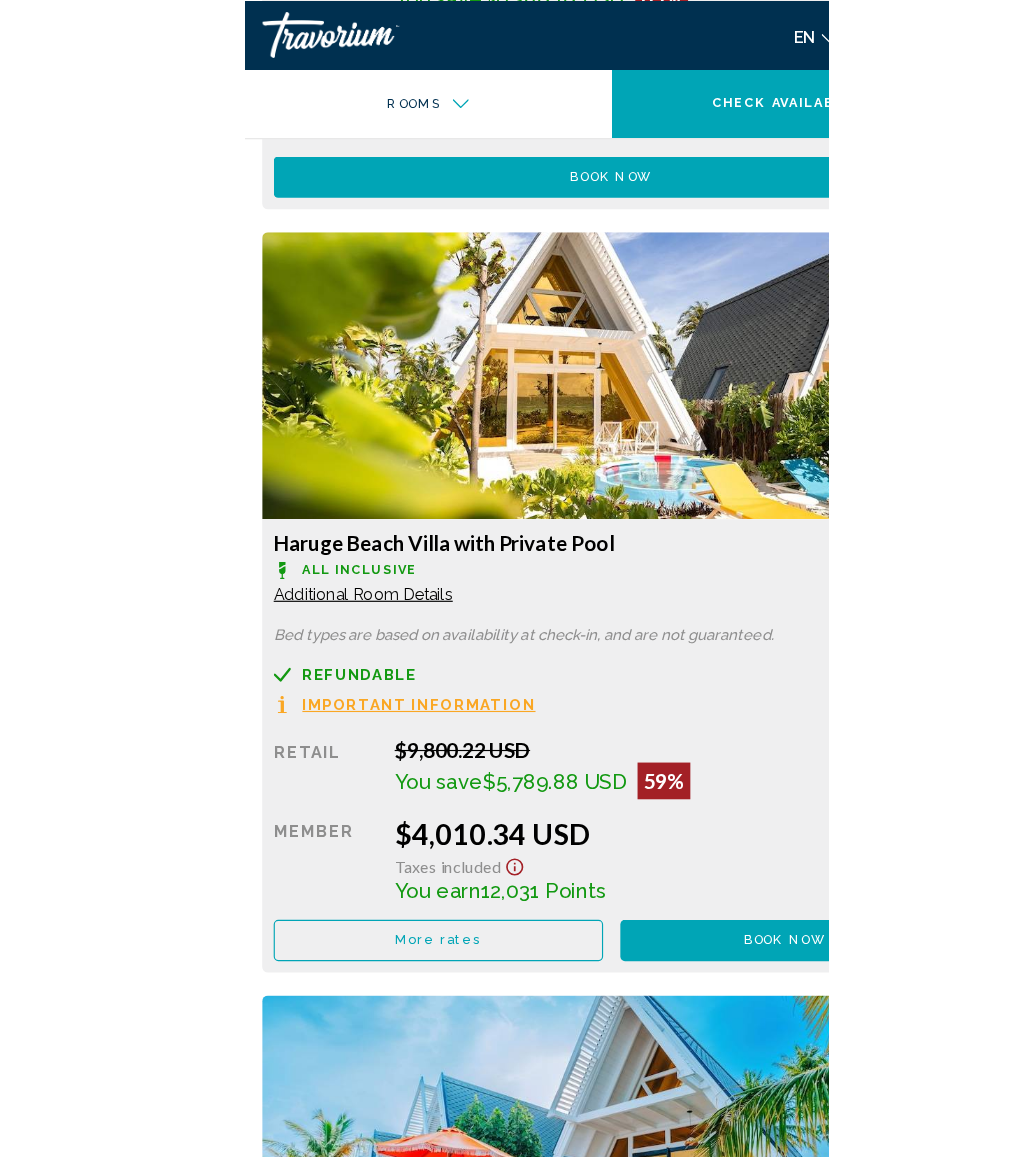 scroll, scrollTop: 3726, scrollLeft: 0, axis: vertical 